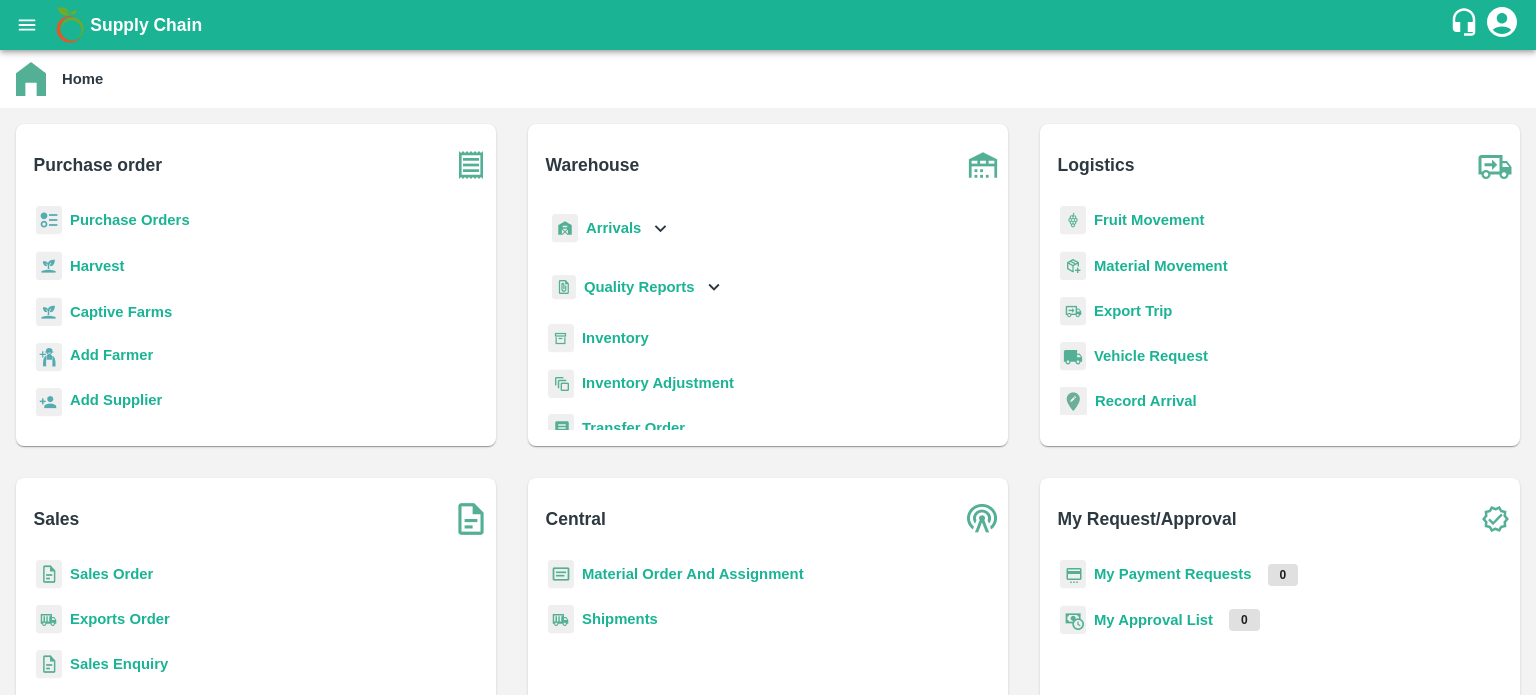 scroll, scrollTop: 0, scrollLeft: 0, axis: both 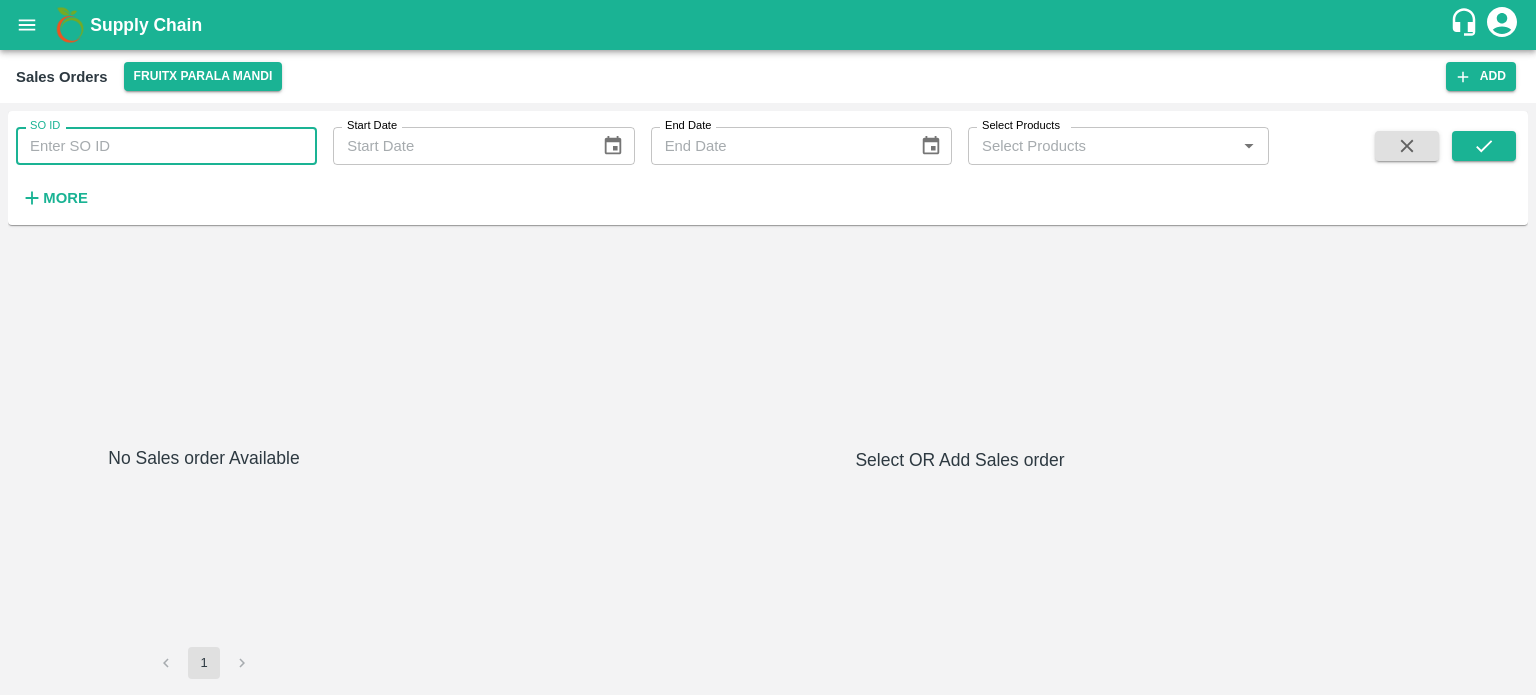click on "SO ID" at bounding box center (166, 146) 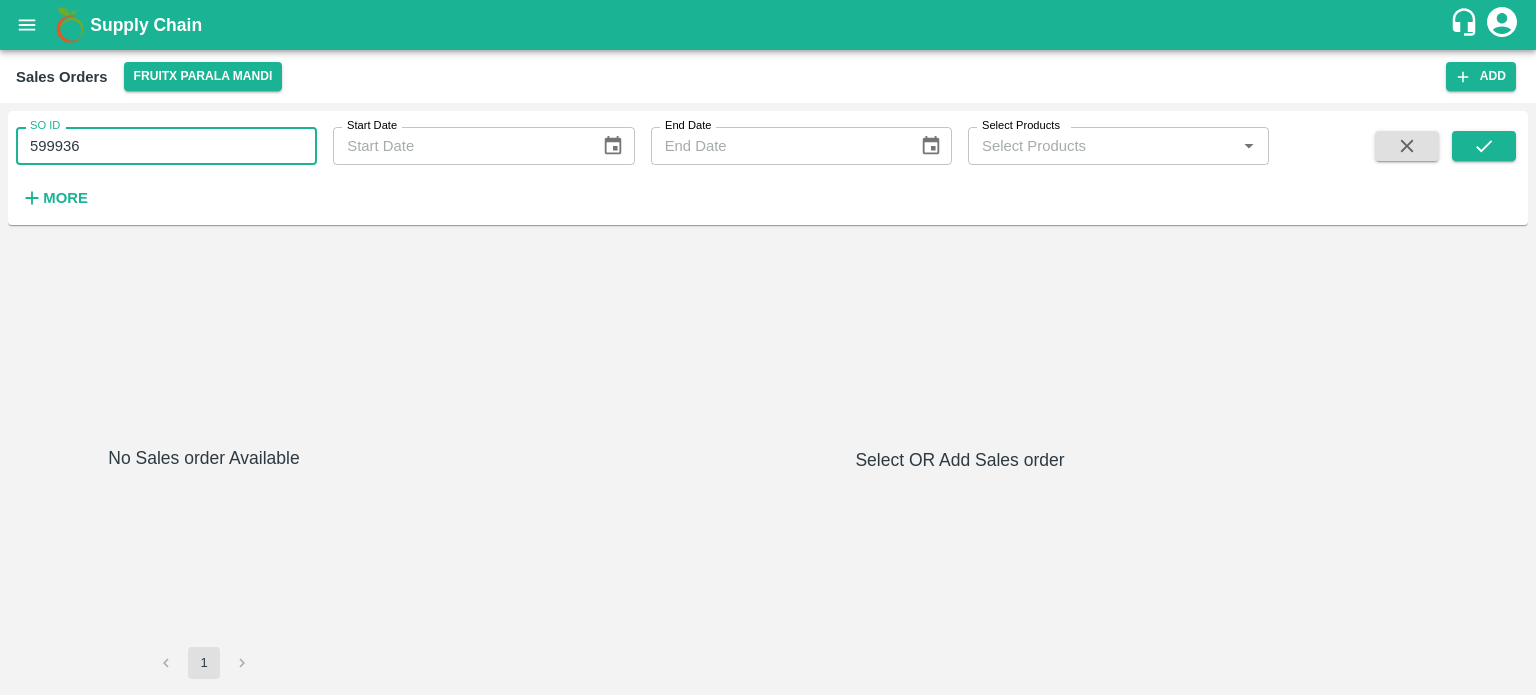 type on "599936" 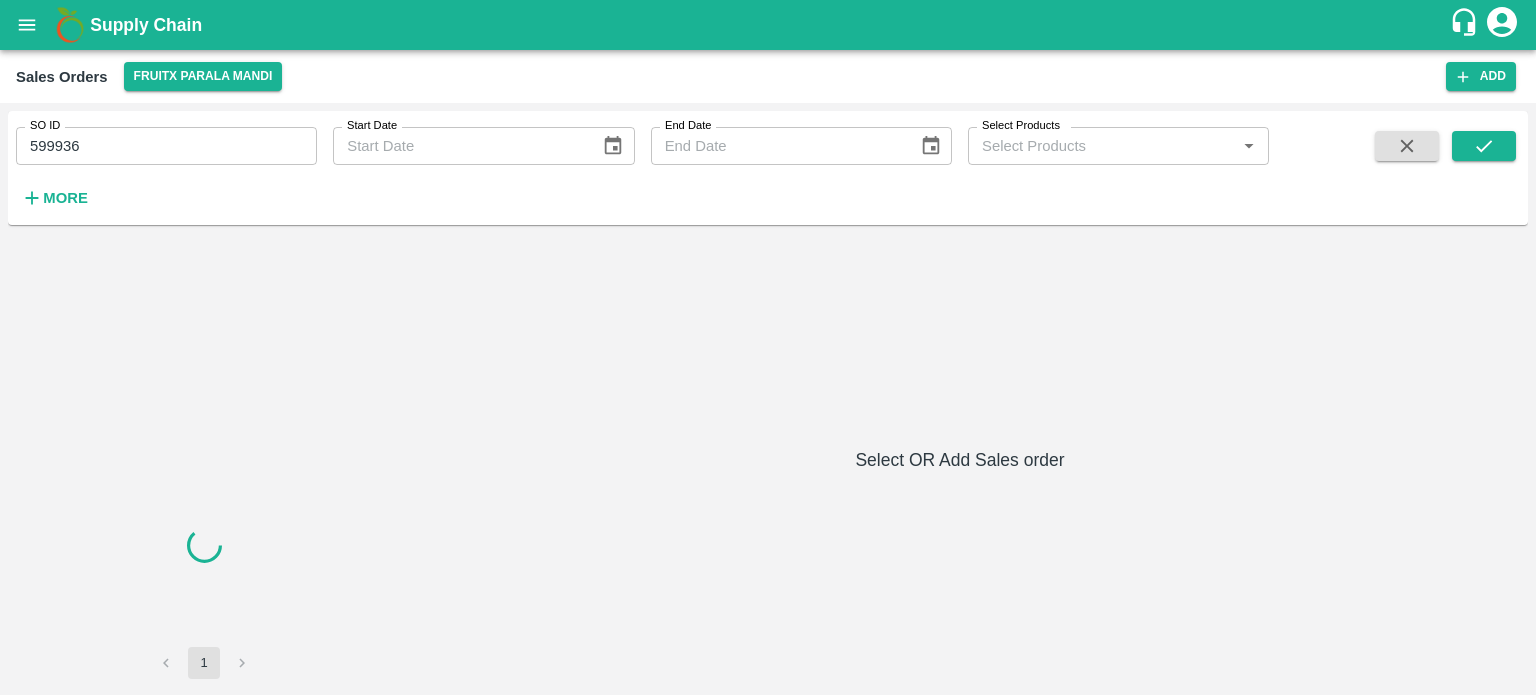 type 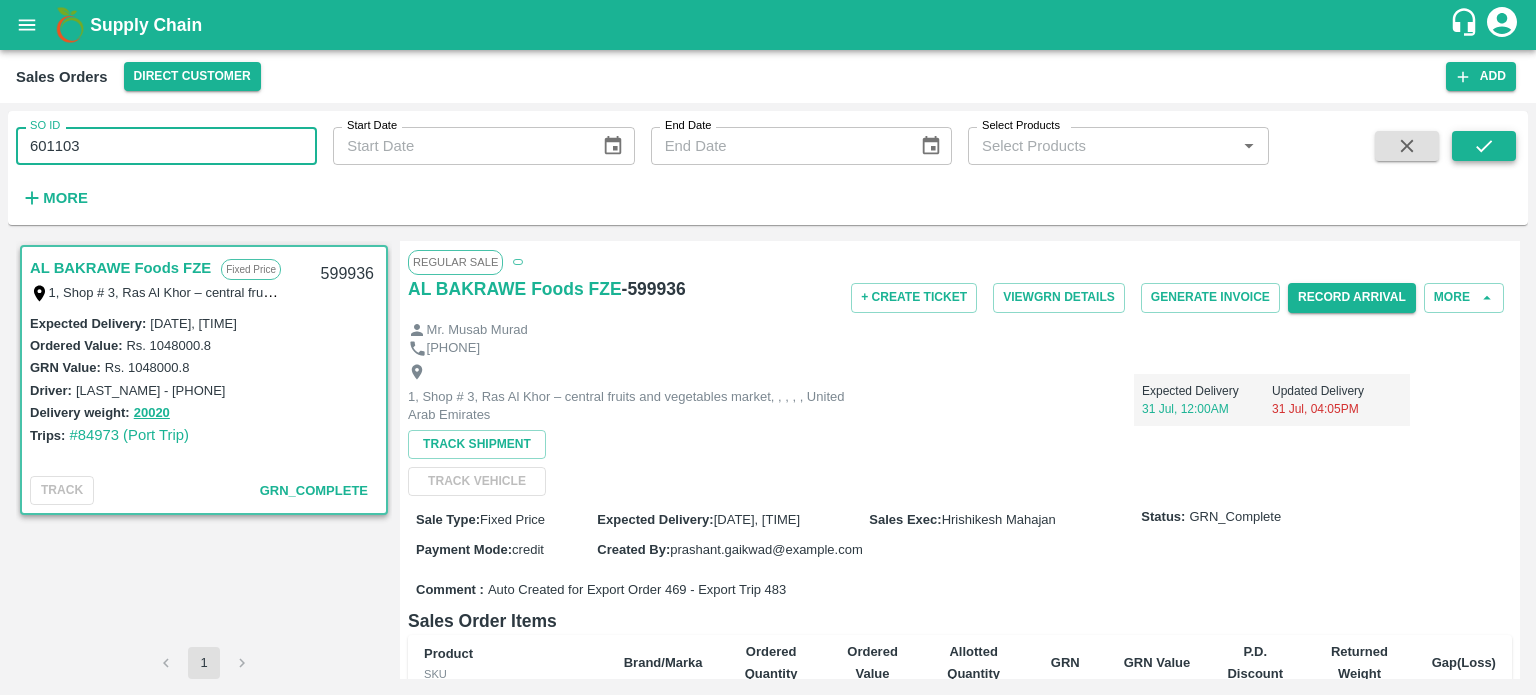 click 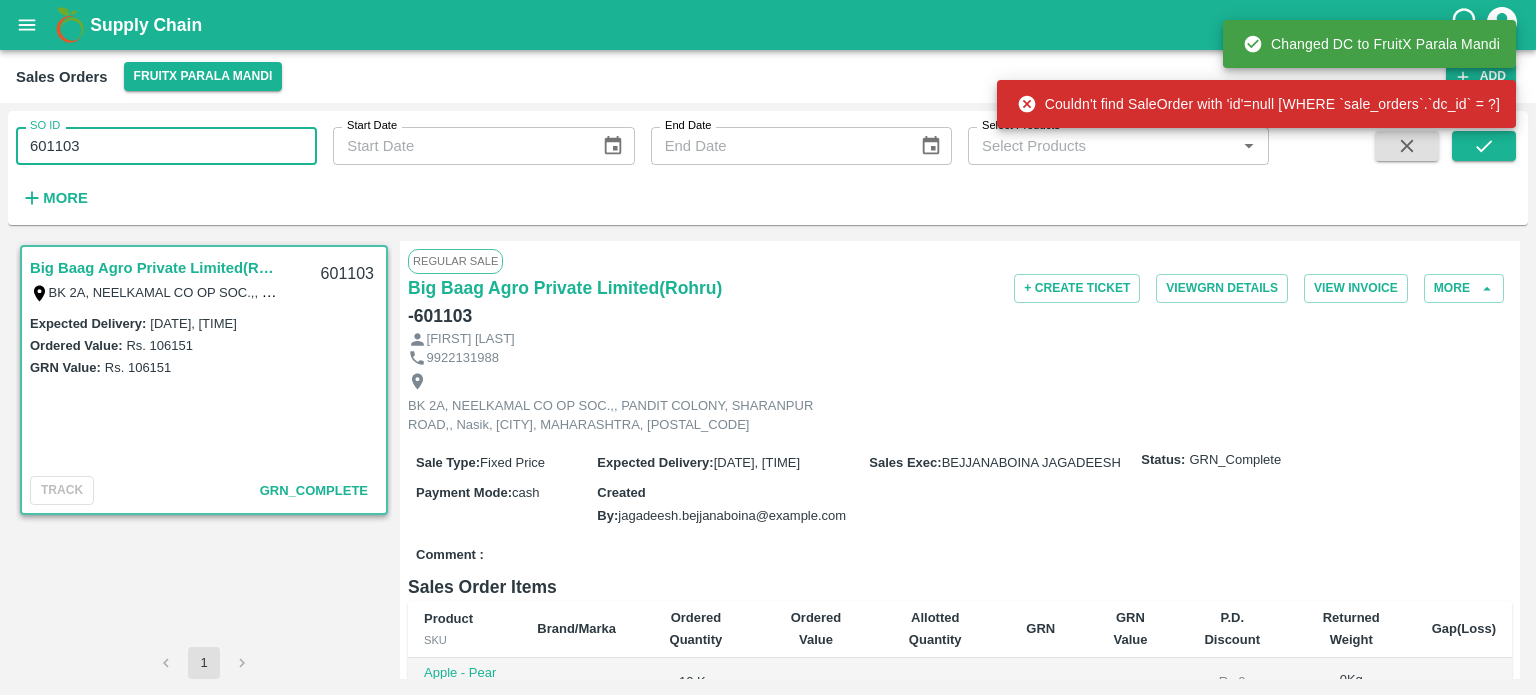 drag, startPoint x: 69, startPoint y: 143, endPoint x: 184, endPoint y: 139, distance: 115.06954 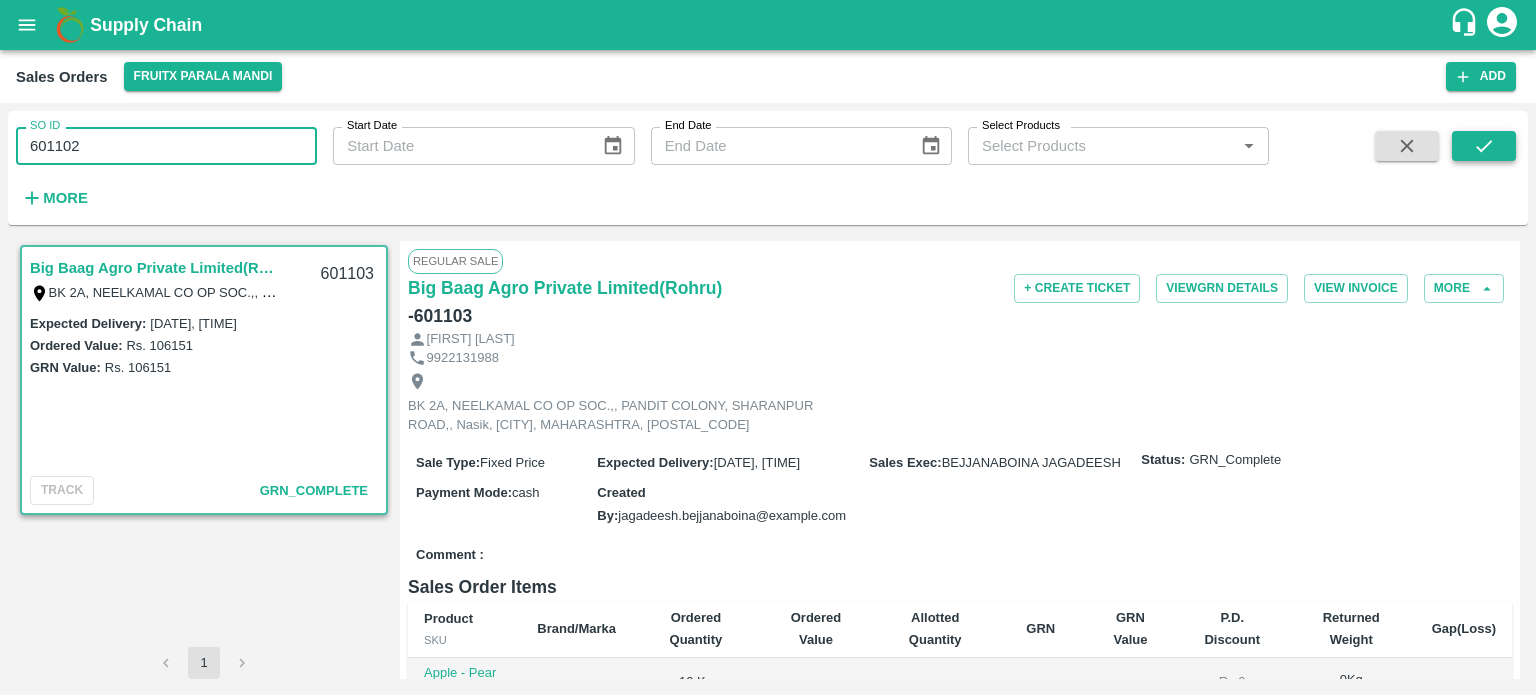 drag, startPoint x: 1476, startPoint y: 167, endPoint x: 1479, endPoint y: 151, distance: 16.27882 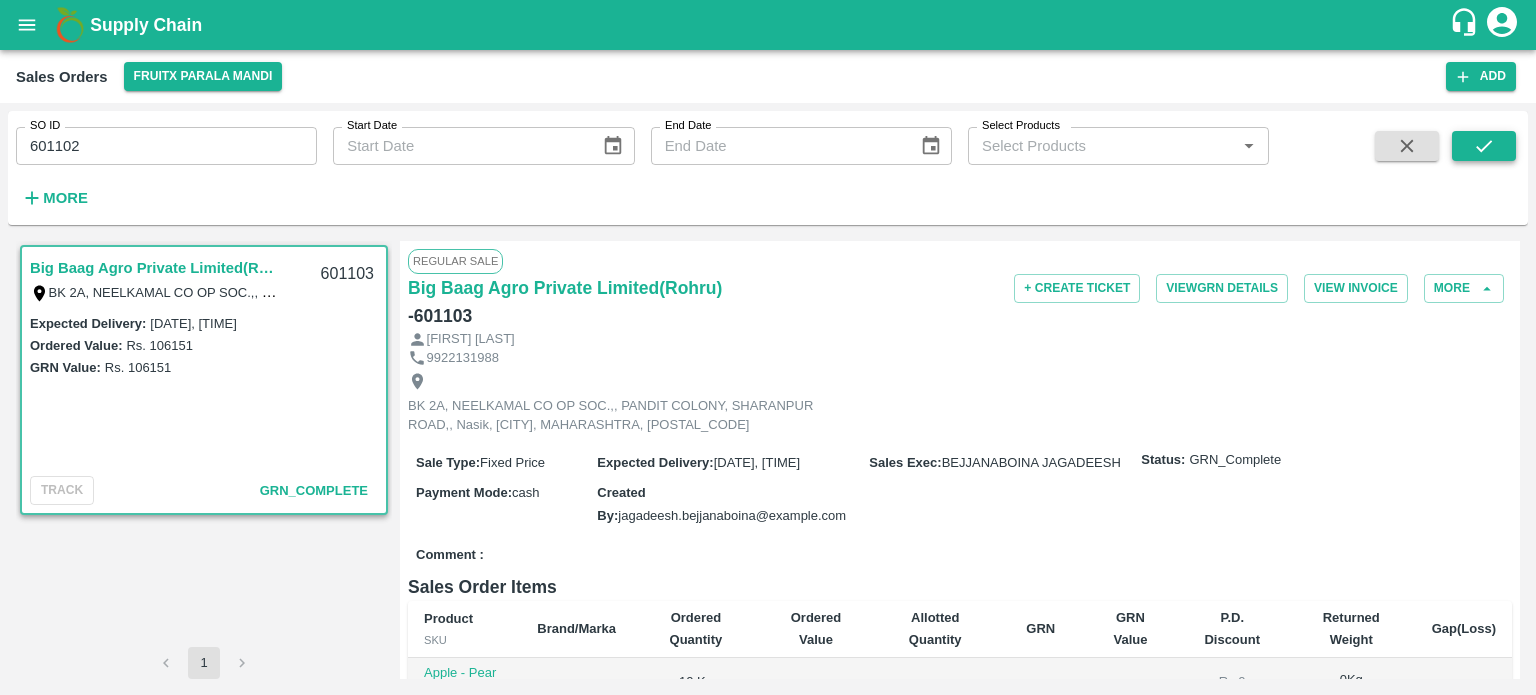 click 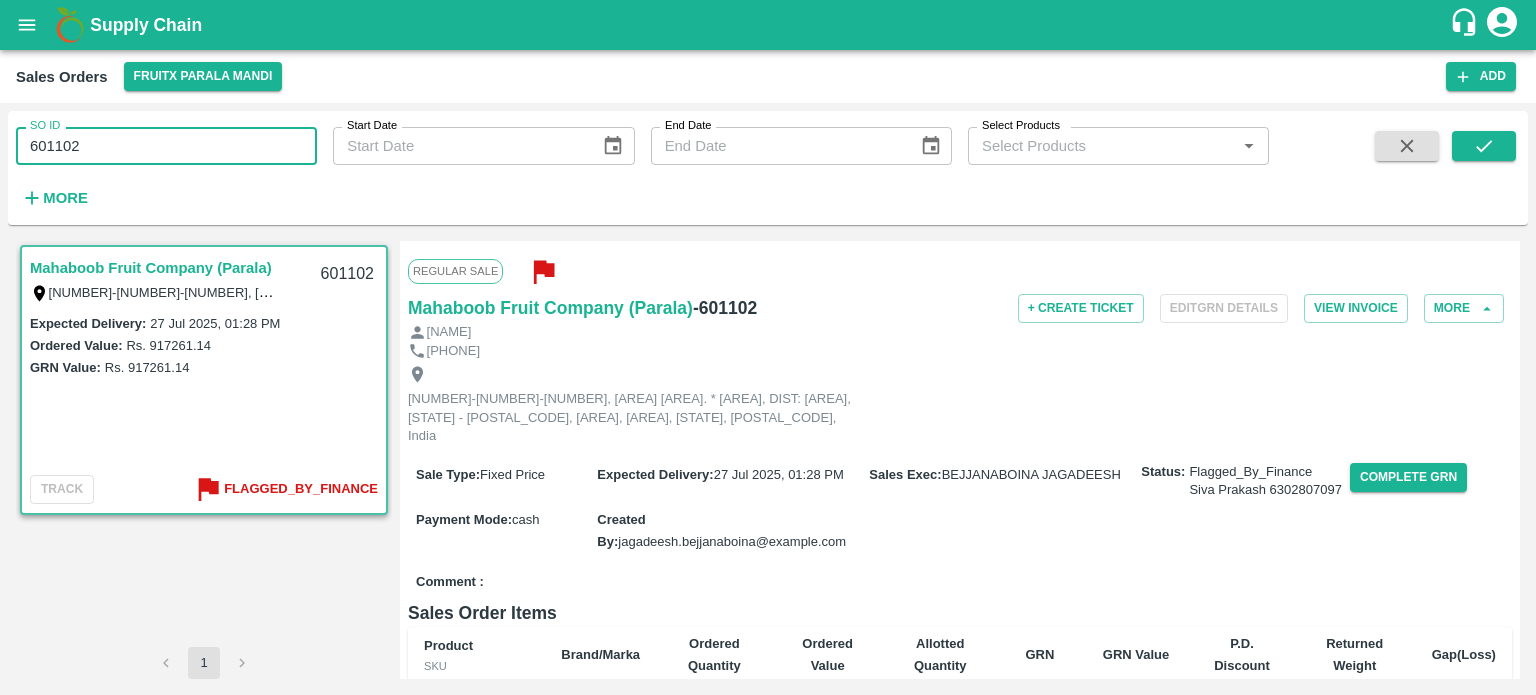 drag, startPoint x: 109, startPoint y: 156, endPoint x: 165, endPoint y: 130, distance: 61.741398 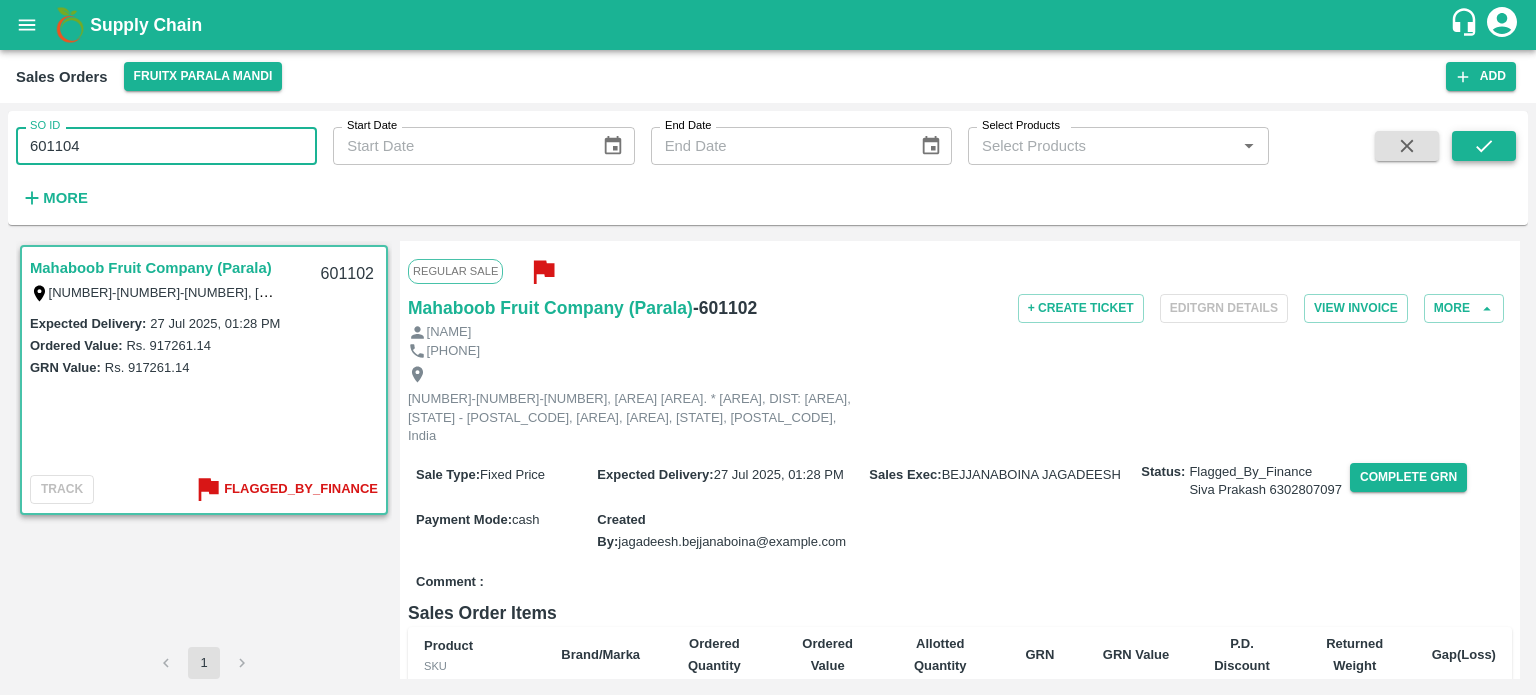 click 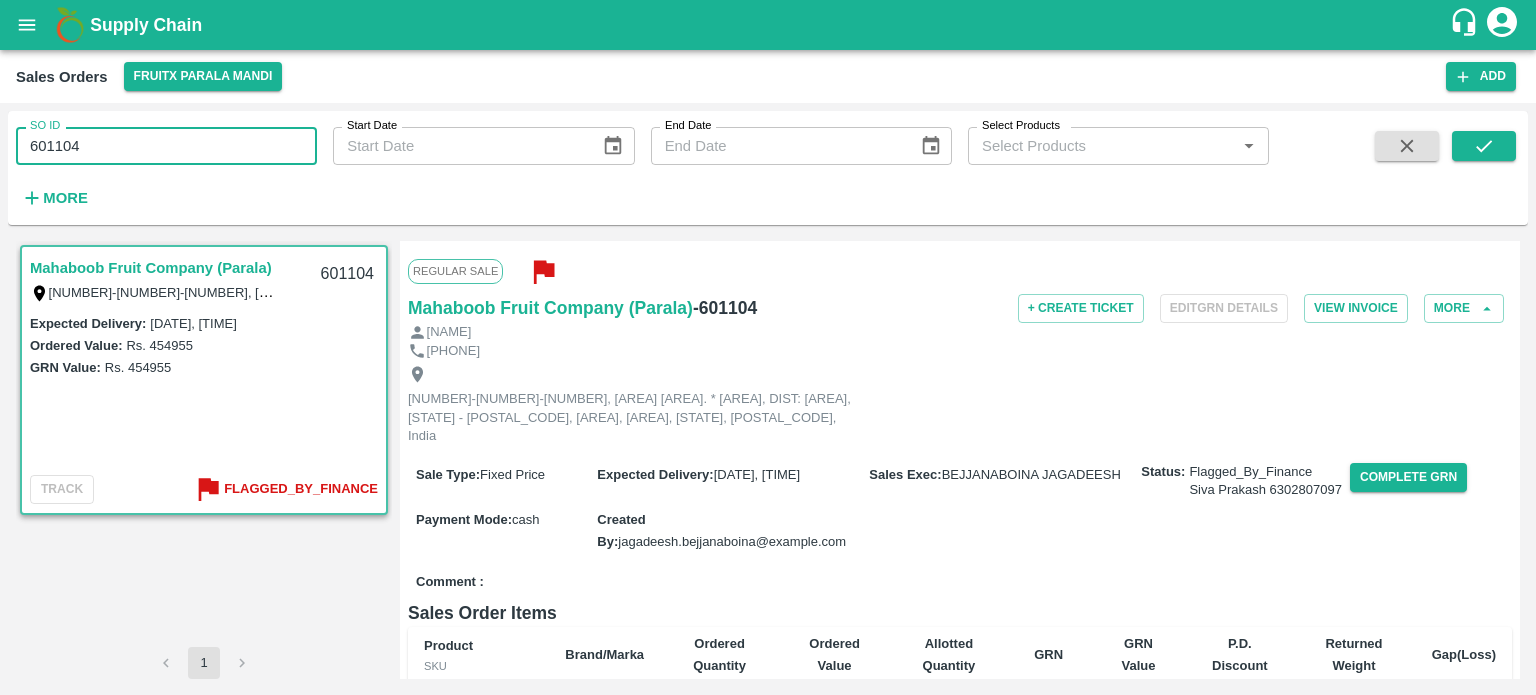 drag, startPoint x: 68, startPoint y: 143, endPoint x: 162, endPoint y: 119, distance: 97.015465 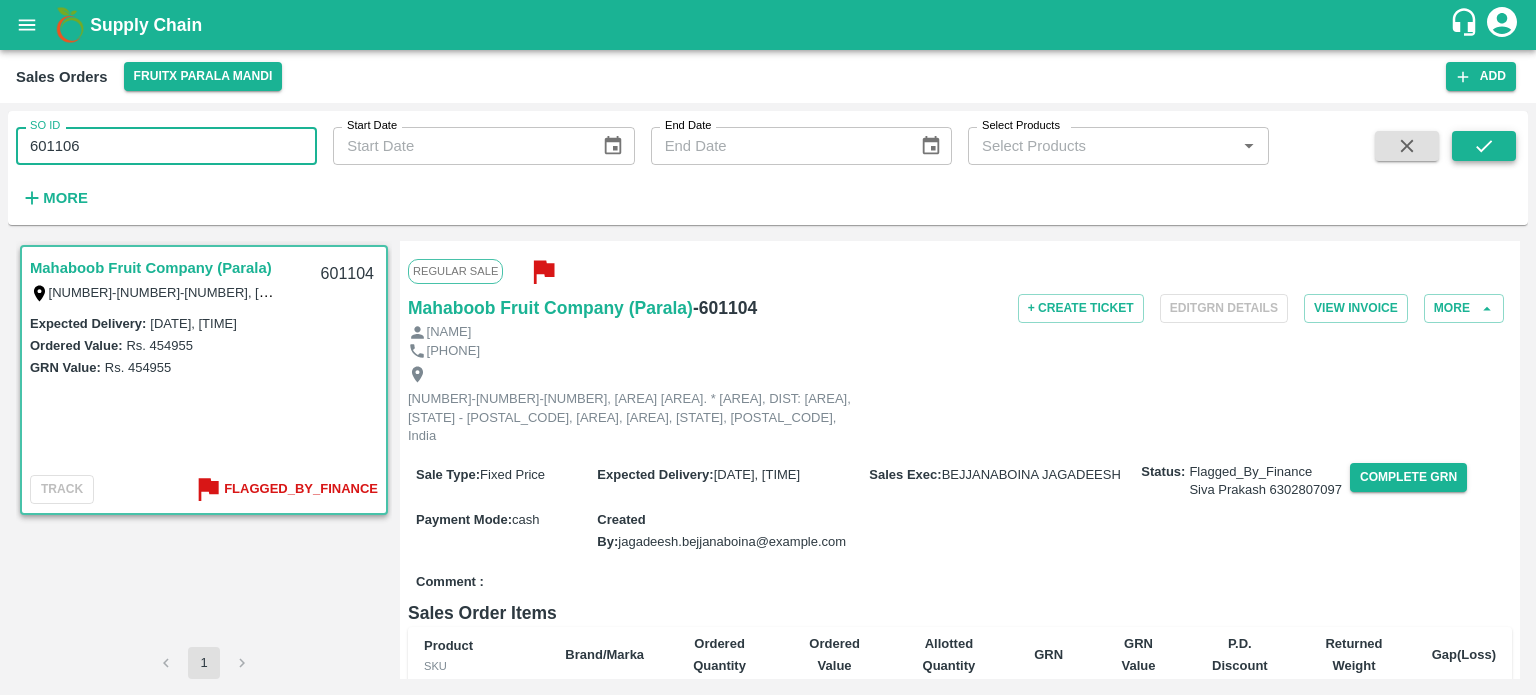 click 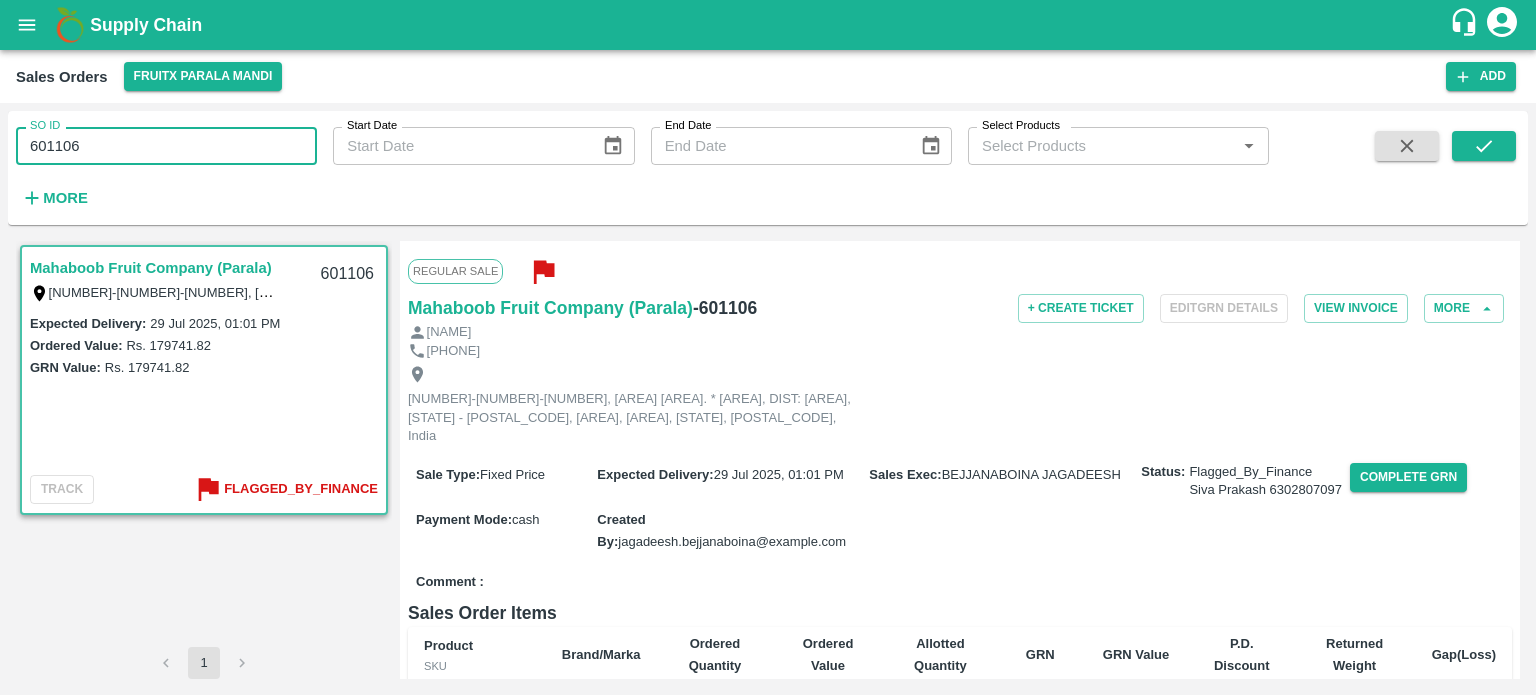 drag, startPoint x: 68, startPoint y: 143, endPoint x: 336, endPoint y: 138, distance: 268.04663 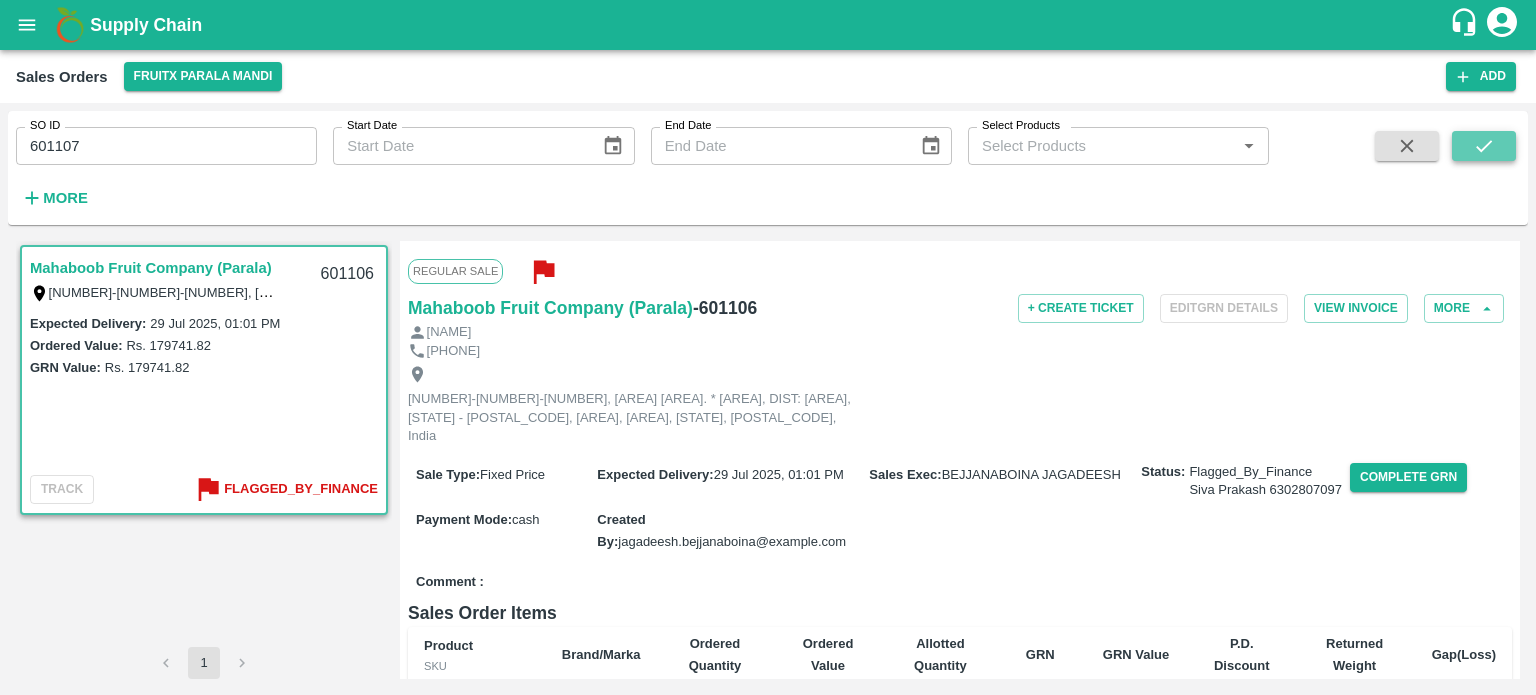 click at bounding box center [1484, 146] 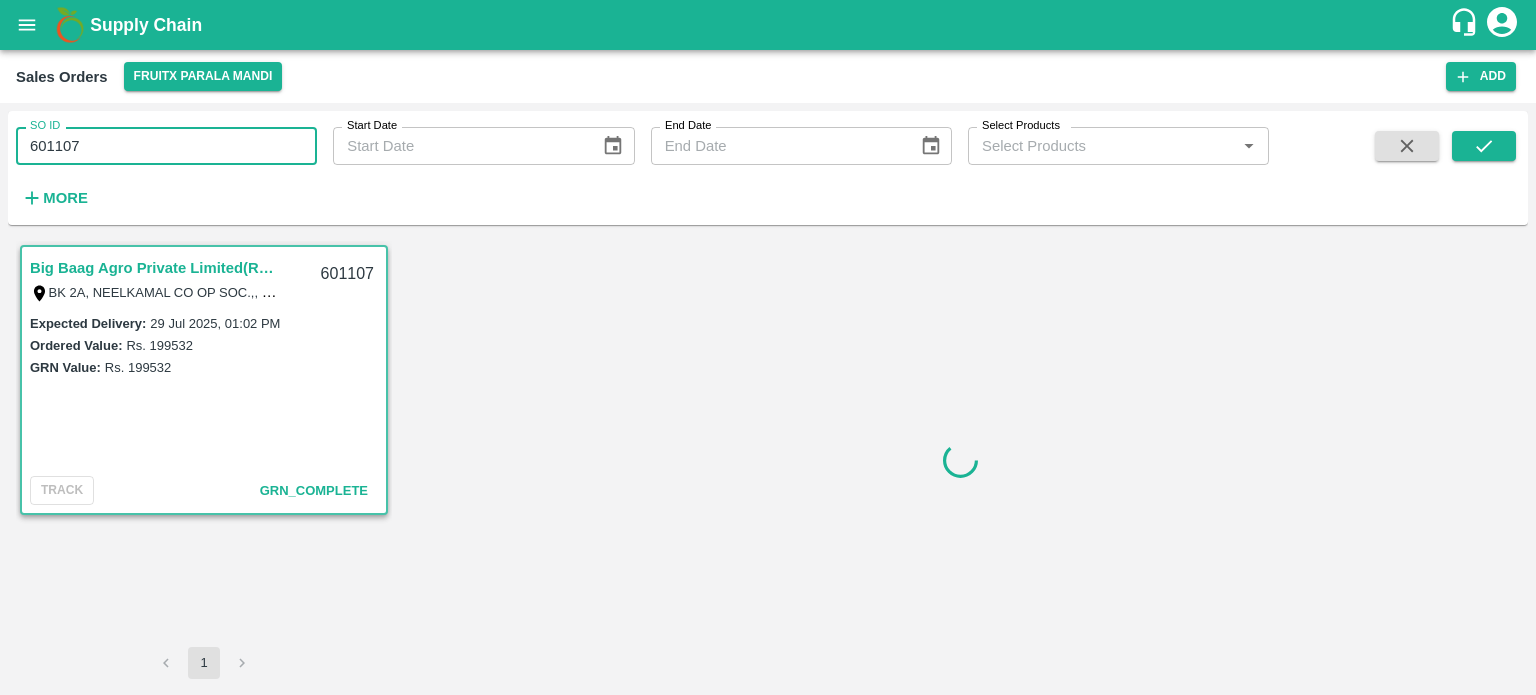 drag, startPoint x: 73, startPoint y: 143, endPoint x: 333, endPoint y: 151, distance: 260.12305 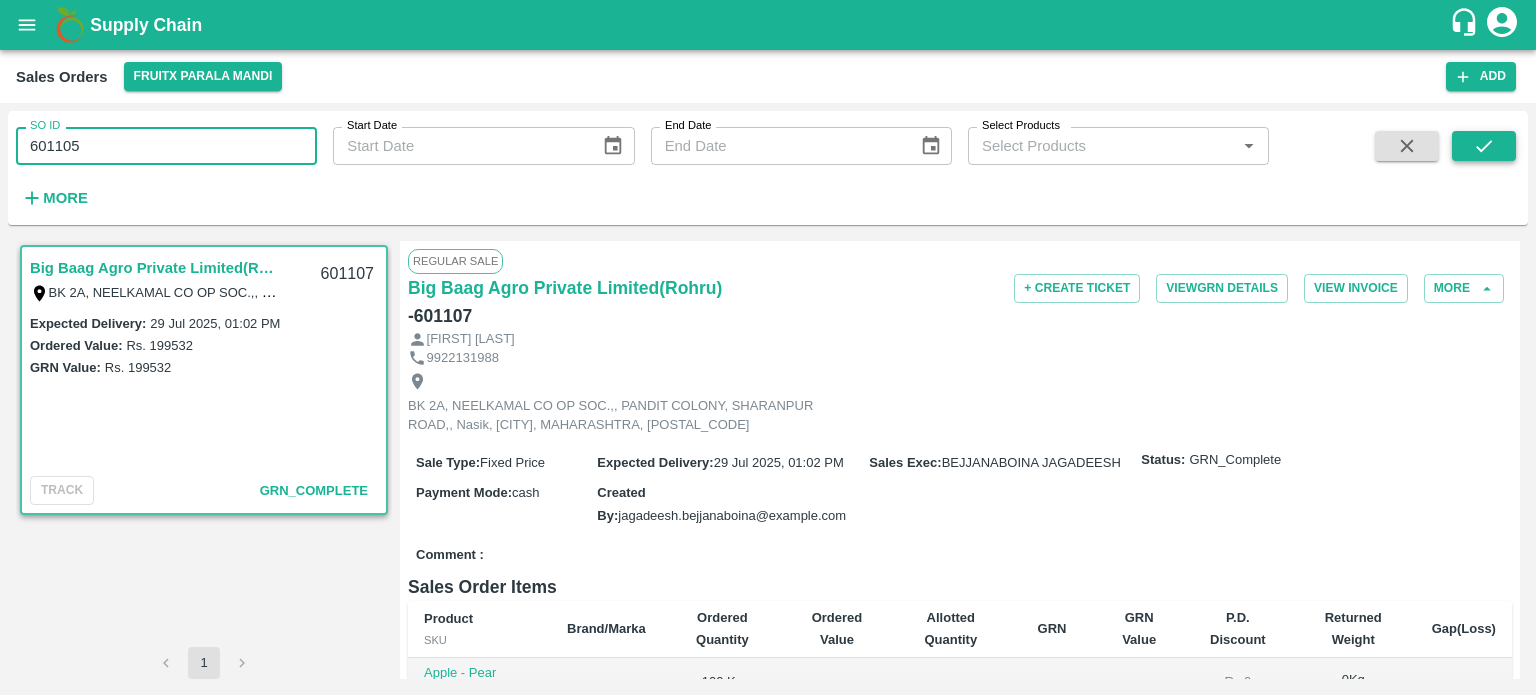 click at bounding box center (1484, 146) 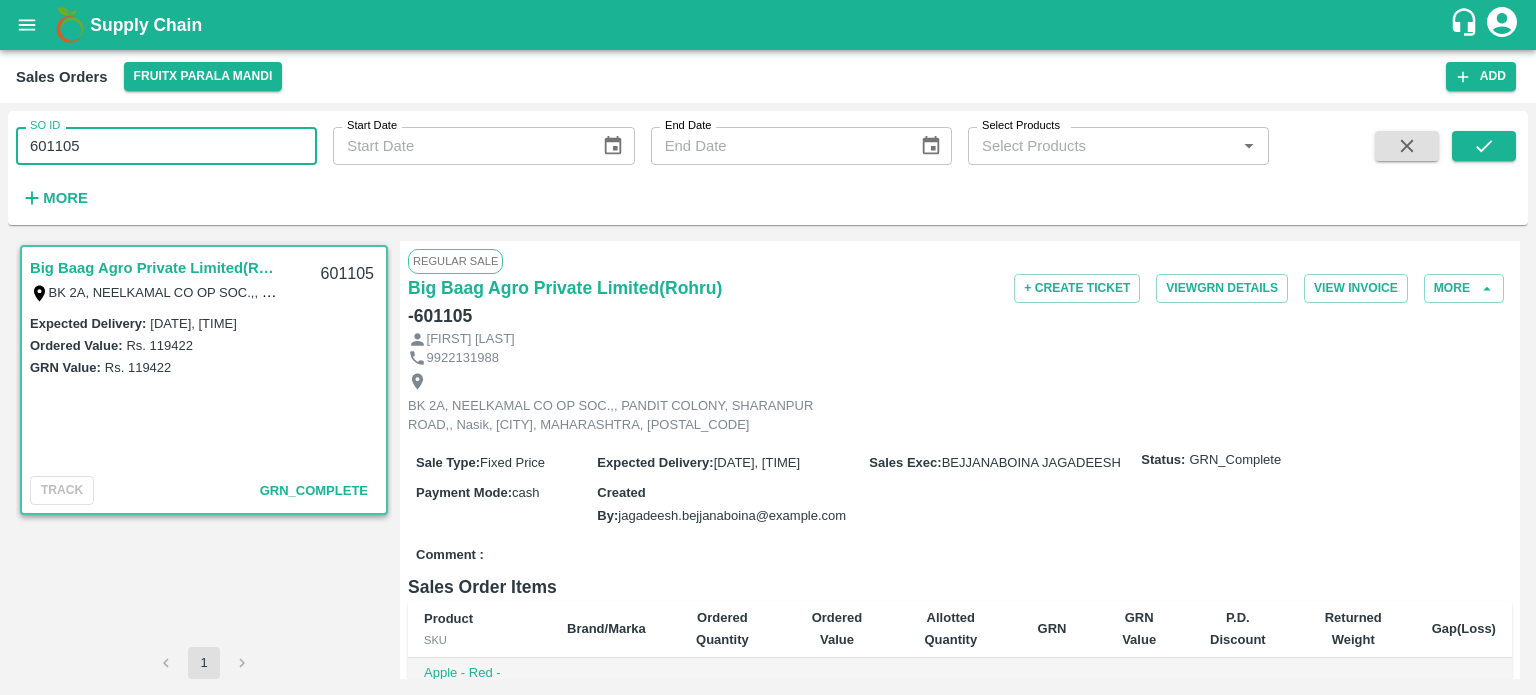 drag, startPoint x: 118, startPoint y: 151, endPoint x: 0, endPoint y: 110, distance: 124.919975 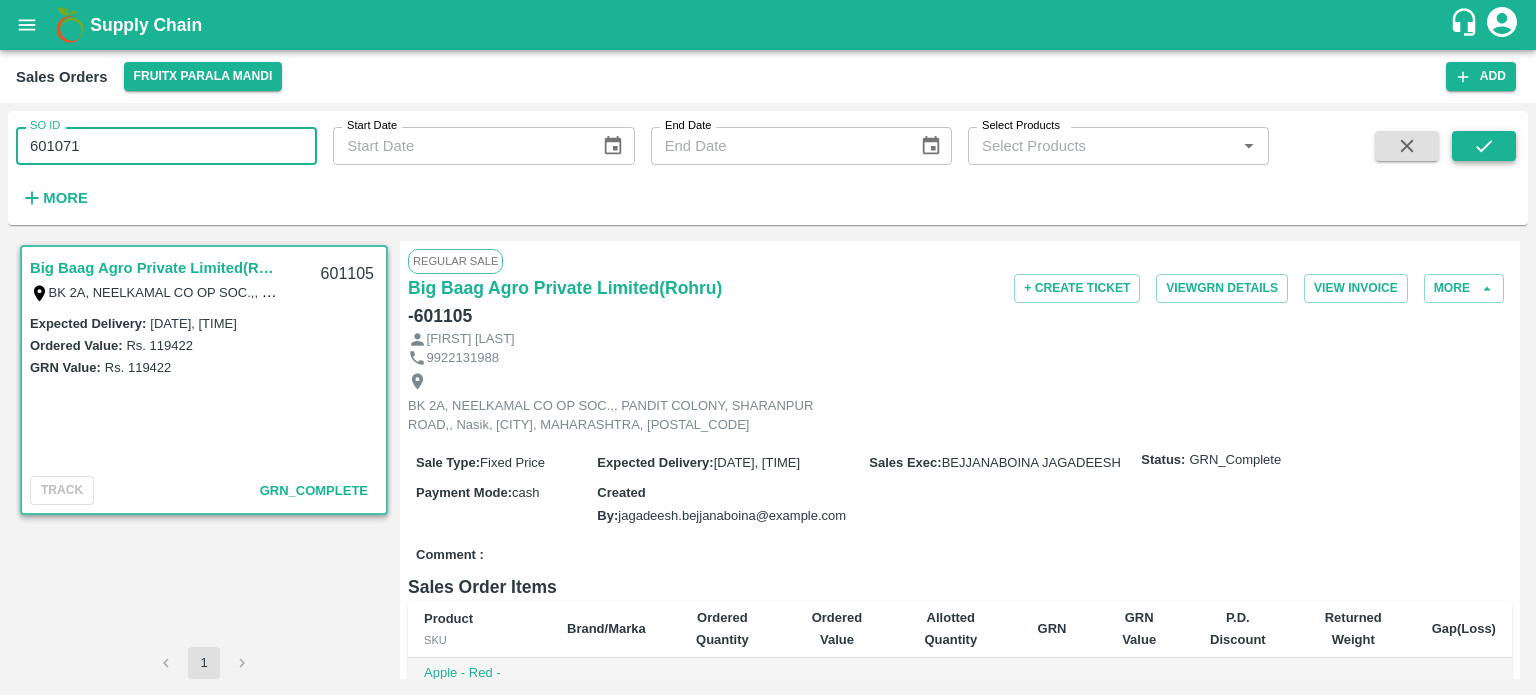 click 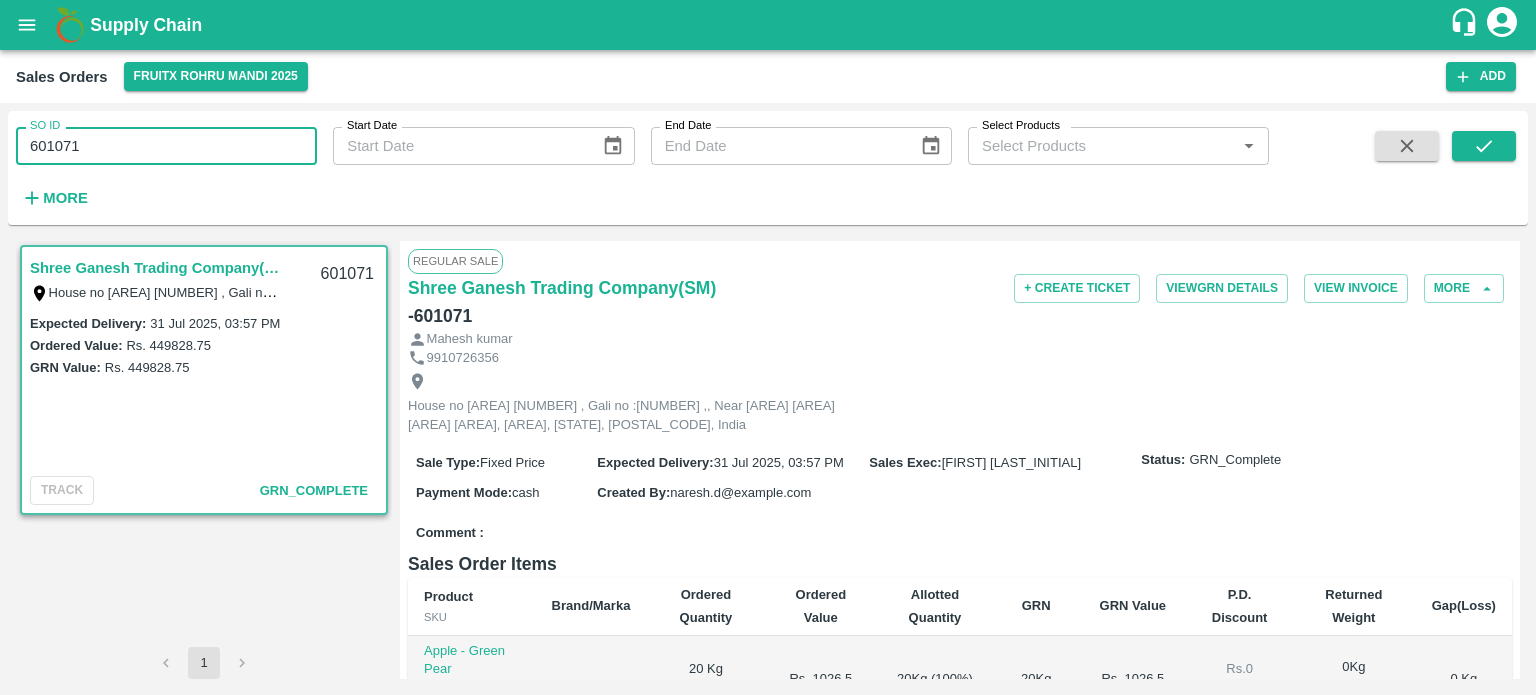 click on "Created by Pallet Stuffing Hand Summary 673 for Stuffing Record 114 SO: 599936
Shree Ganesh Trading Company(SM) House no MCF A 44 , Gali no :3 ,, Near Anaj Mandi Vishnu colony Ballabgarh ,, Faridabad, Faridabad, Haryana, [POSTAL_CODE], India 601071 Expected Delivery : 31 Jul 2025, 03:57 PM Ordered Value: Rs.   449828.75 GRN Value: Rs.   449828.75 TRACK GRN_Complete 1 Regular Sale Shree Ganesh Trading Company(SM)   - 601071 + Create Ticket View  GRN Details View Invoice More Mahesh kumar [PHONE] House no MCF A 44 , Gali no :3 ,, Near Anaj Mandi Vishnu colony Ballabgarh ,, Faridabad, Faridabad, Haryana, [POSTAL_CODE], India Sale Type :   Fixed Price Expected Delivery :  31 Jul 2025, 03:57 PM Sales Exec :  Naresh D Status: GRN_Complete Payment Mode :  cash Created By :  naresh.d@example.com Comment : Sales Order Items Product SKU Brand/Marka Ordered Quantity Ordered Value Allotted Quantity GRN GRN Value P.D. Discount Returned Weight Gap(Loss) Apple - Green Pear A-M (125) GRN Done 20 Kg Rs. 1026.5 0" at bounding box center (768, 399) 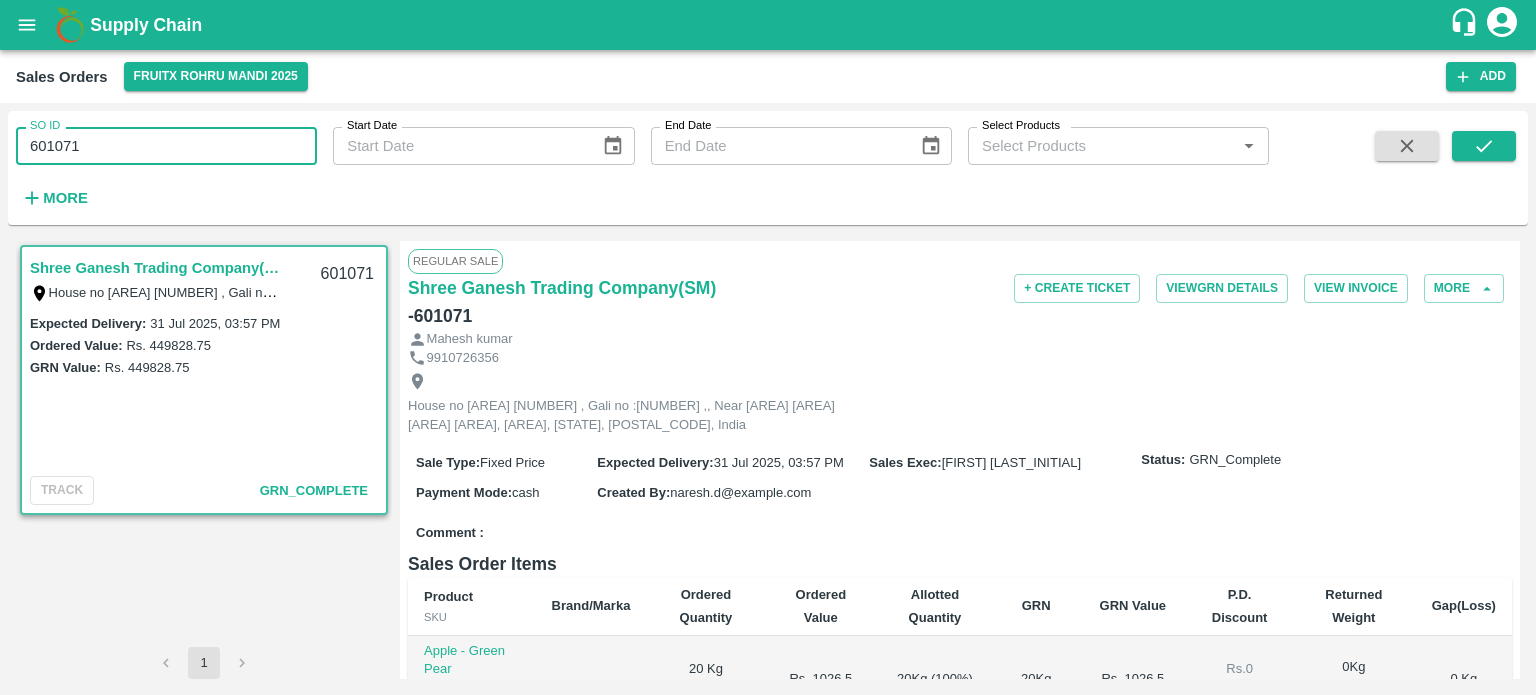 paste 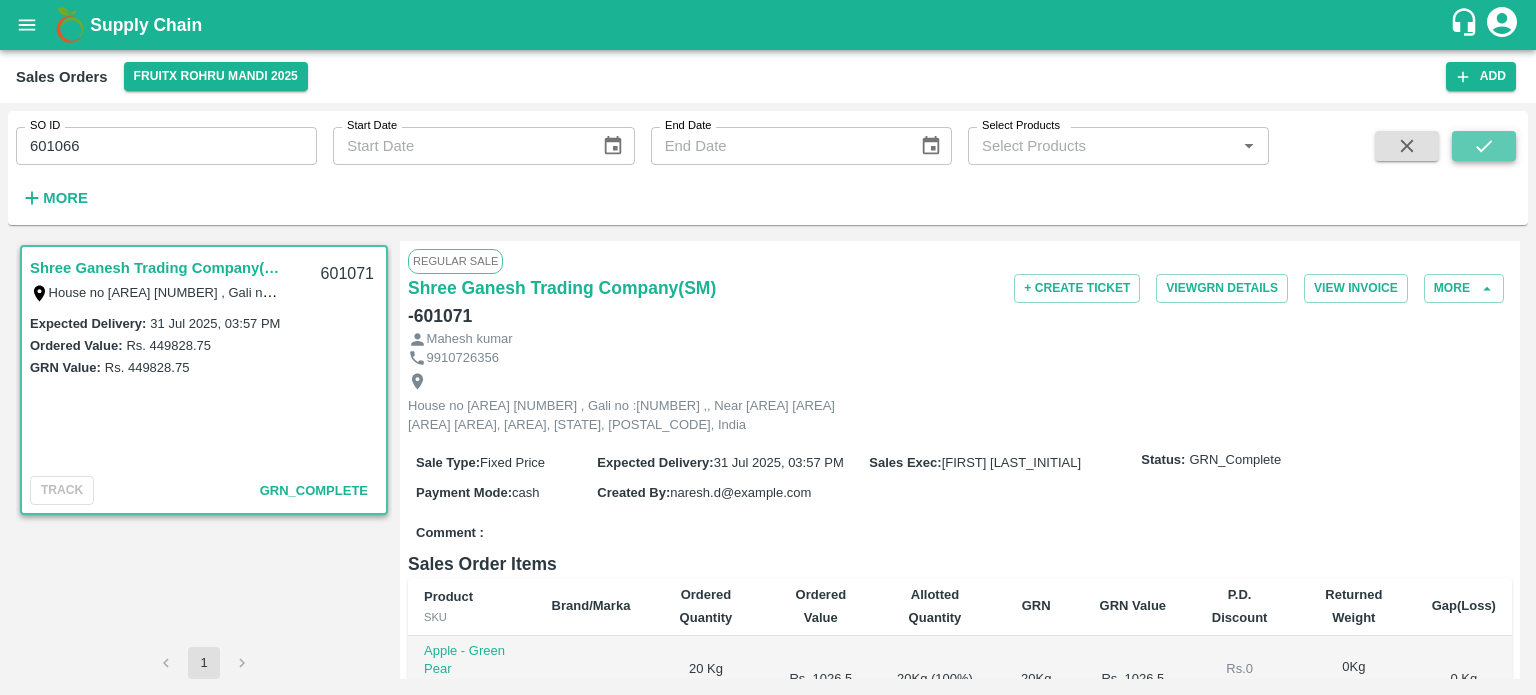 click 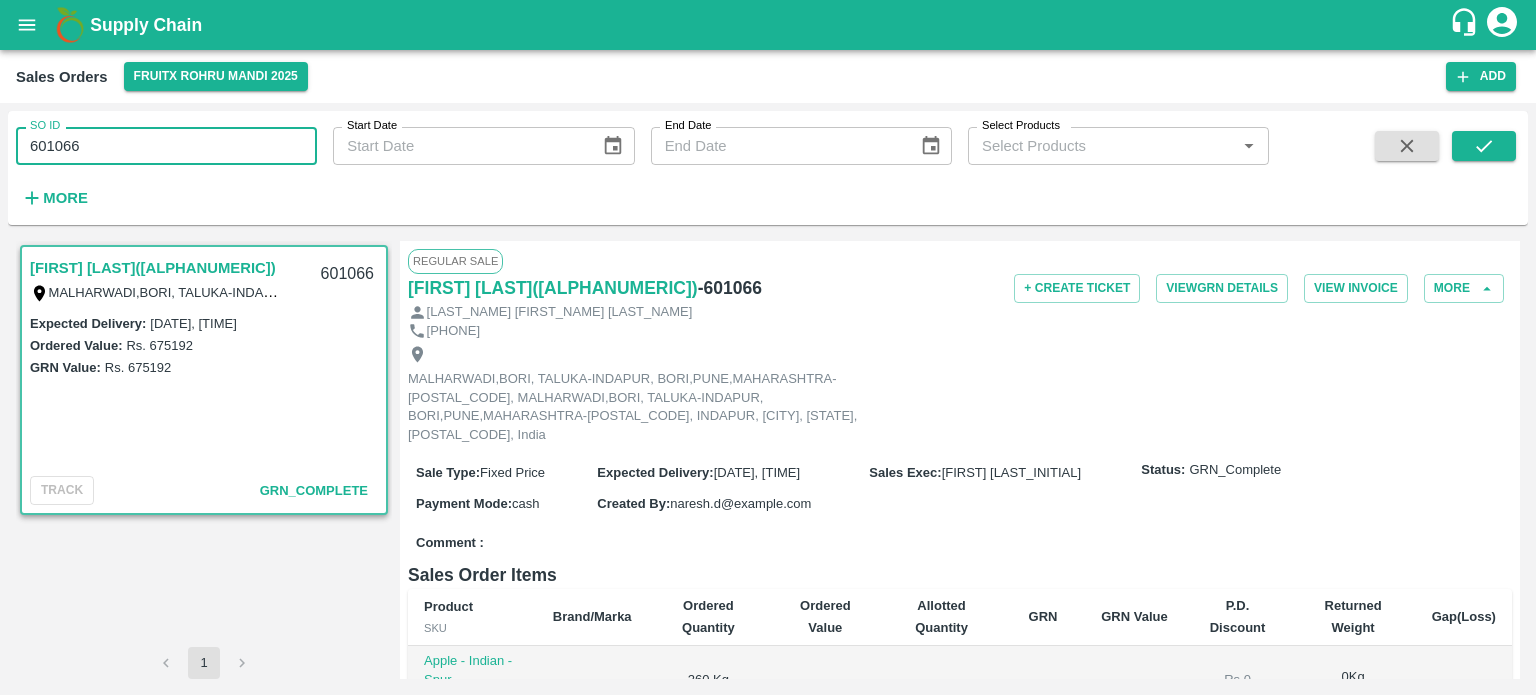 drag, startPoint x: 59, startPoint y: 139, endPoint x: 216, endPoint y: 126, distance: 157.5373 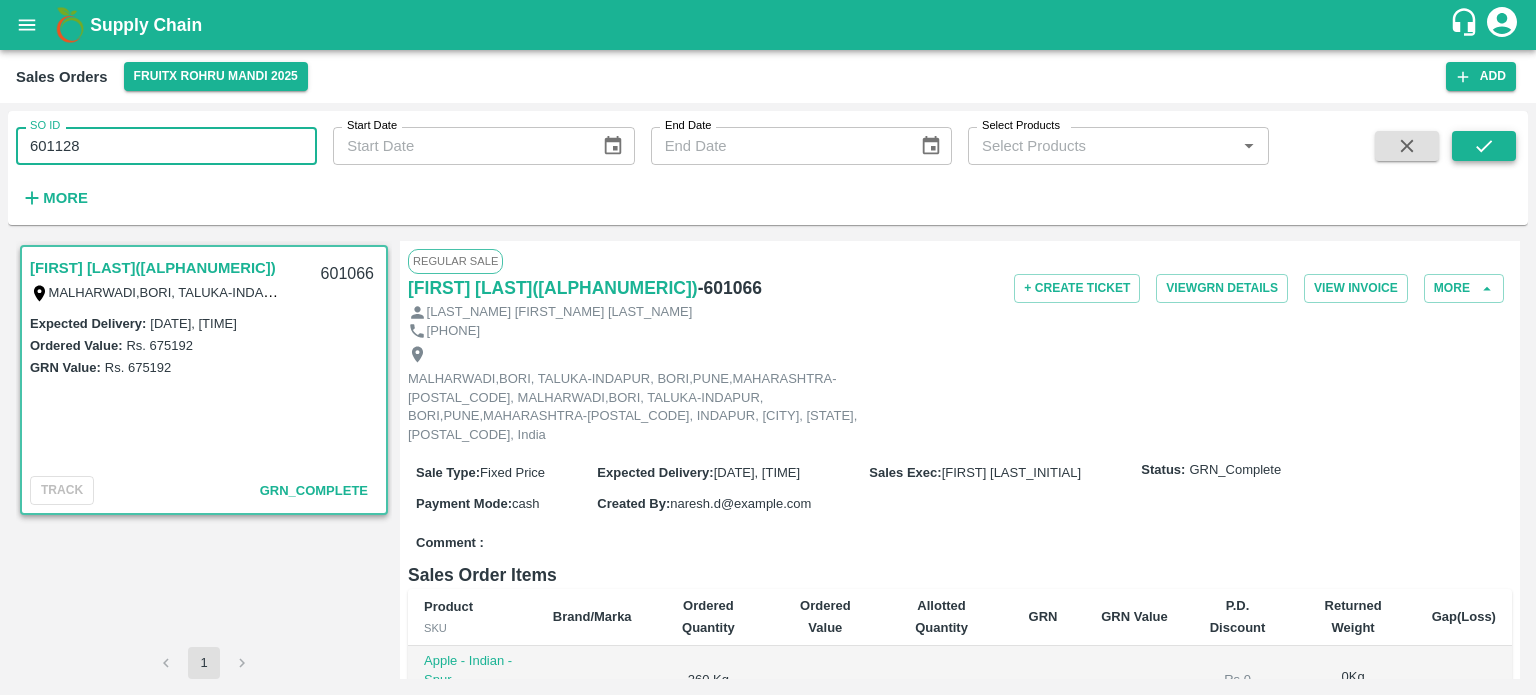 click 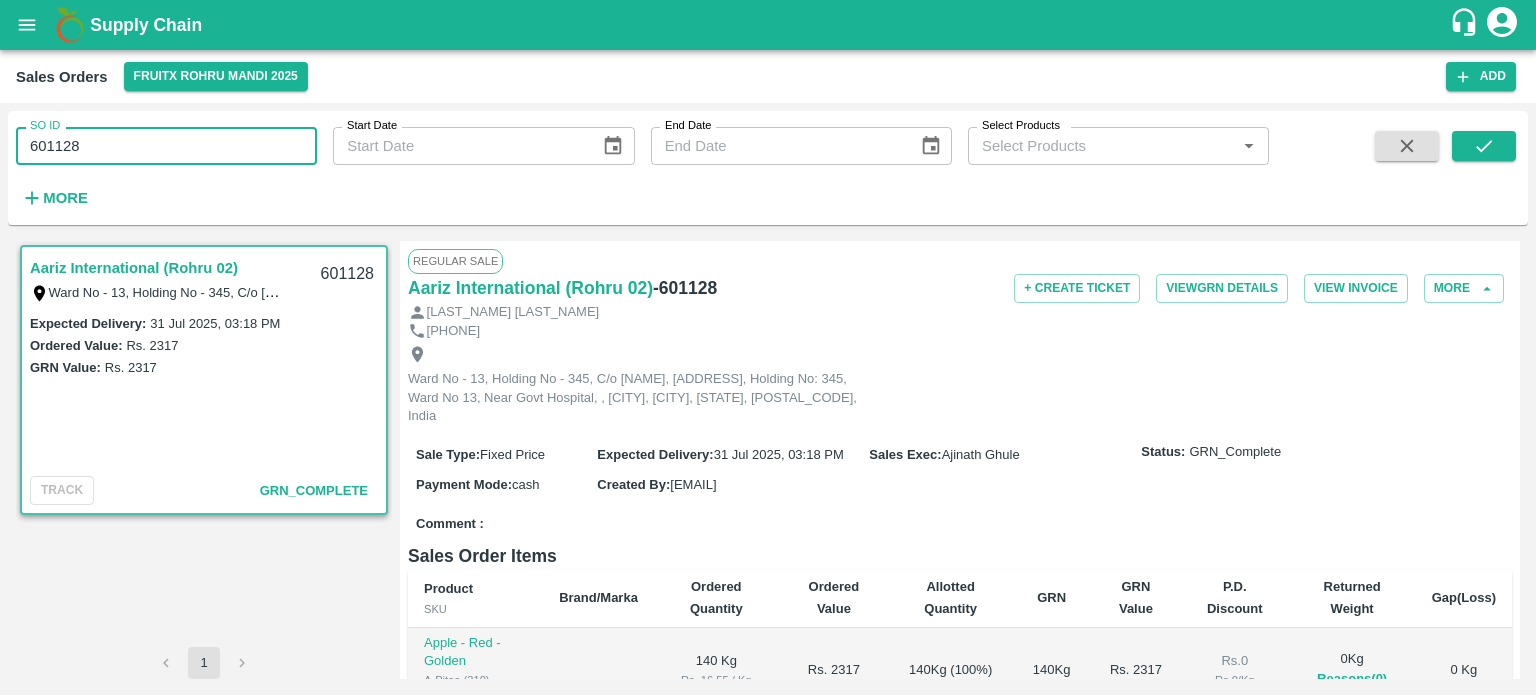 click on "601128" at bounding box center [166, 146] 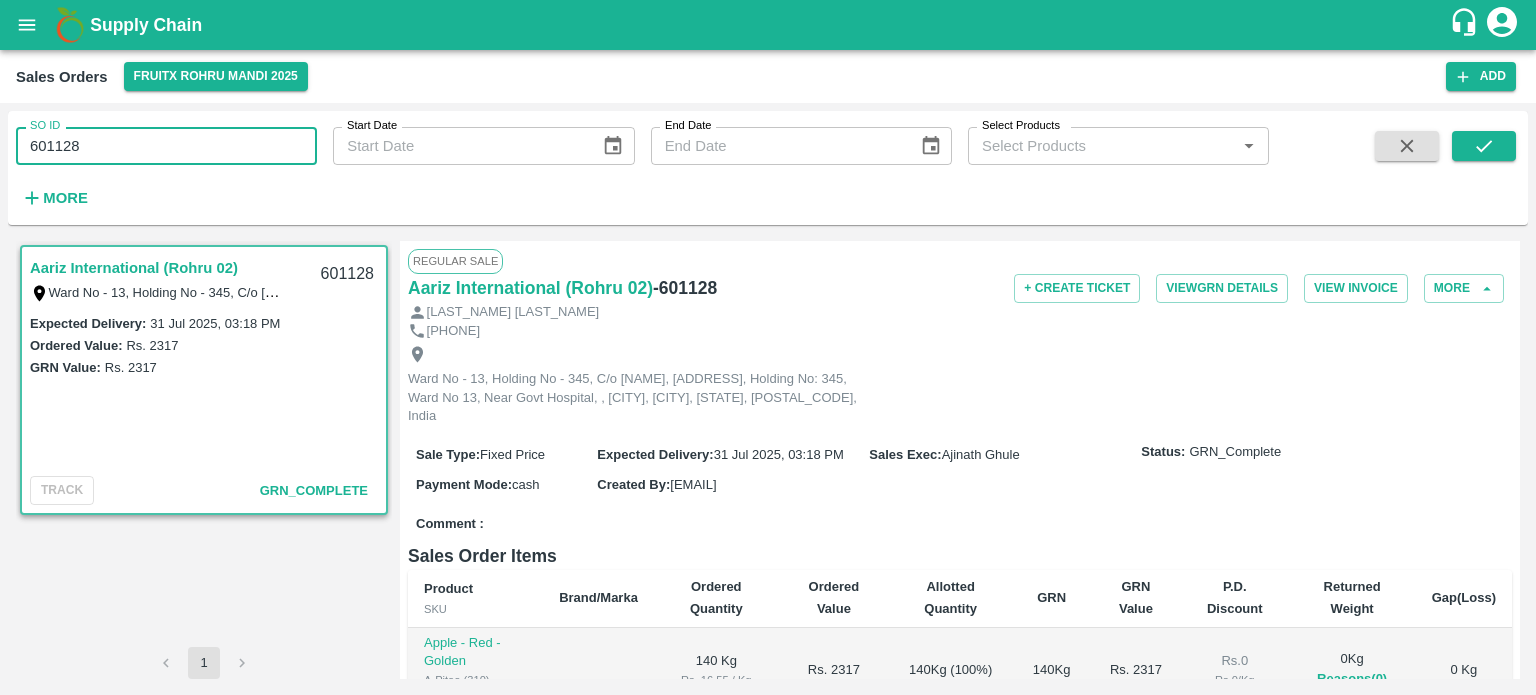 drag, startPoint x: 49, startPoint y: 141, endPoint x: 205, endPoint y: 143, distance: 156.01282 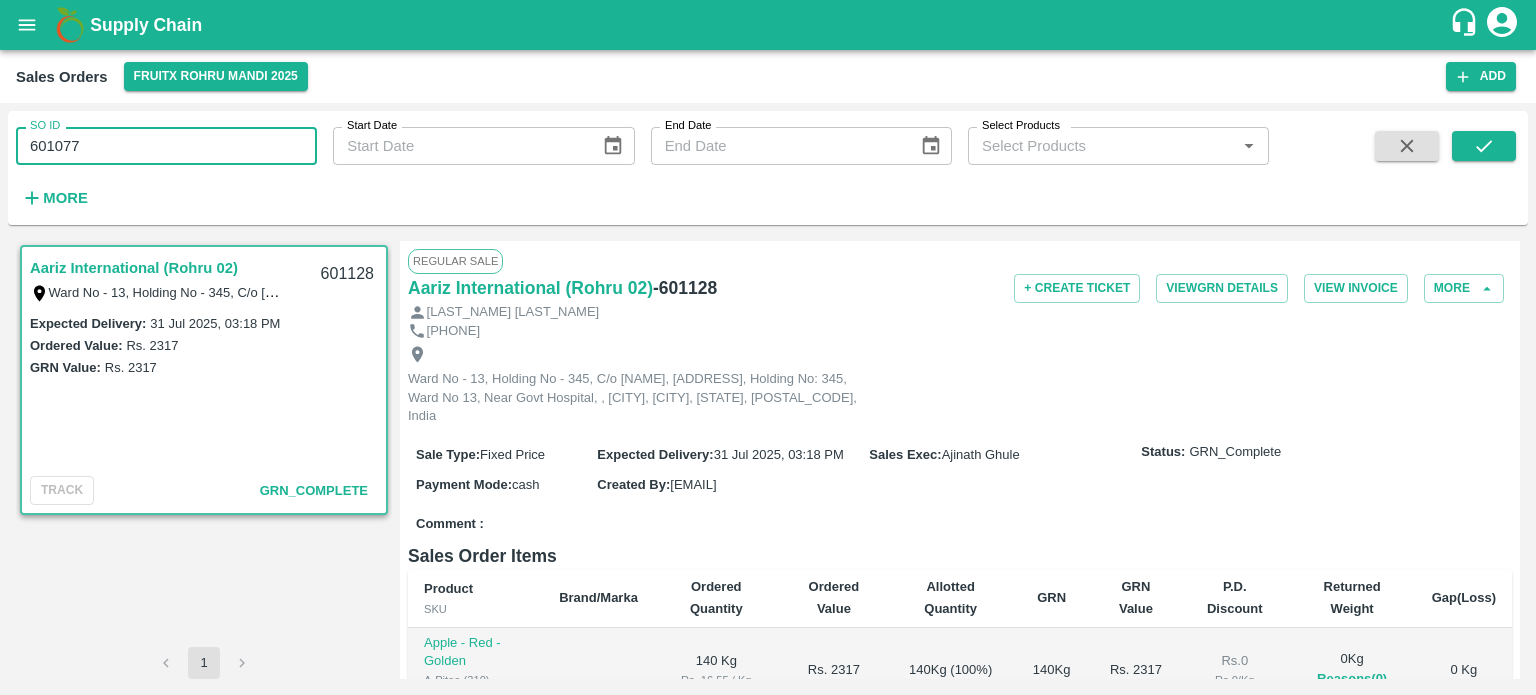 click on "SO ID 601077 SO ID Start Date Start Date End Date End Date Select Products Select Products   * More" at bounding box center [634, 163] 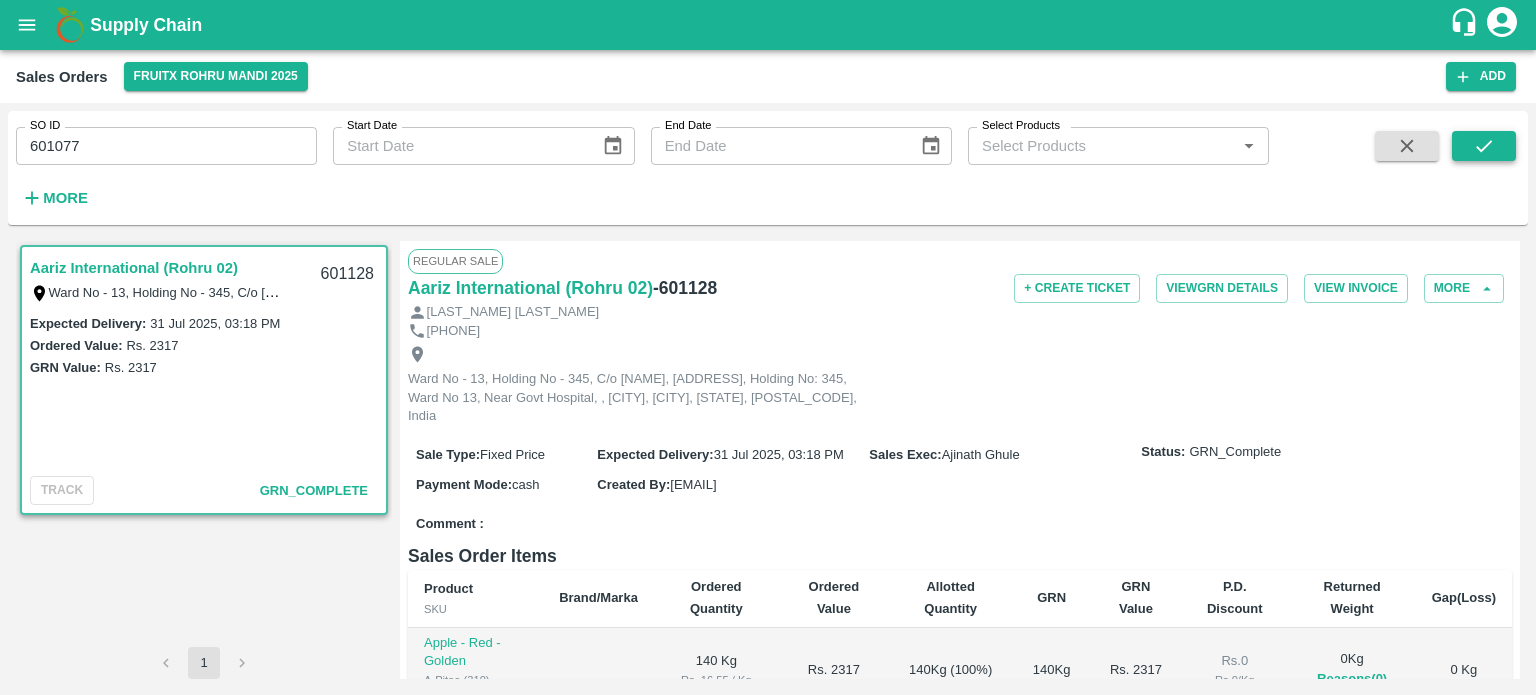 click at bounding box center (1484, 146) 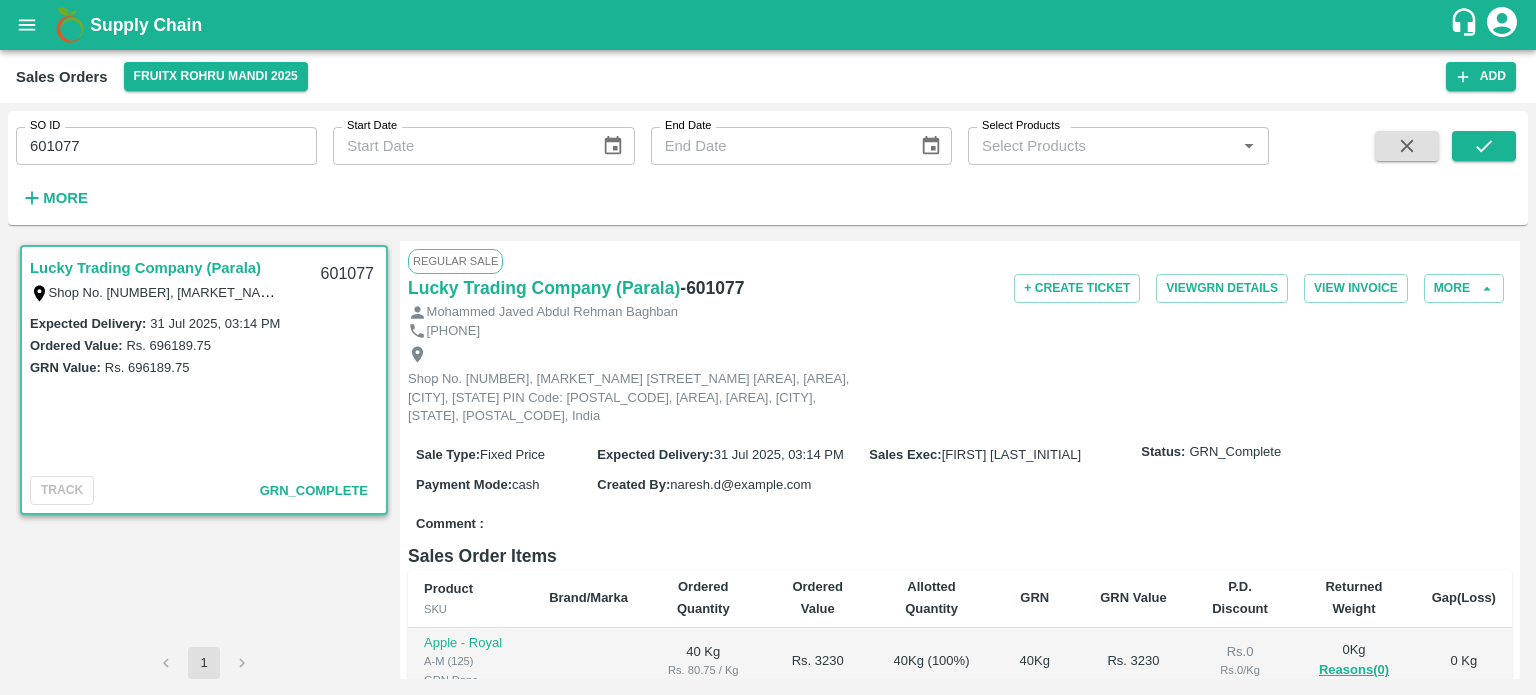 click on "601077" at bounding box center (166, 146) 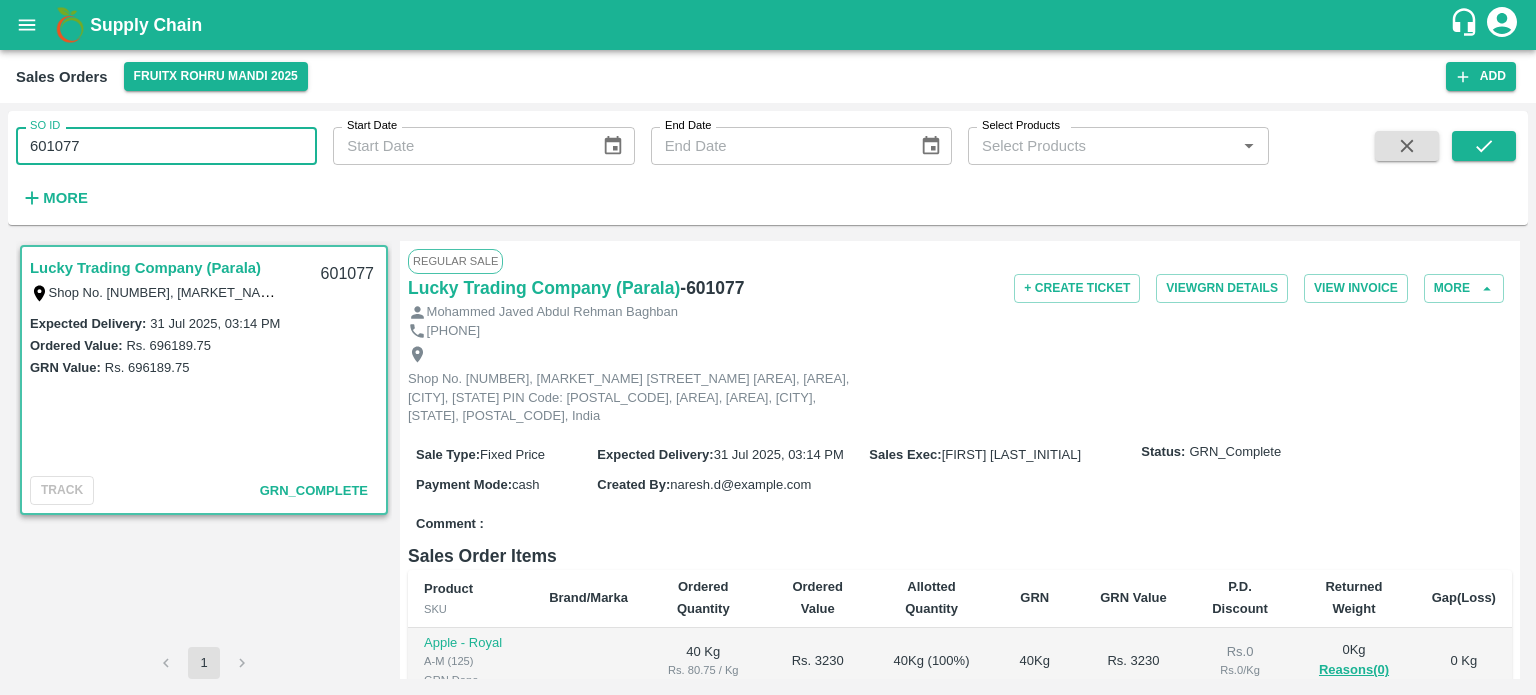 drag, startPoint x: 56, startPoint y: 143, endPoint x: 361, endPoint y: 115, distance: 306.28256 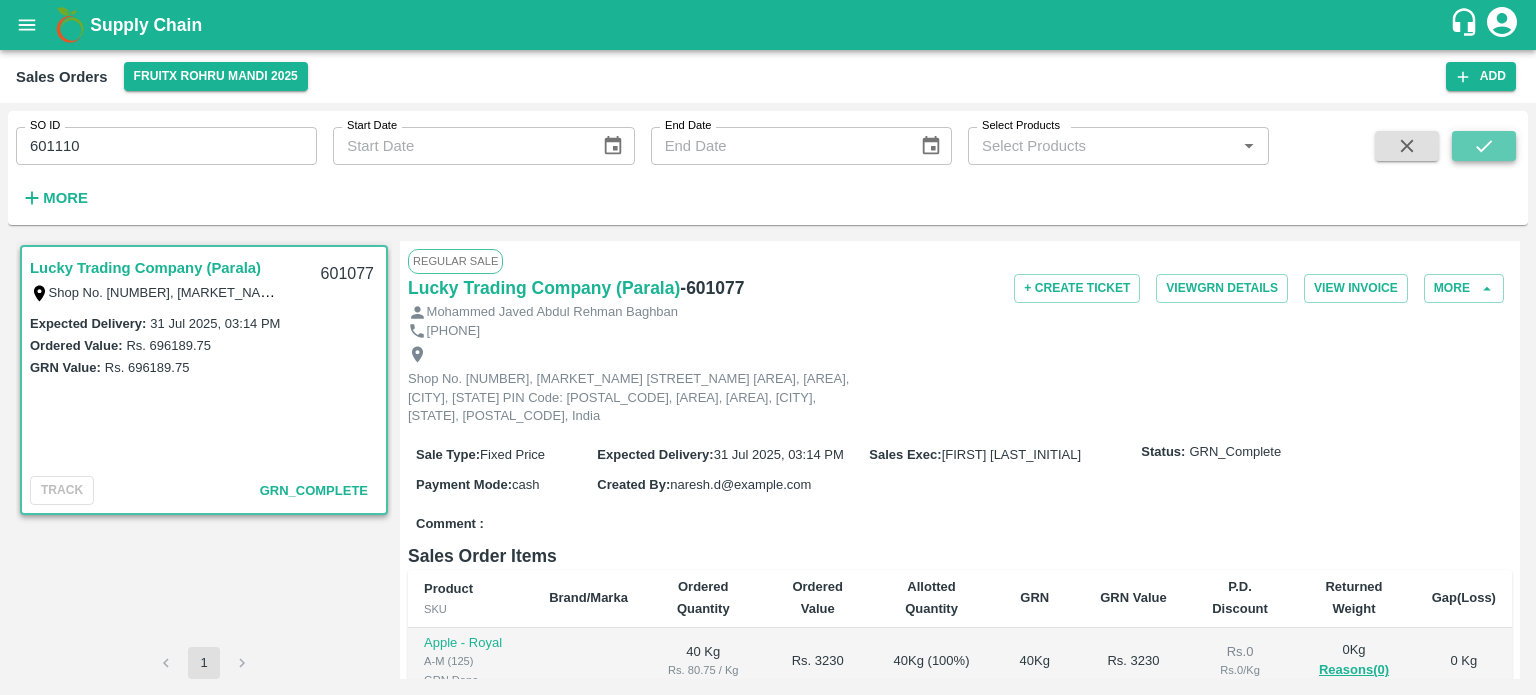 click 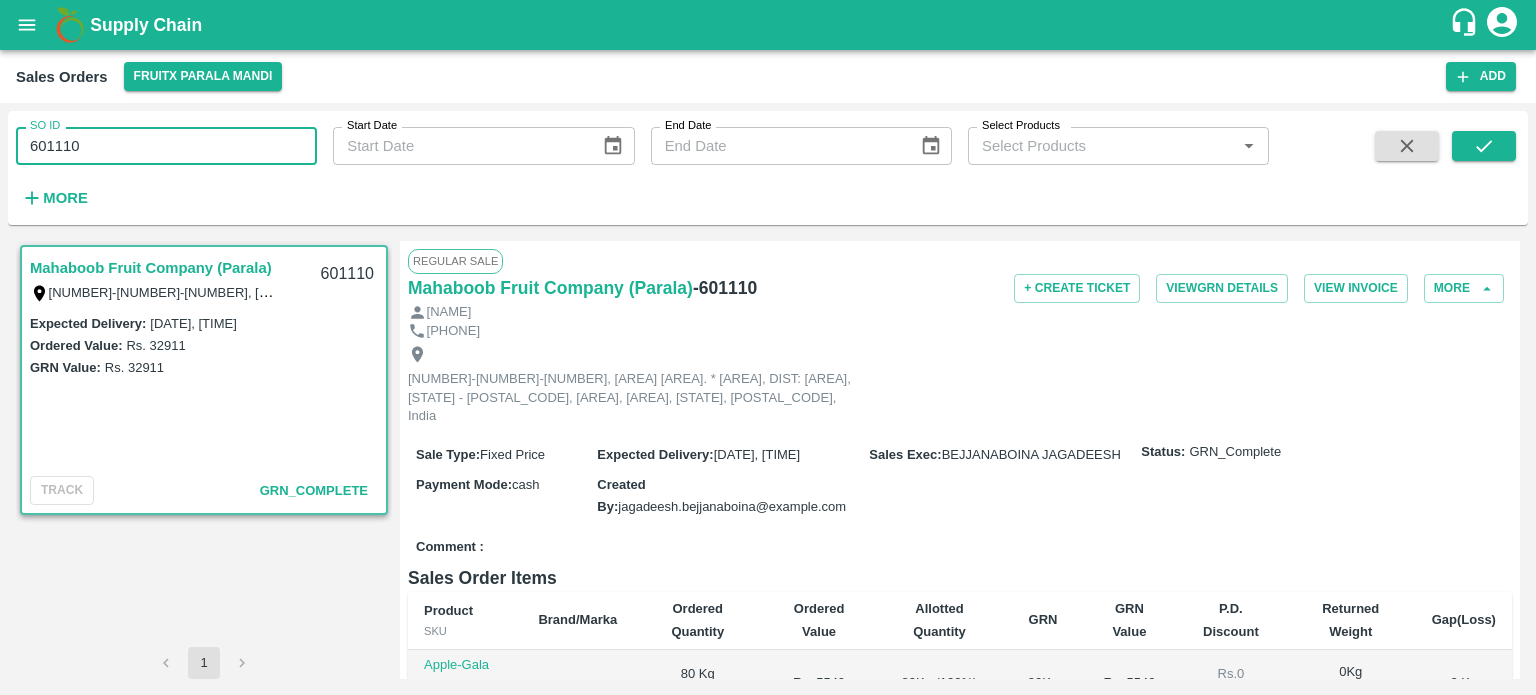 drag, startPoint x: 56, startPoint y: 139, endPoint x: 200, endPoint y: 152, distance: 144.58562 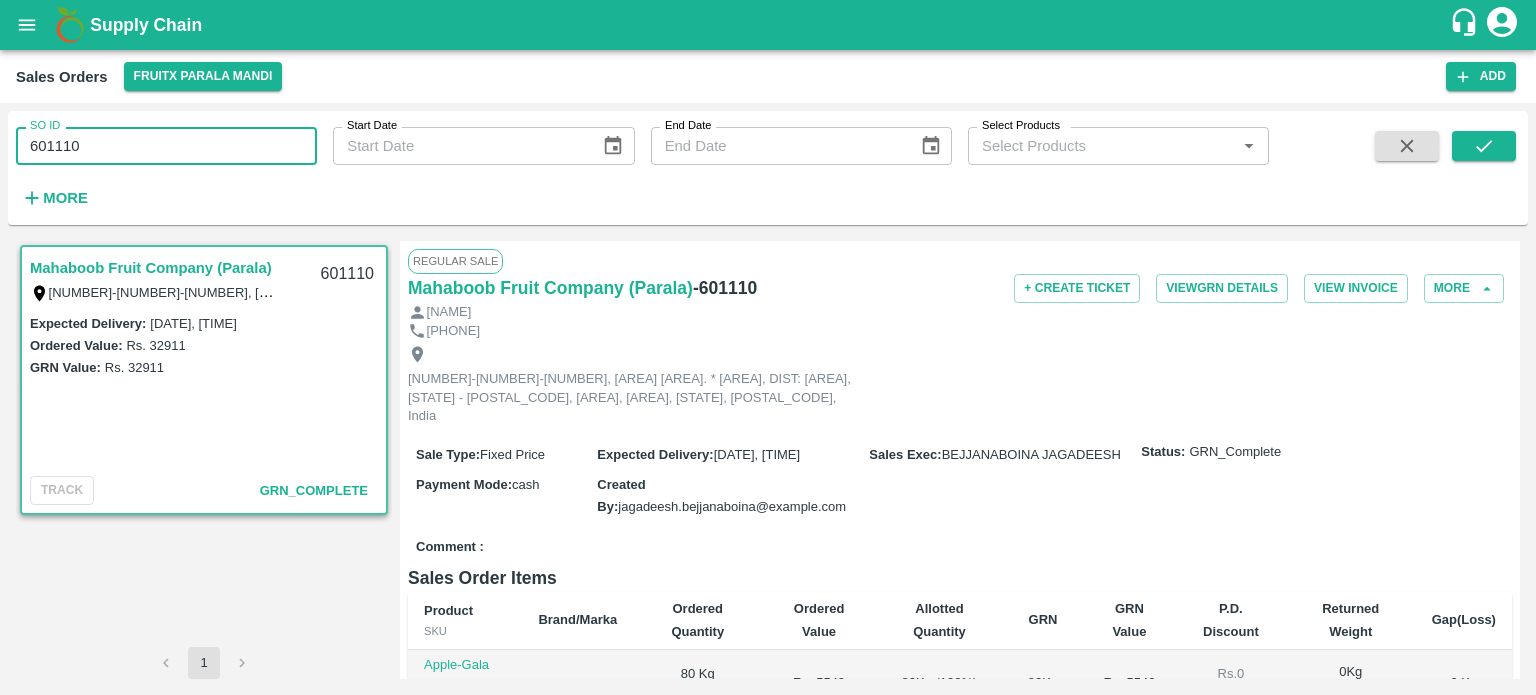 click on "601110" at bounding box center [166, 146] 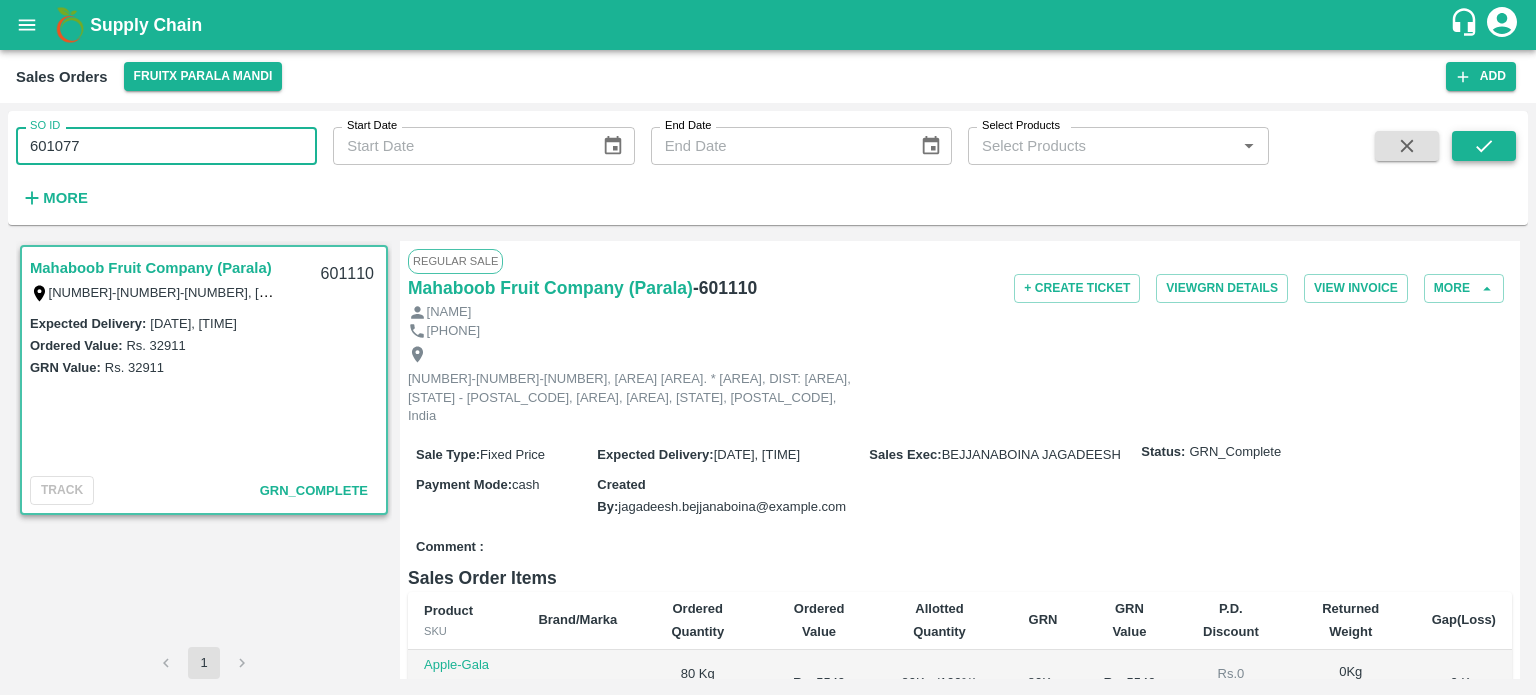 click 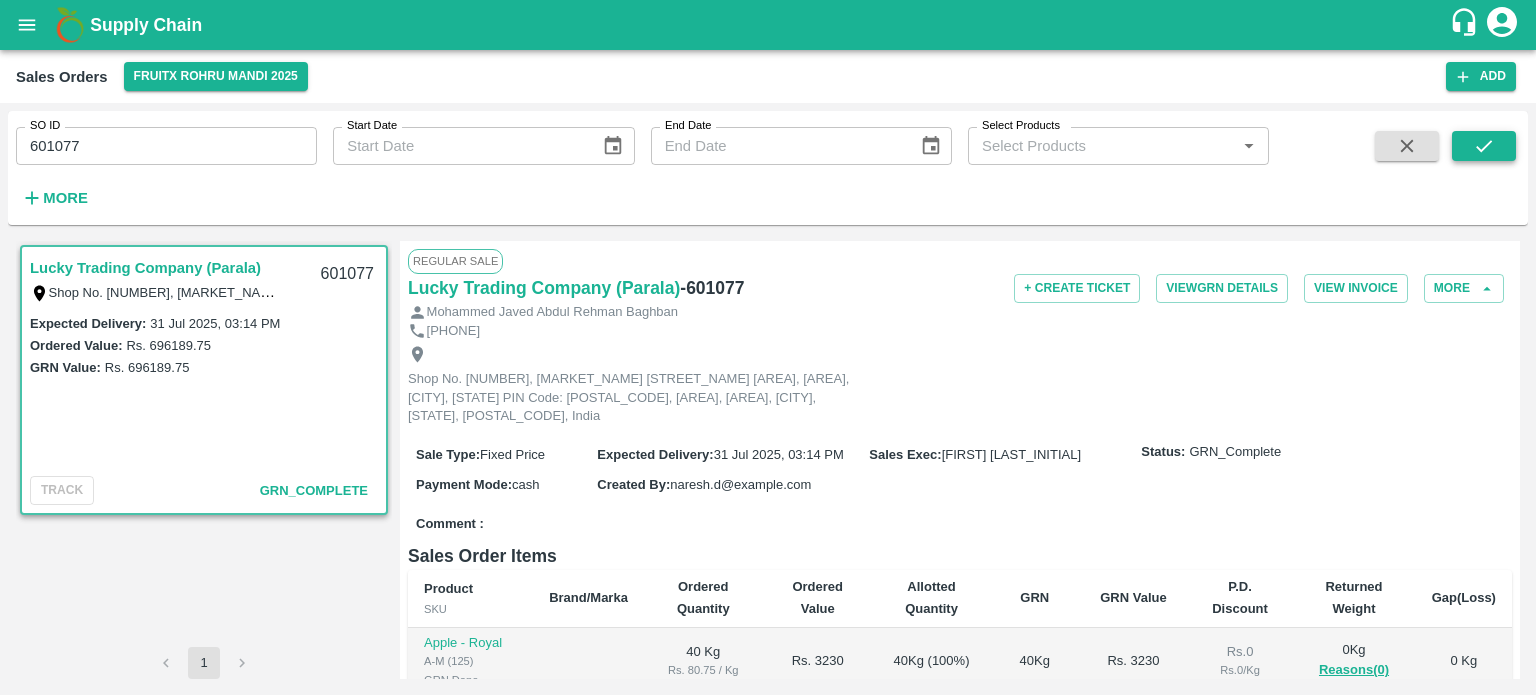 click at bounding box center (1484, 146) 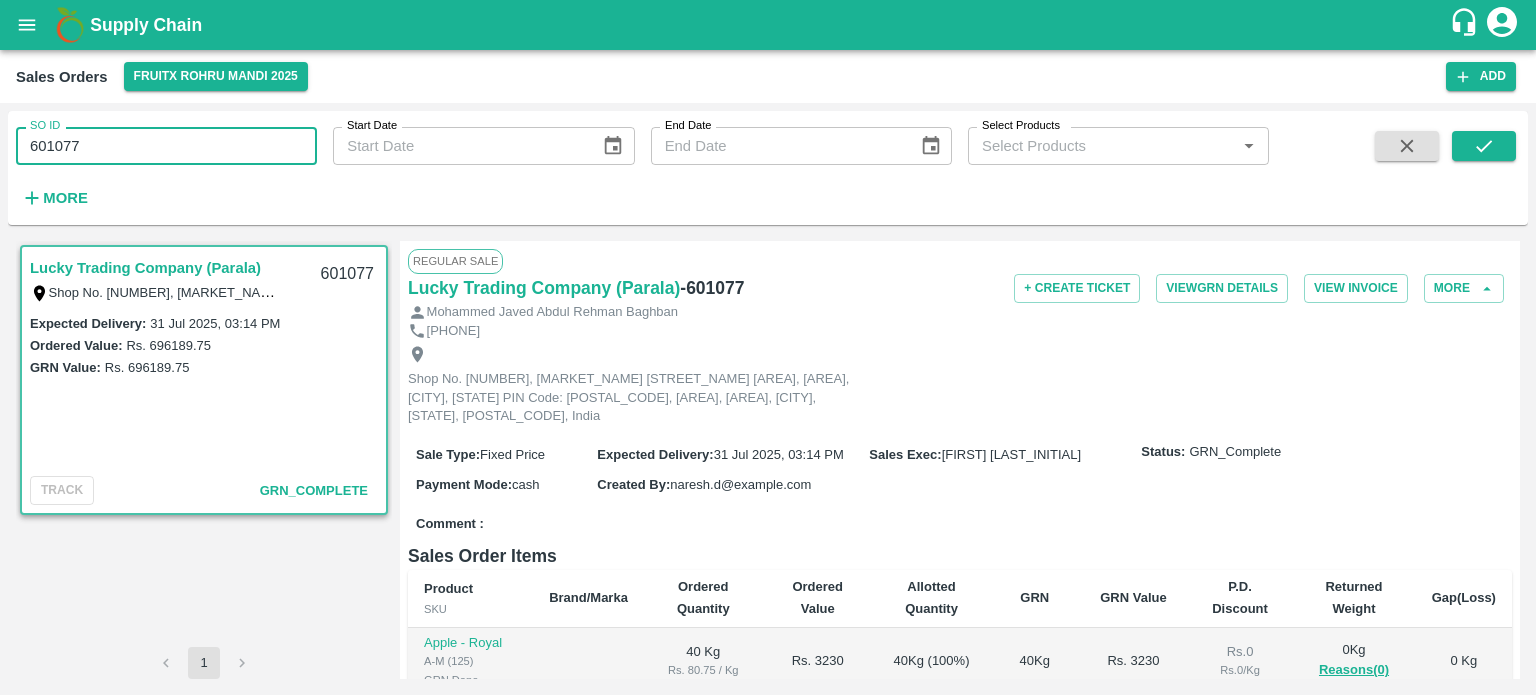 drag, startPoint x: 202, startPoint y: 155, endPoint x: 0, endPoint y: 131, distance: 203.42075 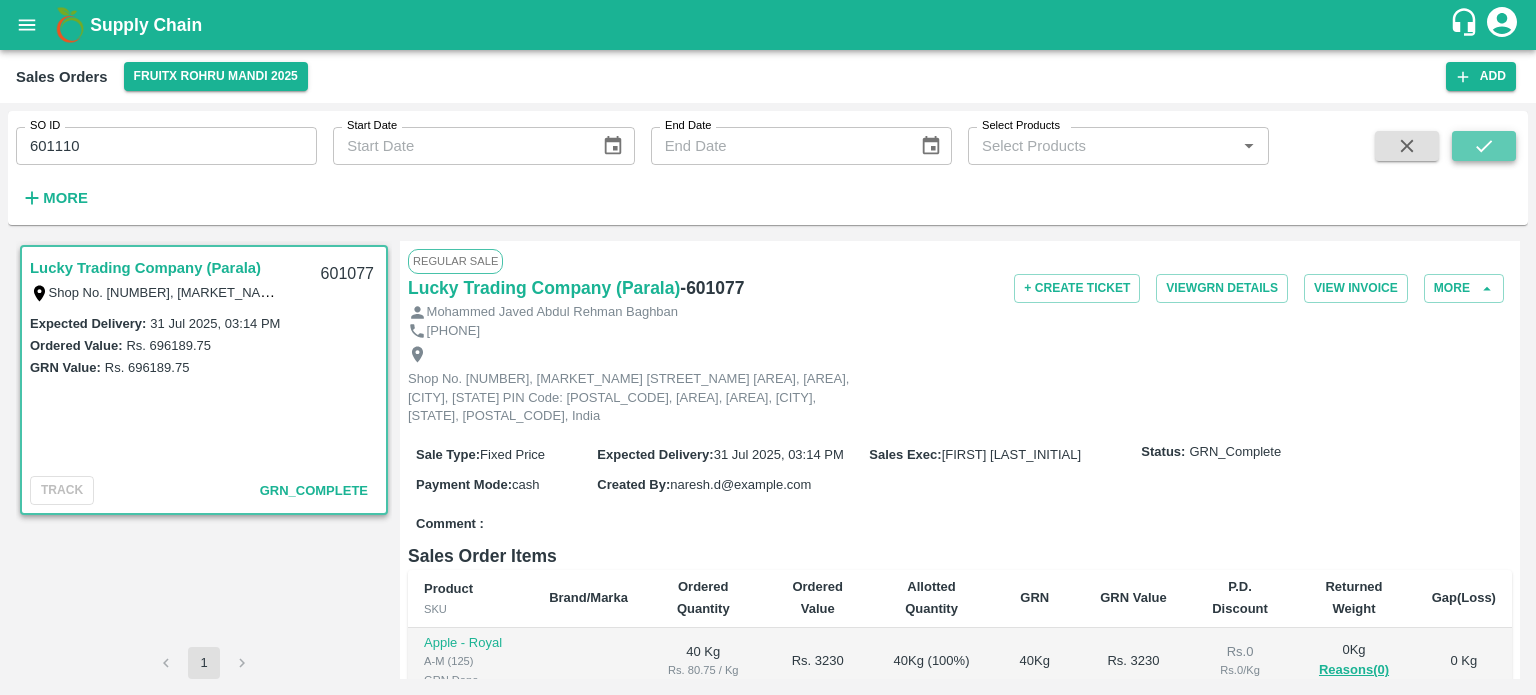 click at bounding box center [1484, 146] 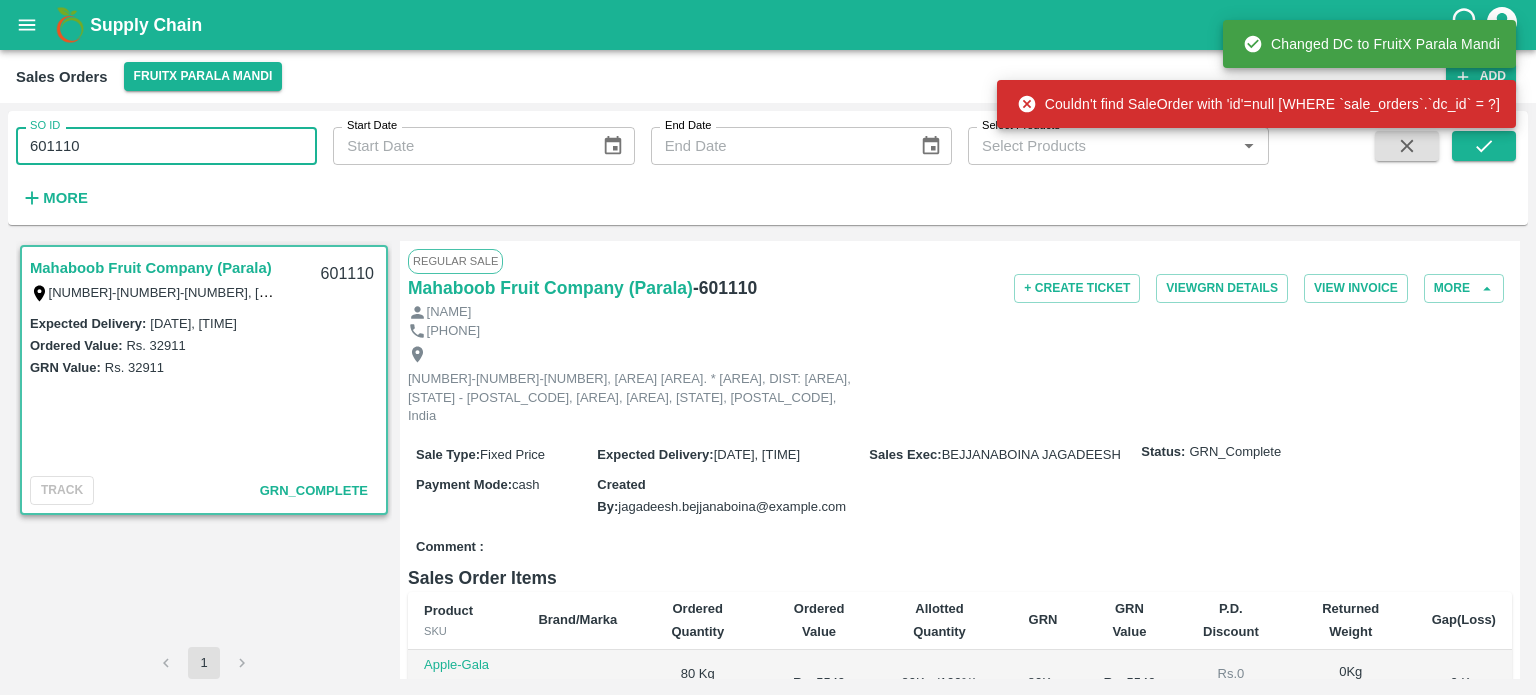 click on "601110" at bounding box center (166, 146) 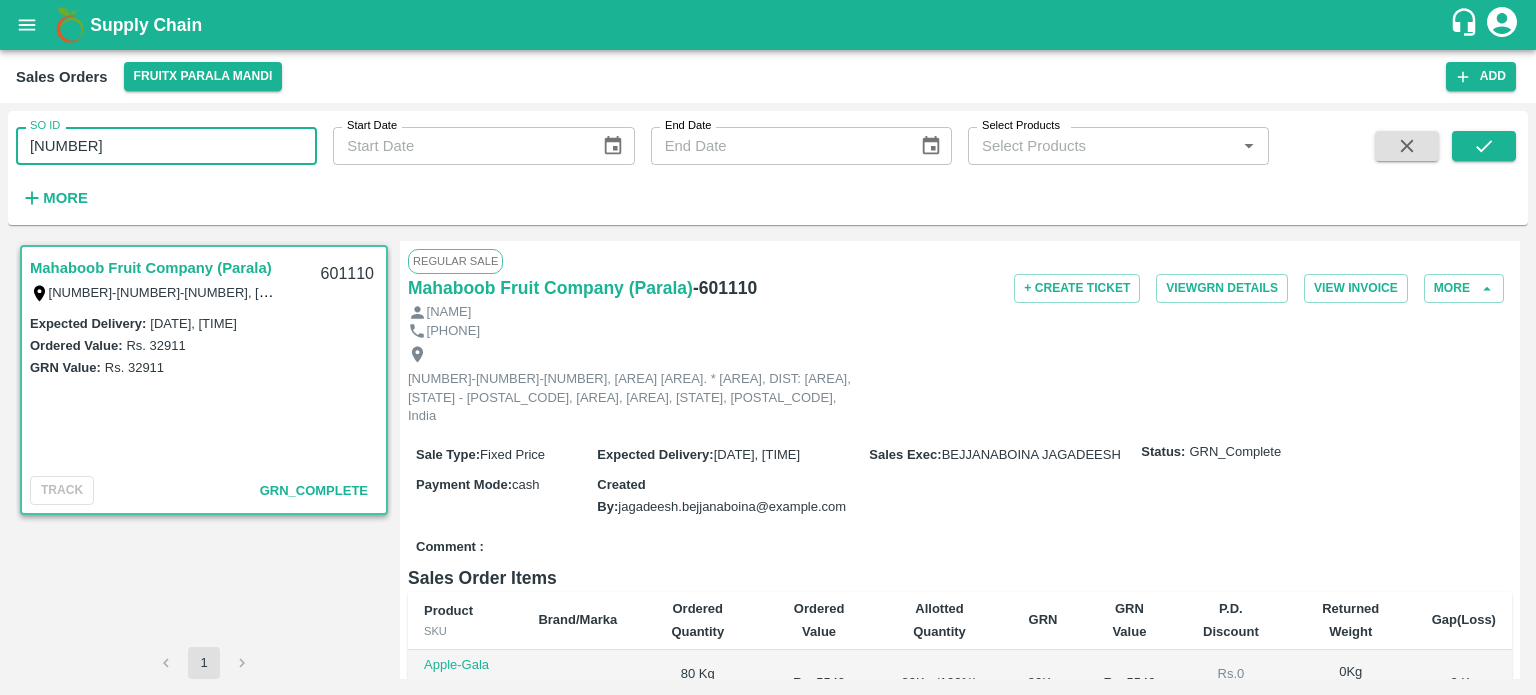 click on "SO ID [NUMBER] SO ID Start Date Start Date End Date End Date Select Products Select Products   * More" at bounding box center (768, 168) 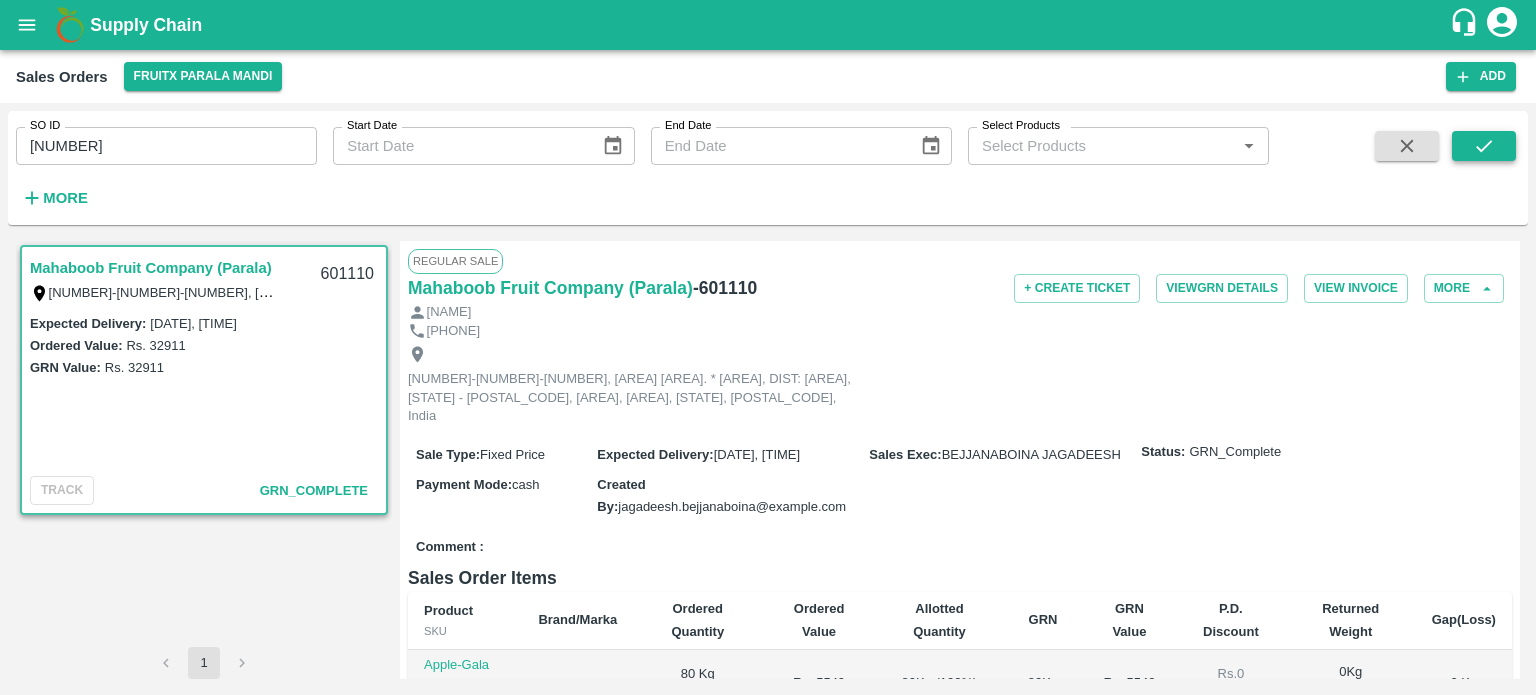 click 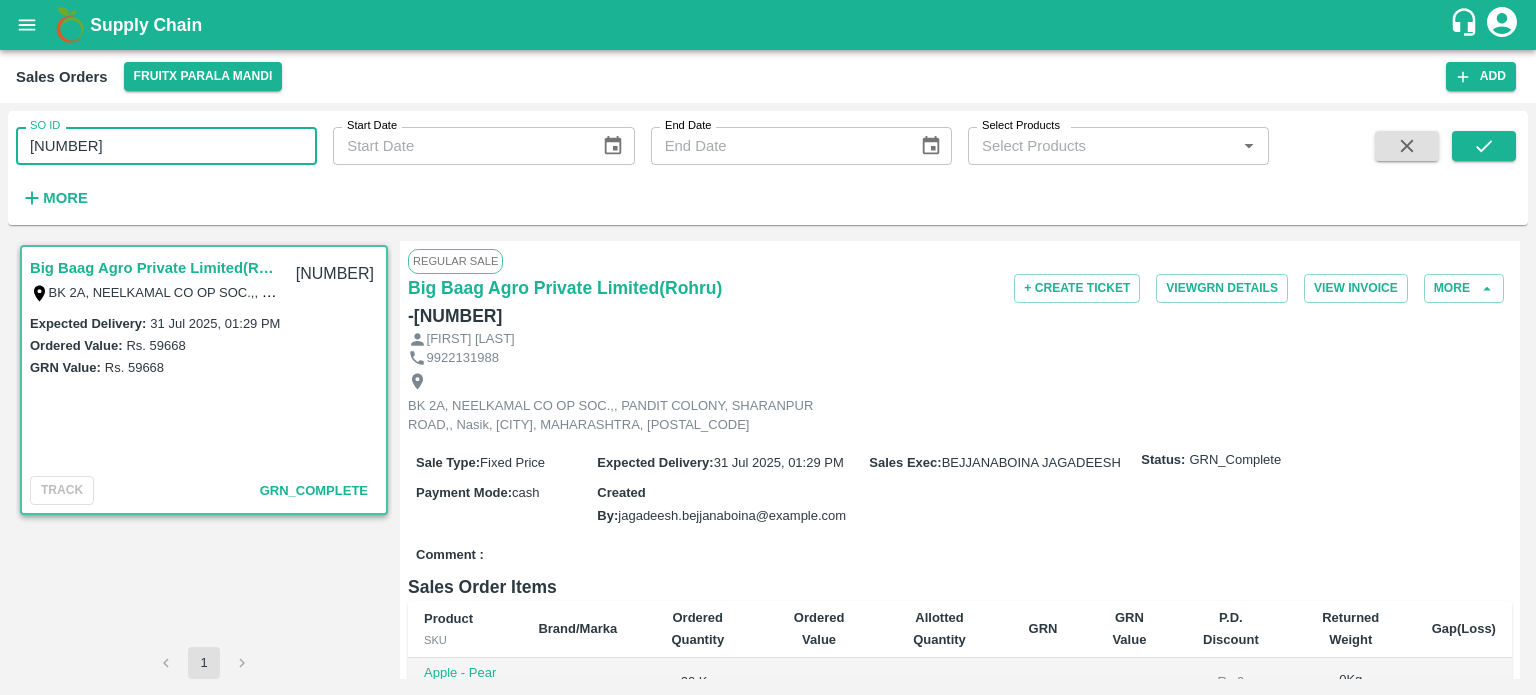 drag, startPoint x: 64, startPoint y: 136, endPoint x: 308, endPoint y: 138, distance: 244.0082 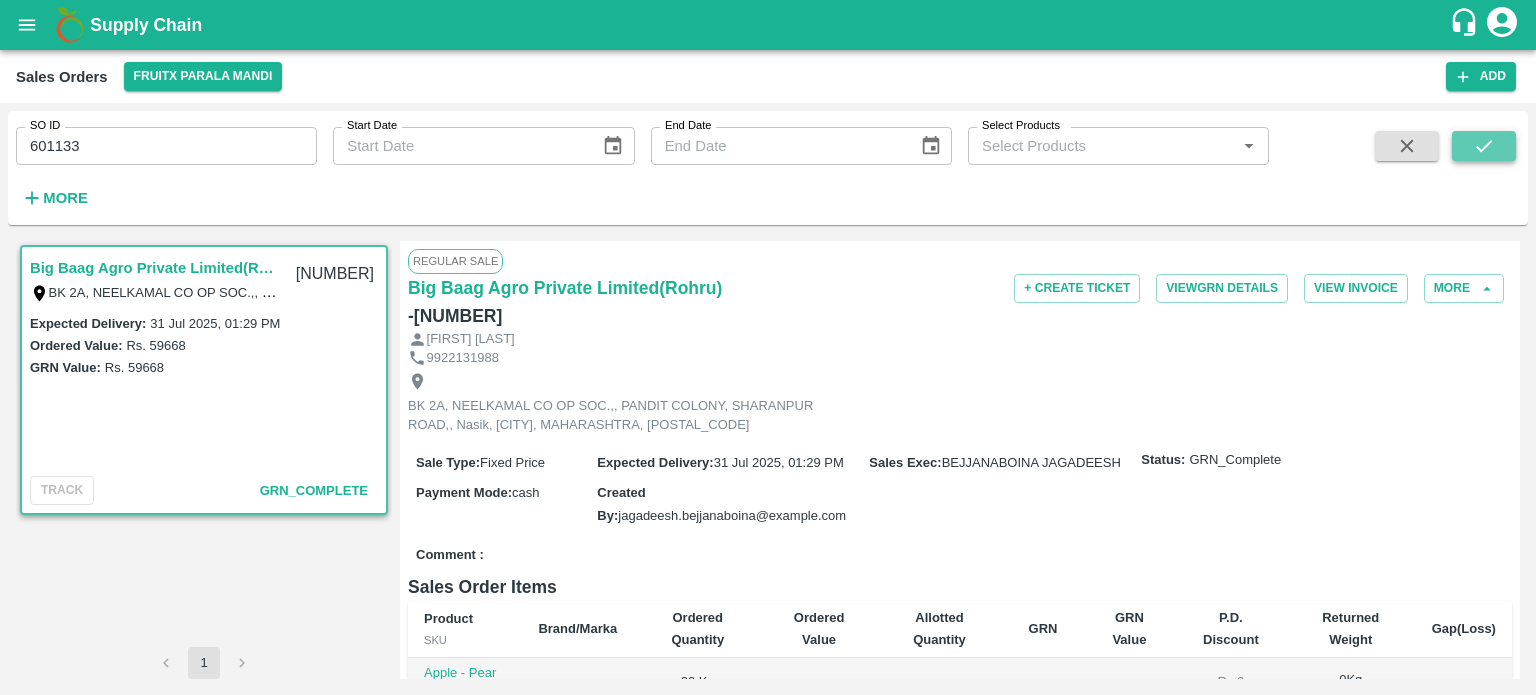click 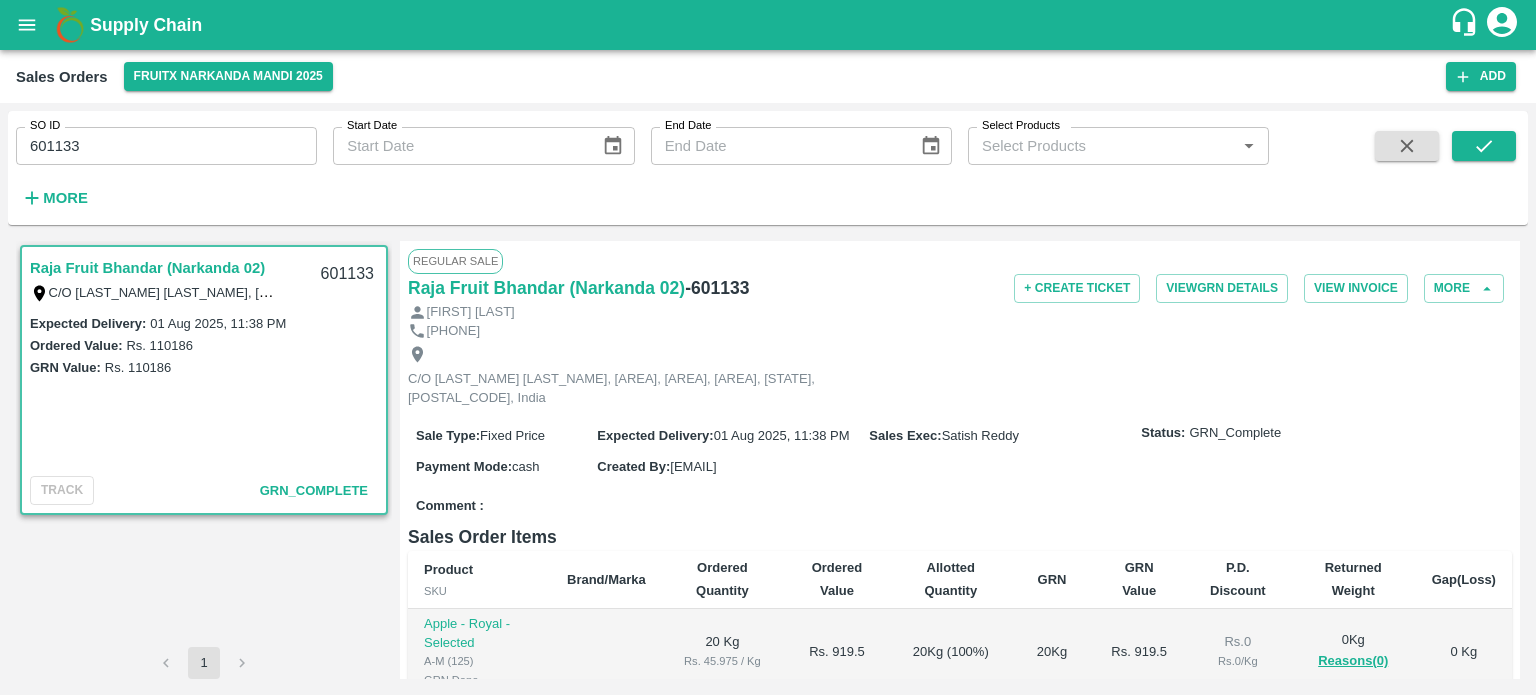 click on "SO ID [NUMBER] SO ID" at bounding box center (158, 138) 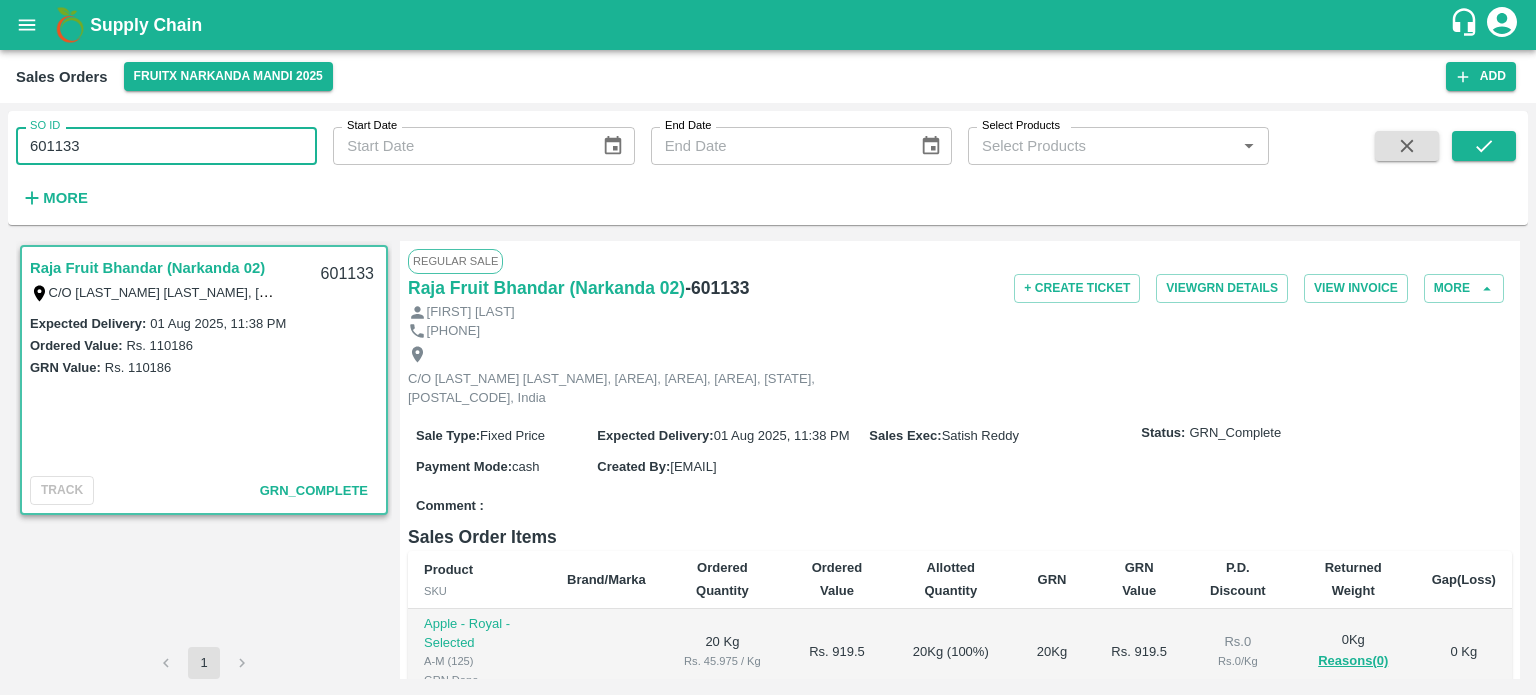 drag, startPoint x: 53, startPoint y: 142, endPoint x: 310, endPoint y: 142, distance: 257 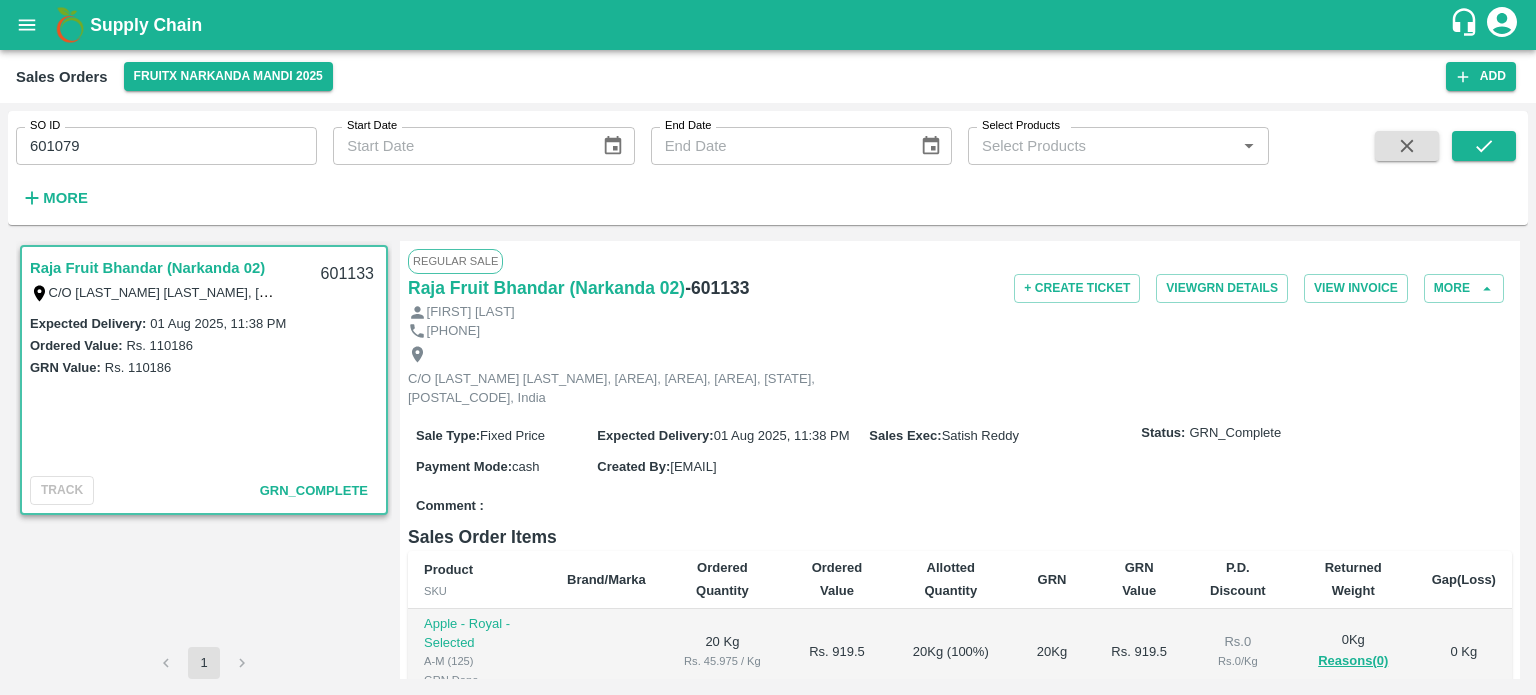 click on "SO ID 601079 SO ID Start Date Start Date End Date End Date Select Products Select Products   * More" at bounding box center (634, 163) 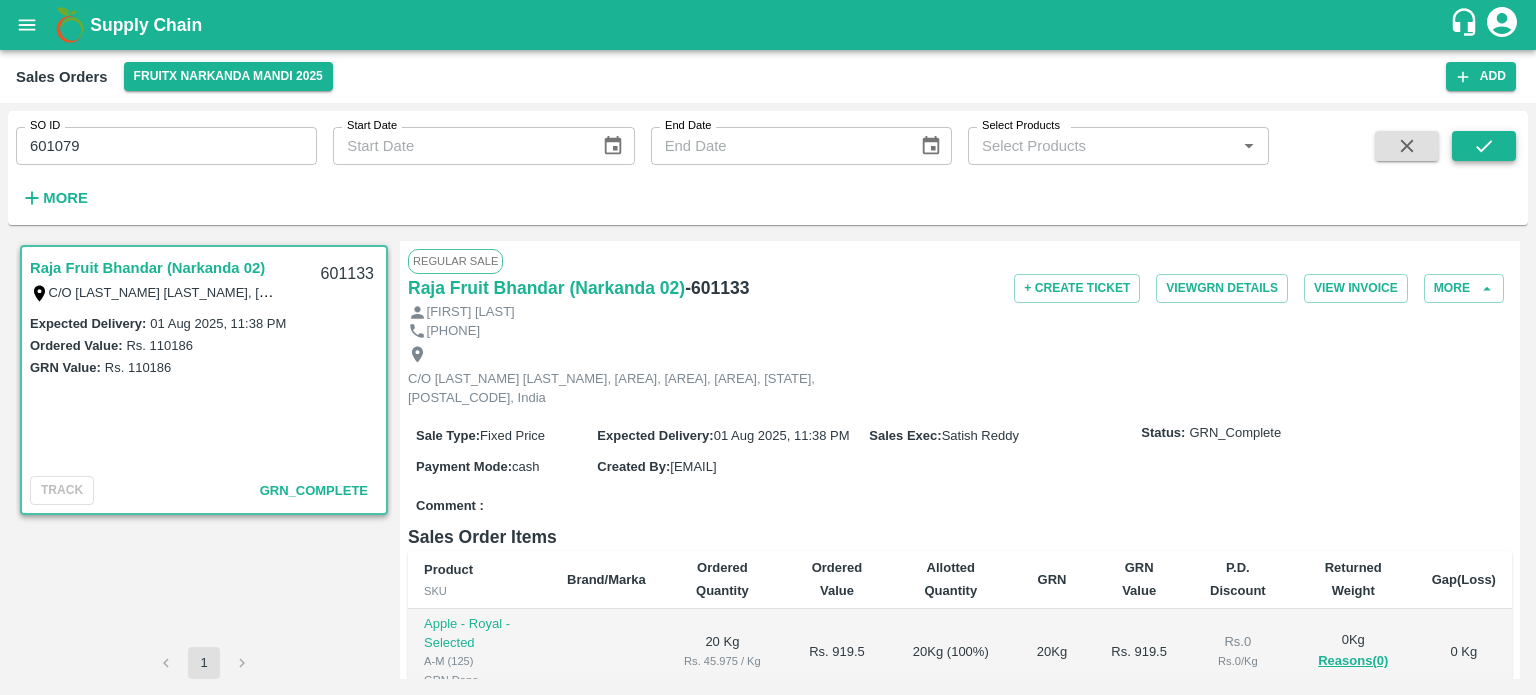 click 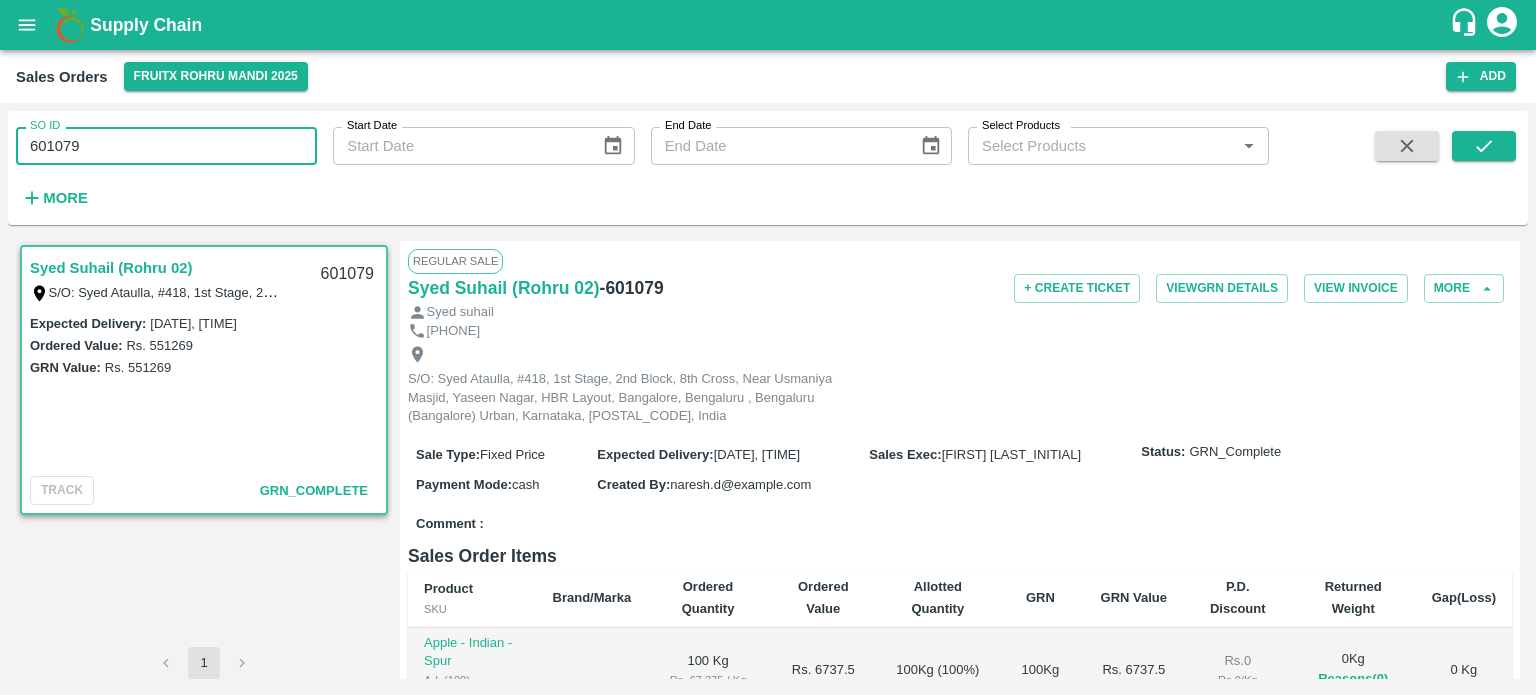 drag, startPoint x: 57, startPoint y: 135, endPoint x: 266, endPoint y: 128, distance: 209.11719 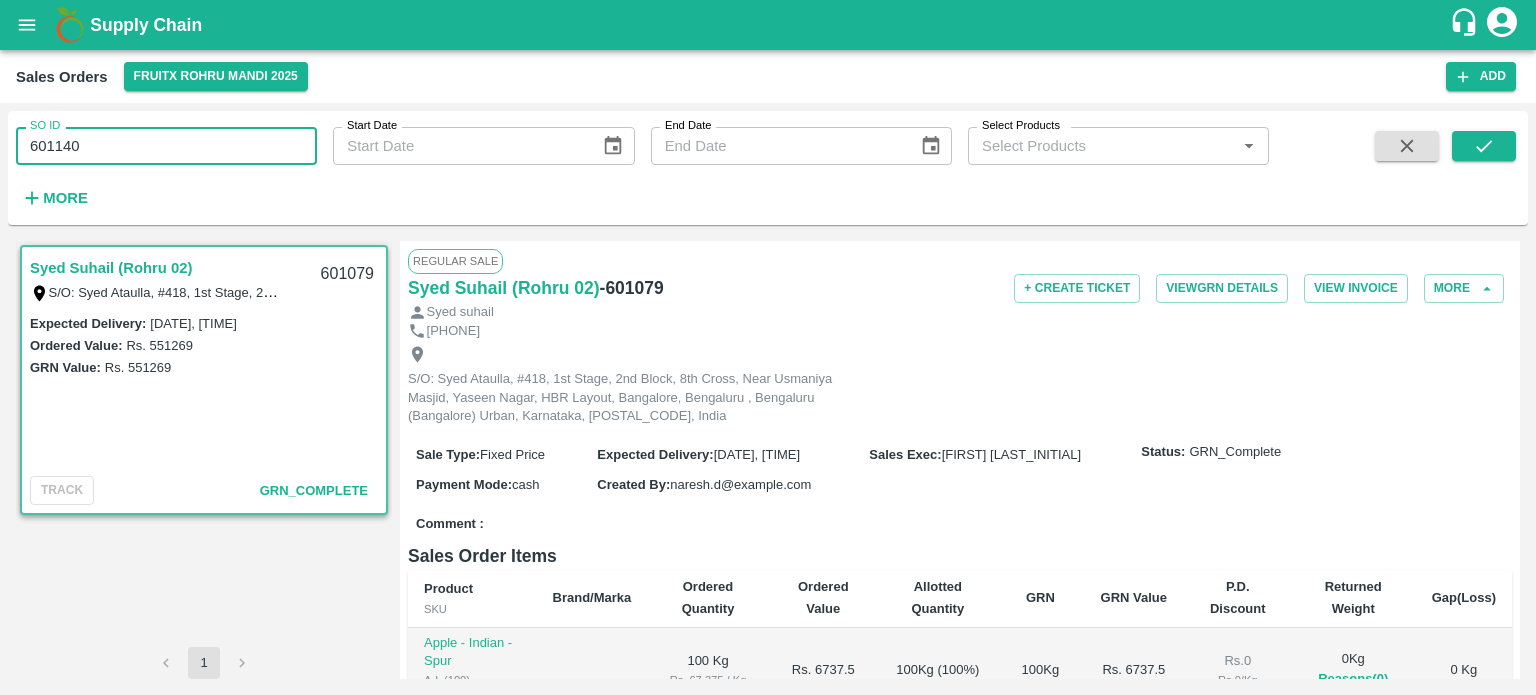 click on "SO ID [NUMBER] SO ID Start Date Start Date End Date End Date Select Products Select Products   * More" at bounding box center [634, 163] 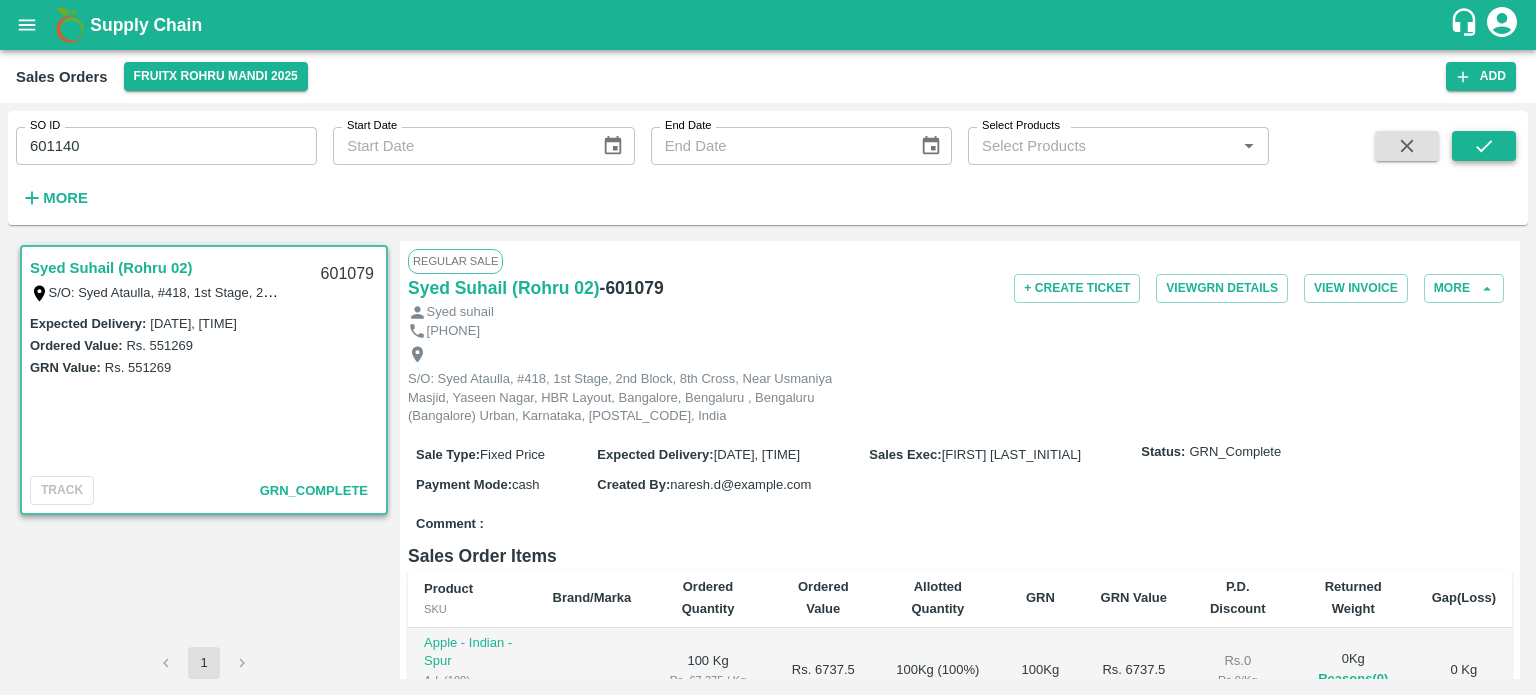 click 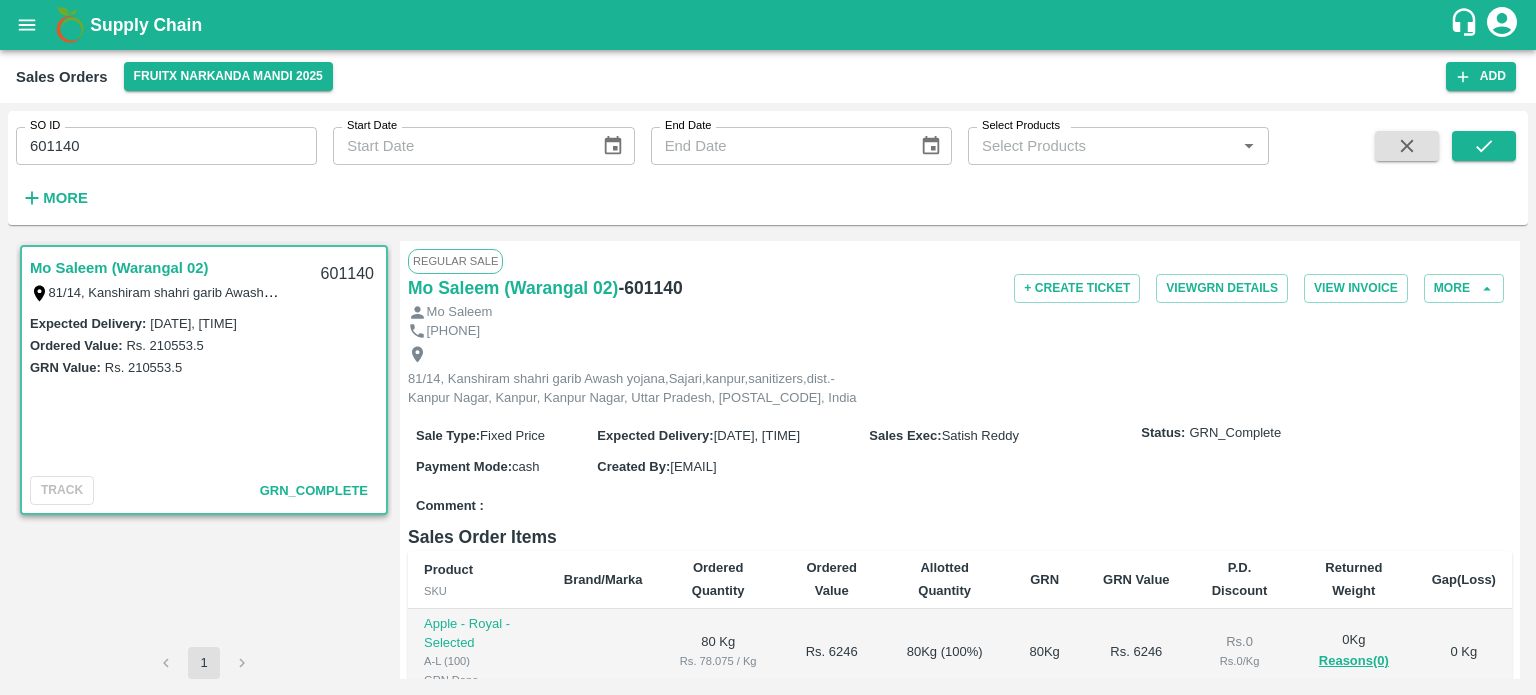 drag, startPoint x: 60, startPoint y: 135, endPoint x: 201, endPoint y: 118, distance: 142.02112 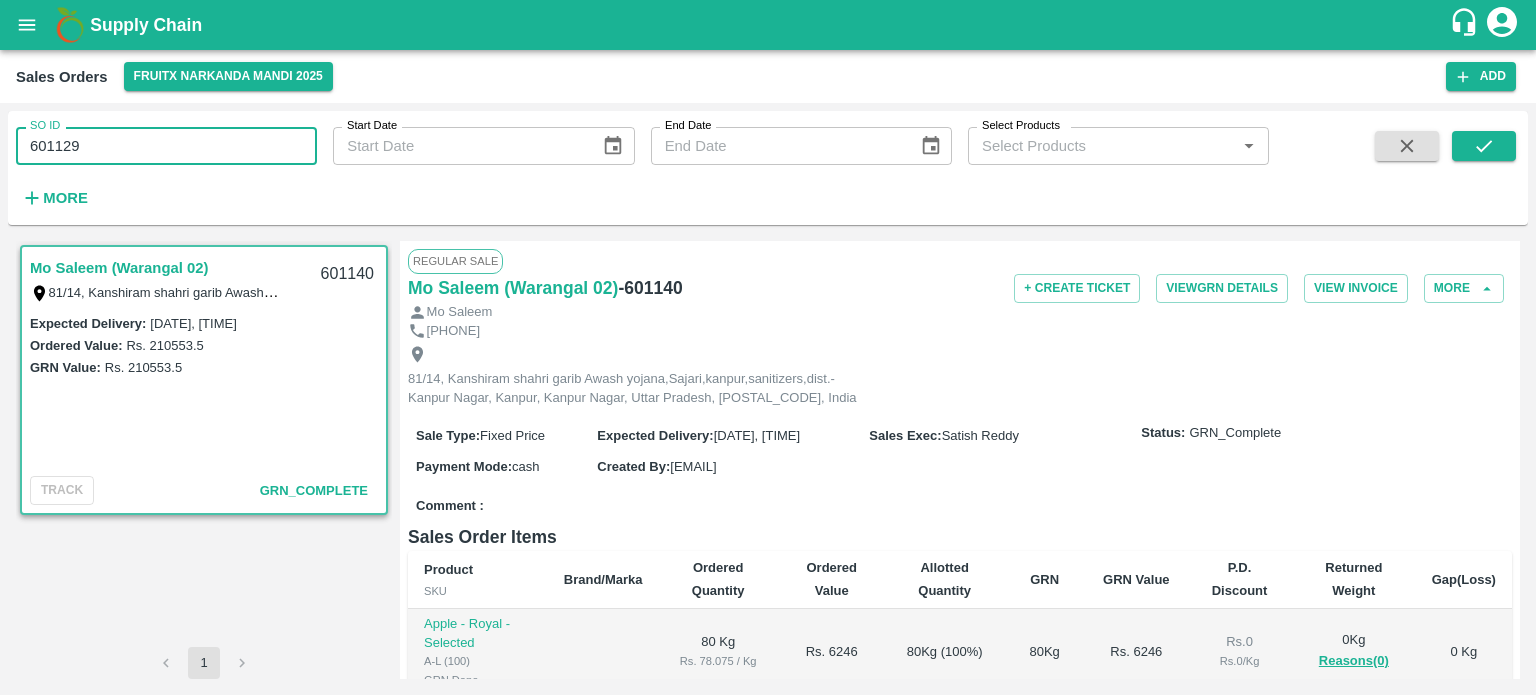 click on "SO ID [NUMBER] SO ID Start Date Start Date End Date End Date Select Products Select Products   * More" at bounding box center (634, 163) 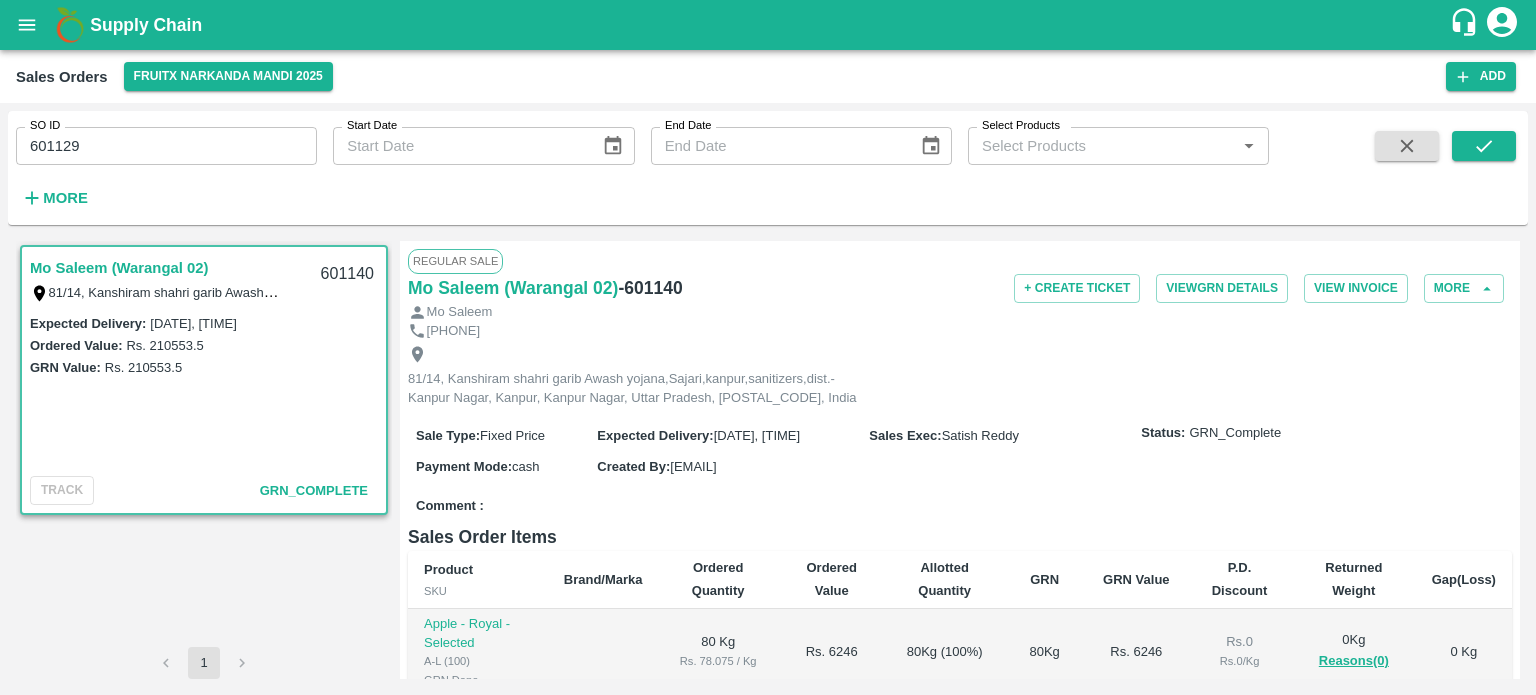 click at bounding box center (1484, 172) 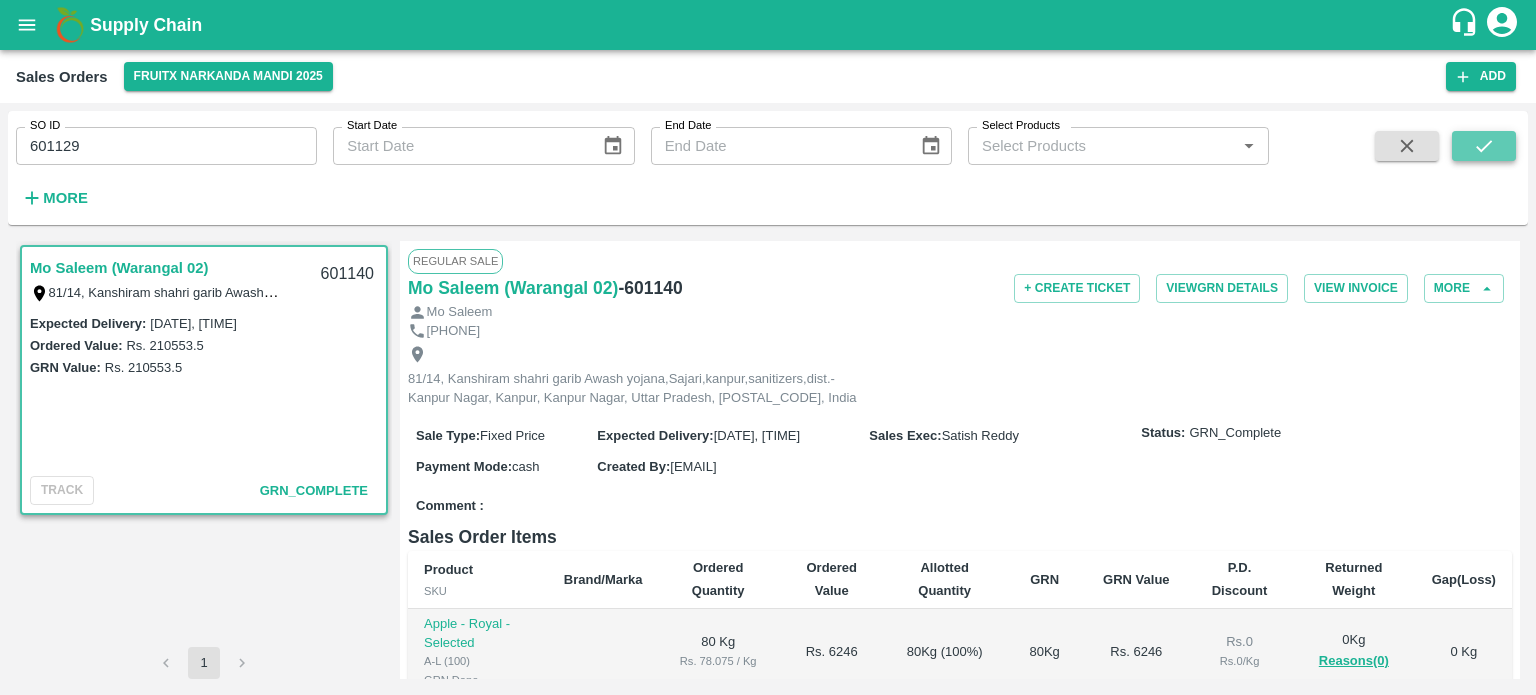 click 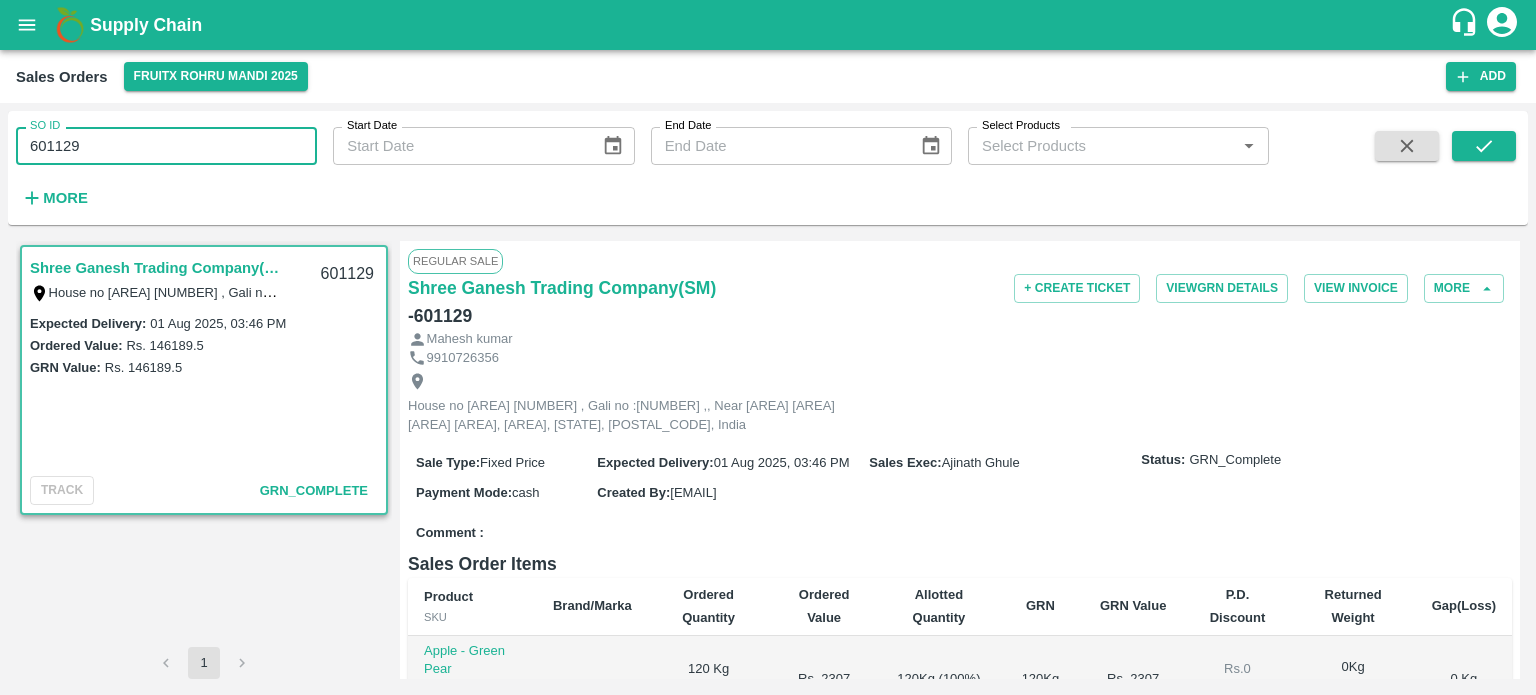 click on "601129" at bounding box center [166, 146] 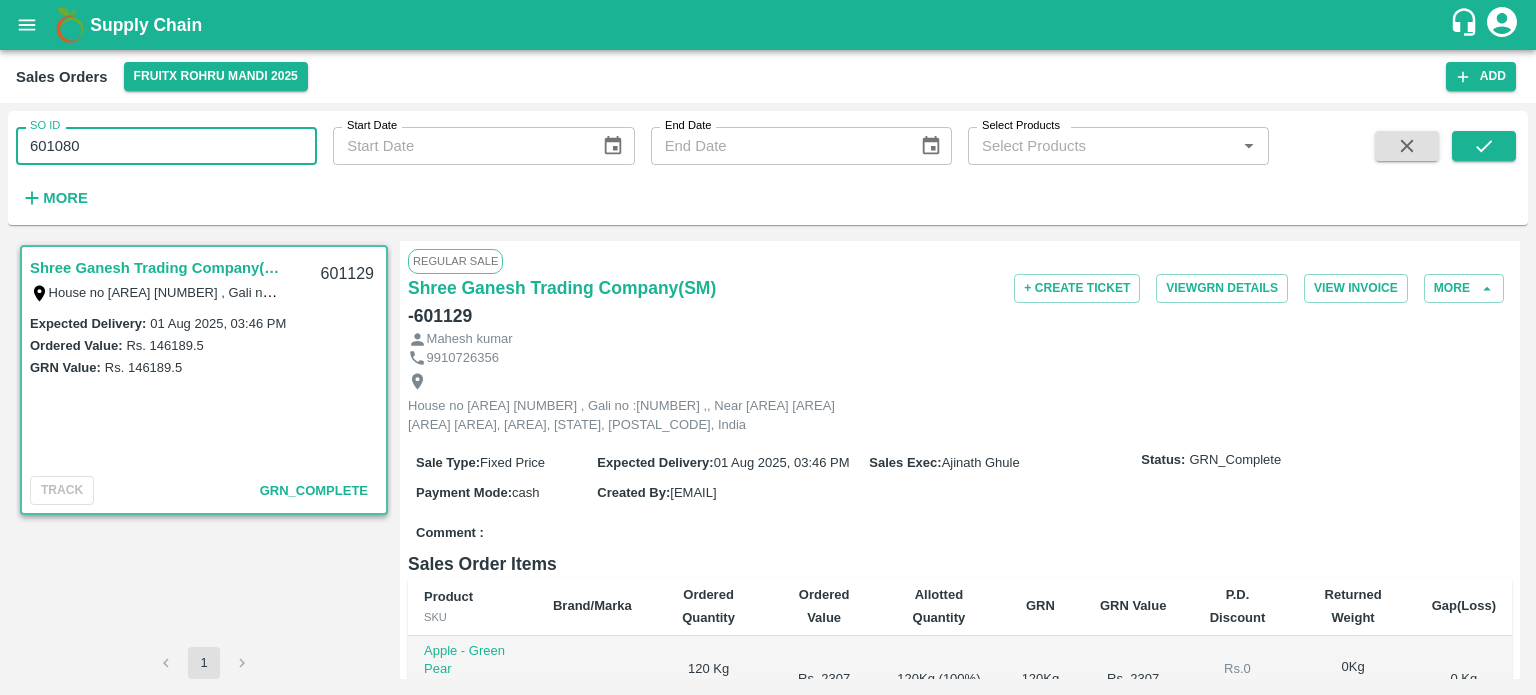 click on "SO ID 601080 SO ID Start Date Start Date End Date End Date Select Products Select Products   * More" at bounding box center (634, 163) 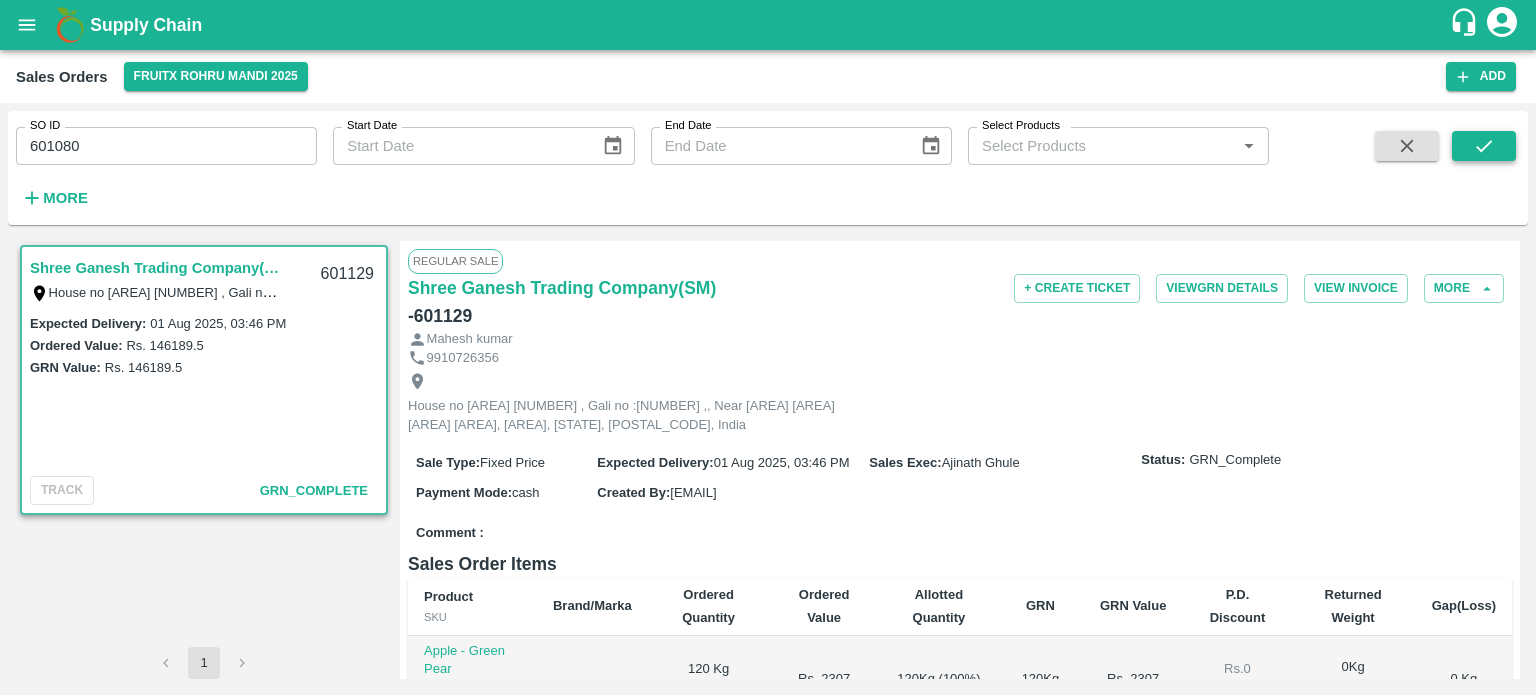 click at bounding box center [1484, 146] 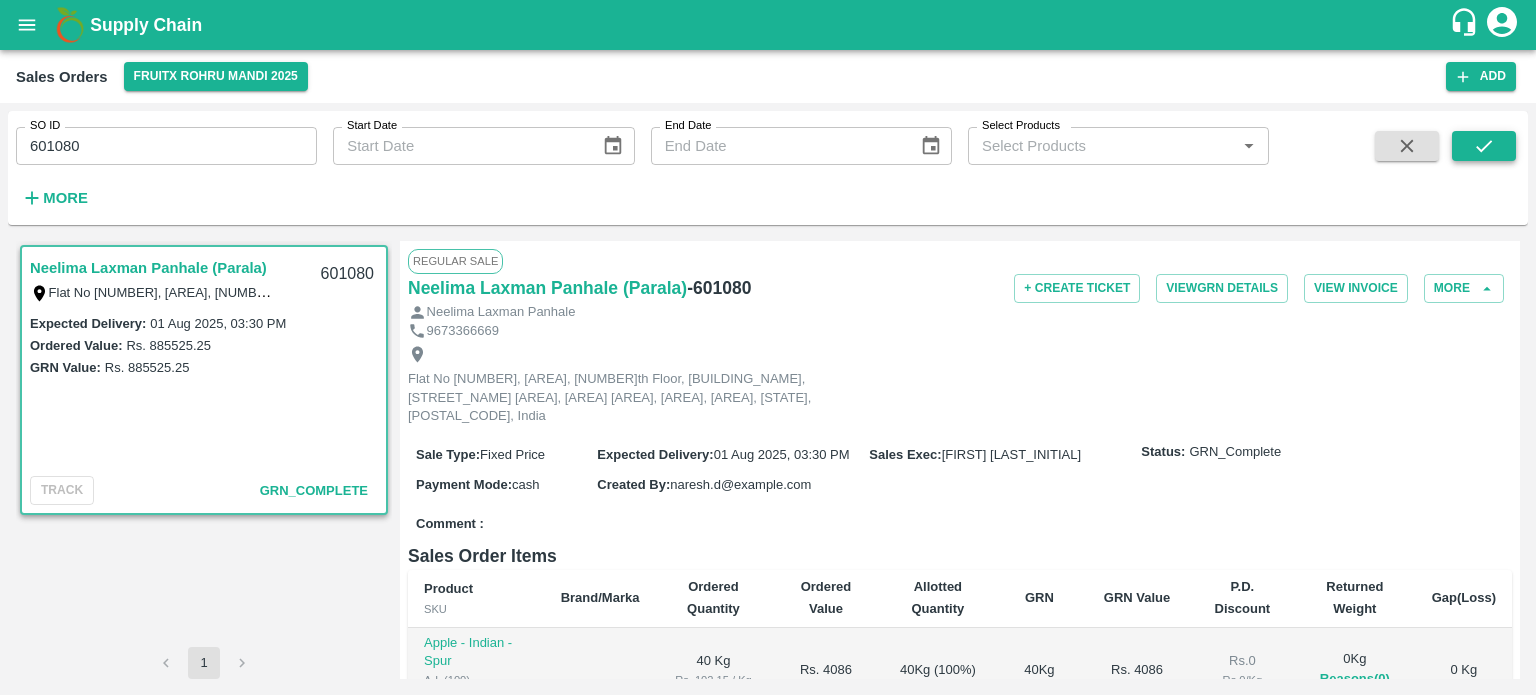 click 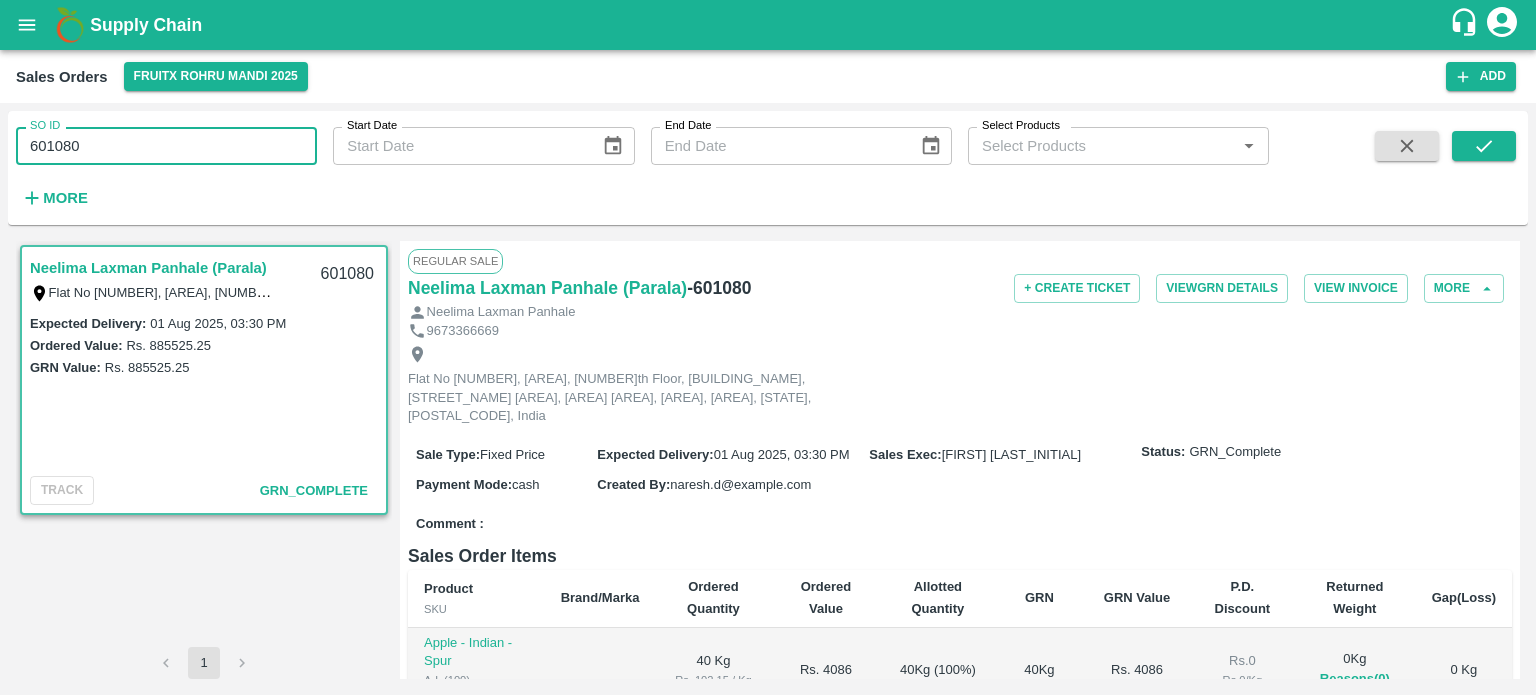 drag, startPoint x: 57, startPoint y: 147, endPoint x: 409, endPoint y: 151, distance: 352.02274 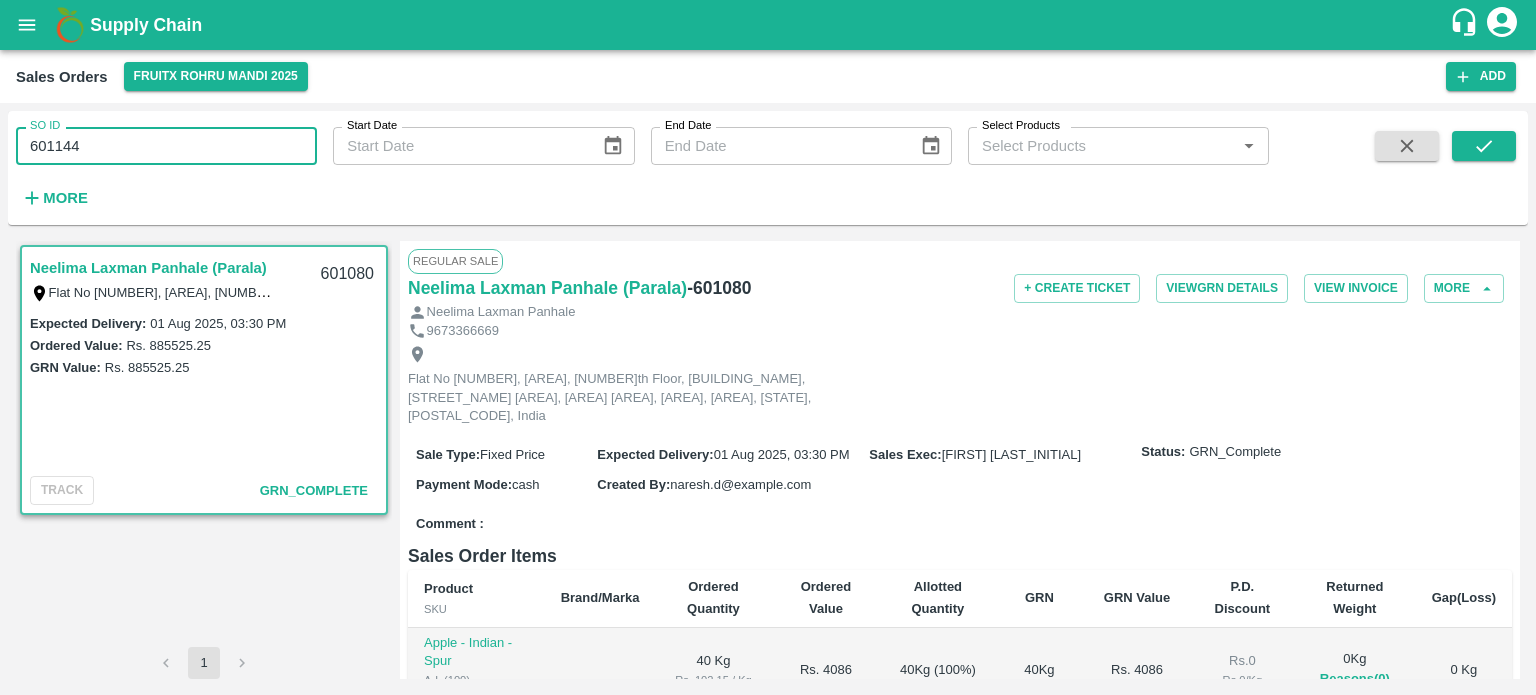 click on "SO ID 601144 SO ID Start Date Start Date End Date End Date Select Products Select Products   * More" at bounding box center (768, 168) 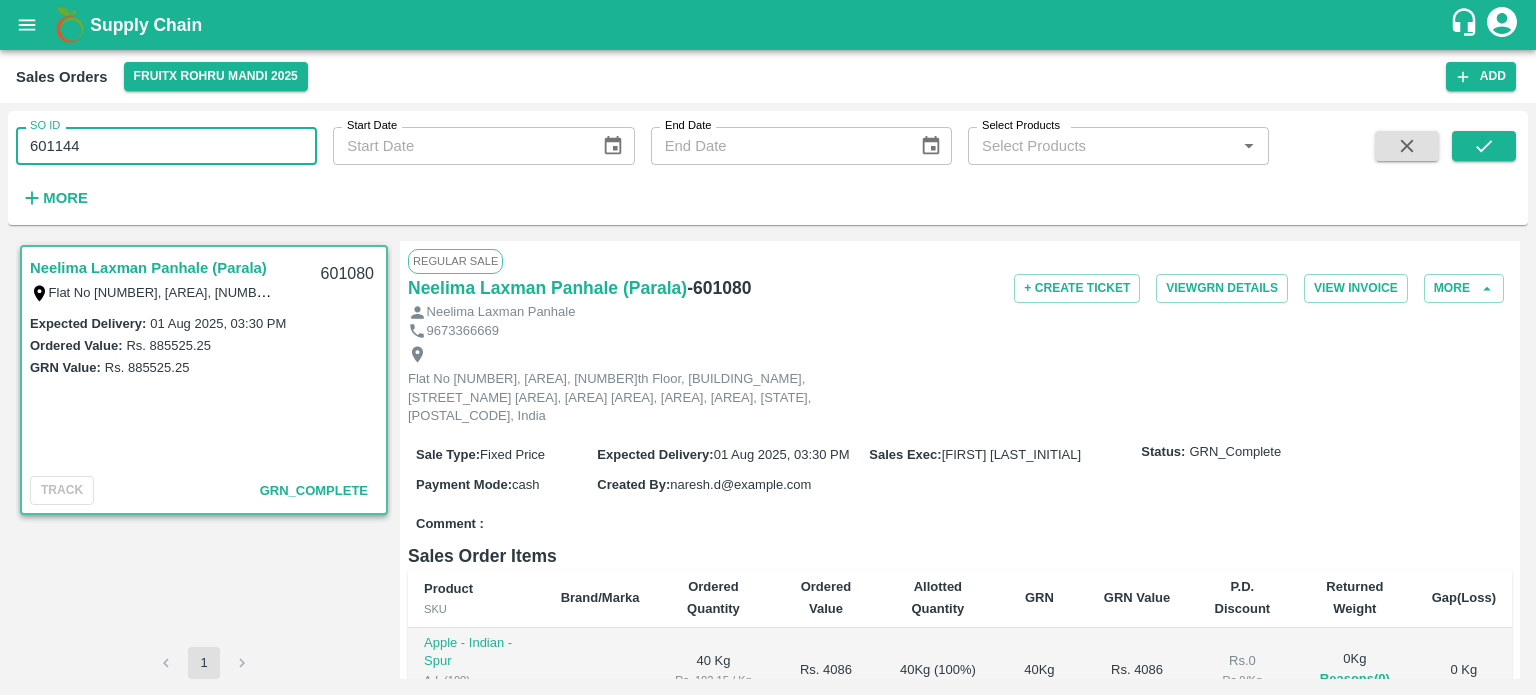 click on "601144" at bounding box center [166, 146] 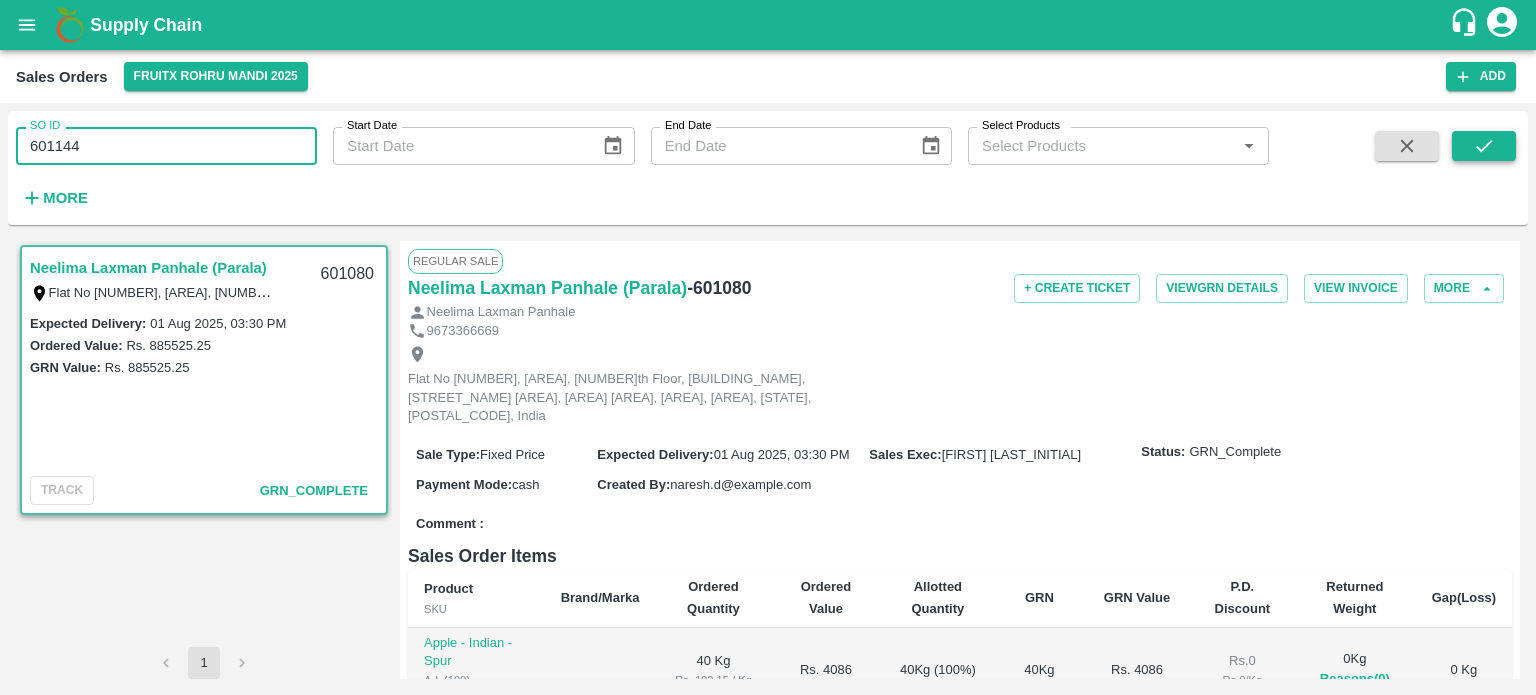 click at bounding box center (1484, 146) 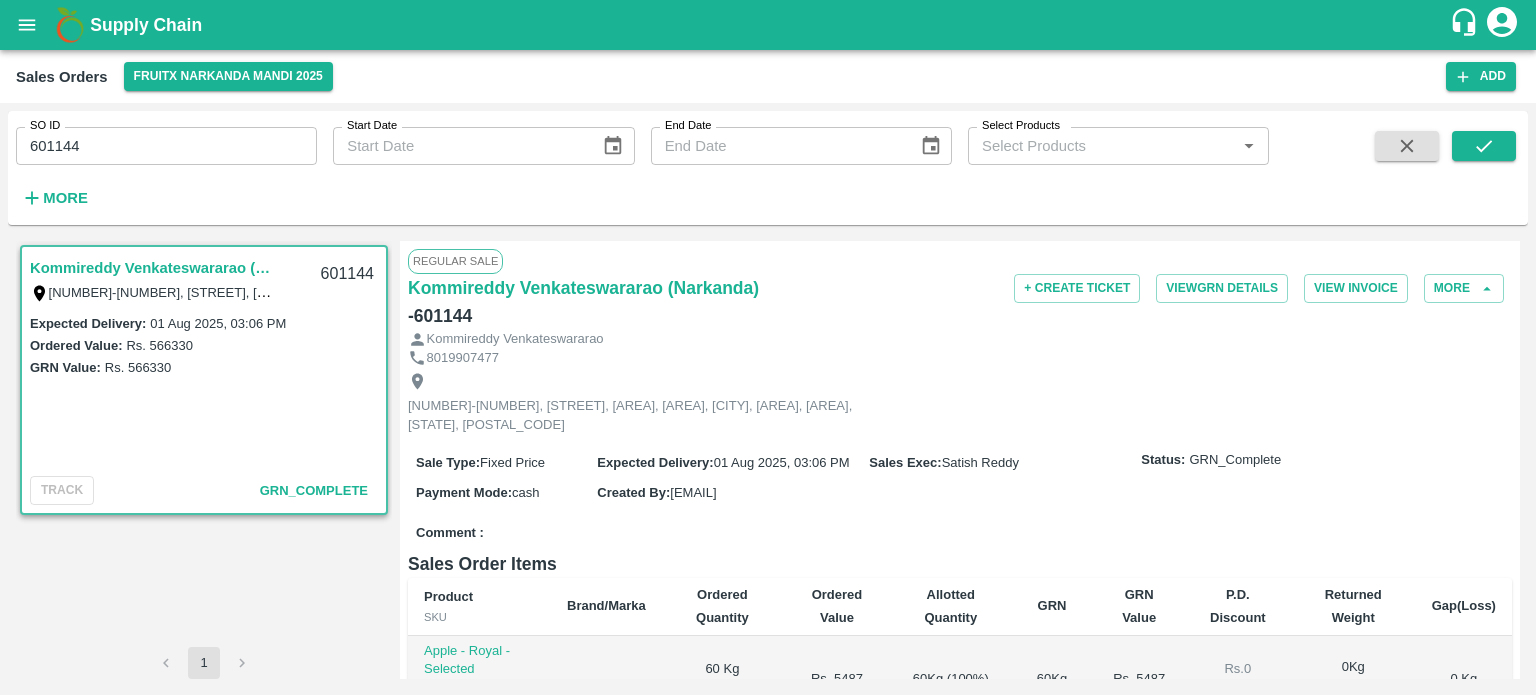 click on "601144" at bounding box center [166, 146] 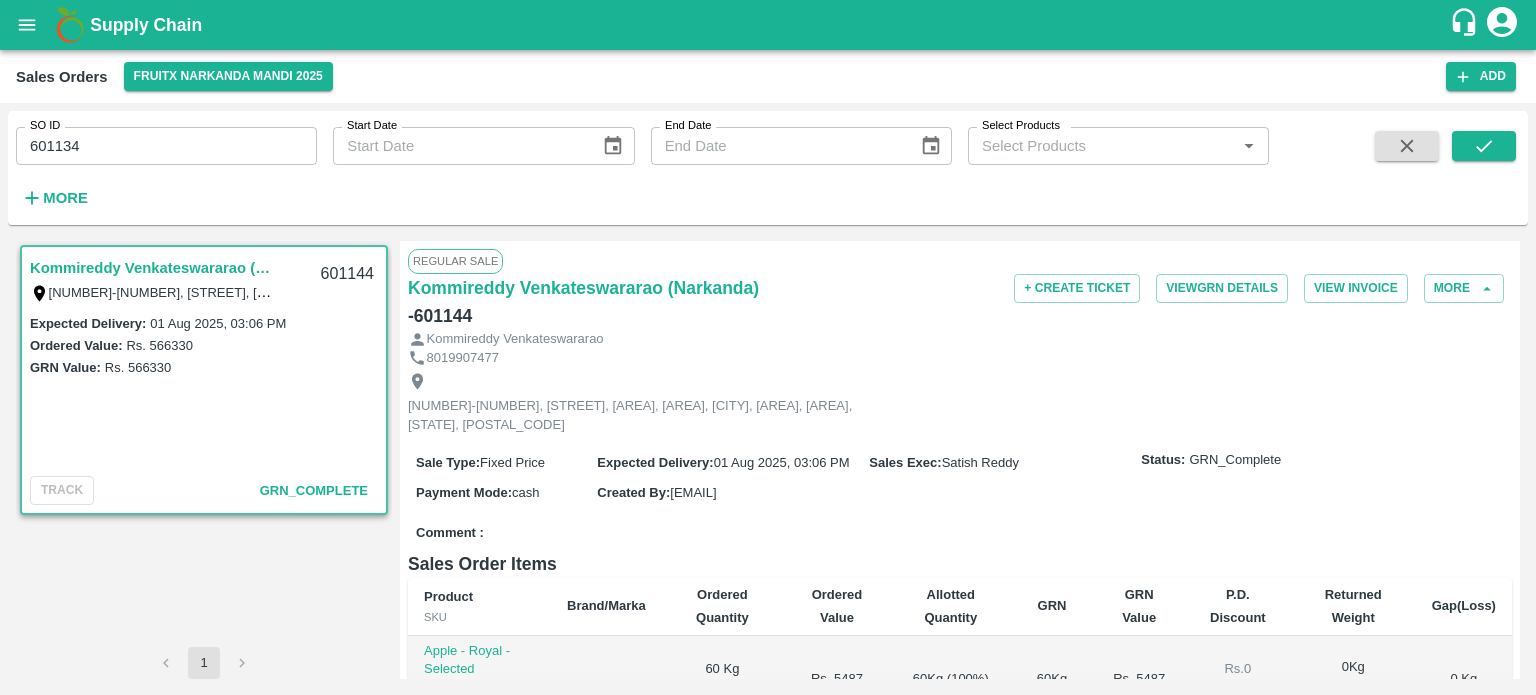 click on "SO ID 601134 SO ID Start Date Start Date End Date End Date Select Products Select Products   * More" at bounding box center [634, 163] 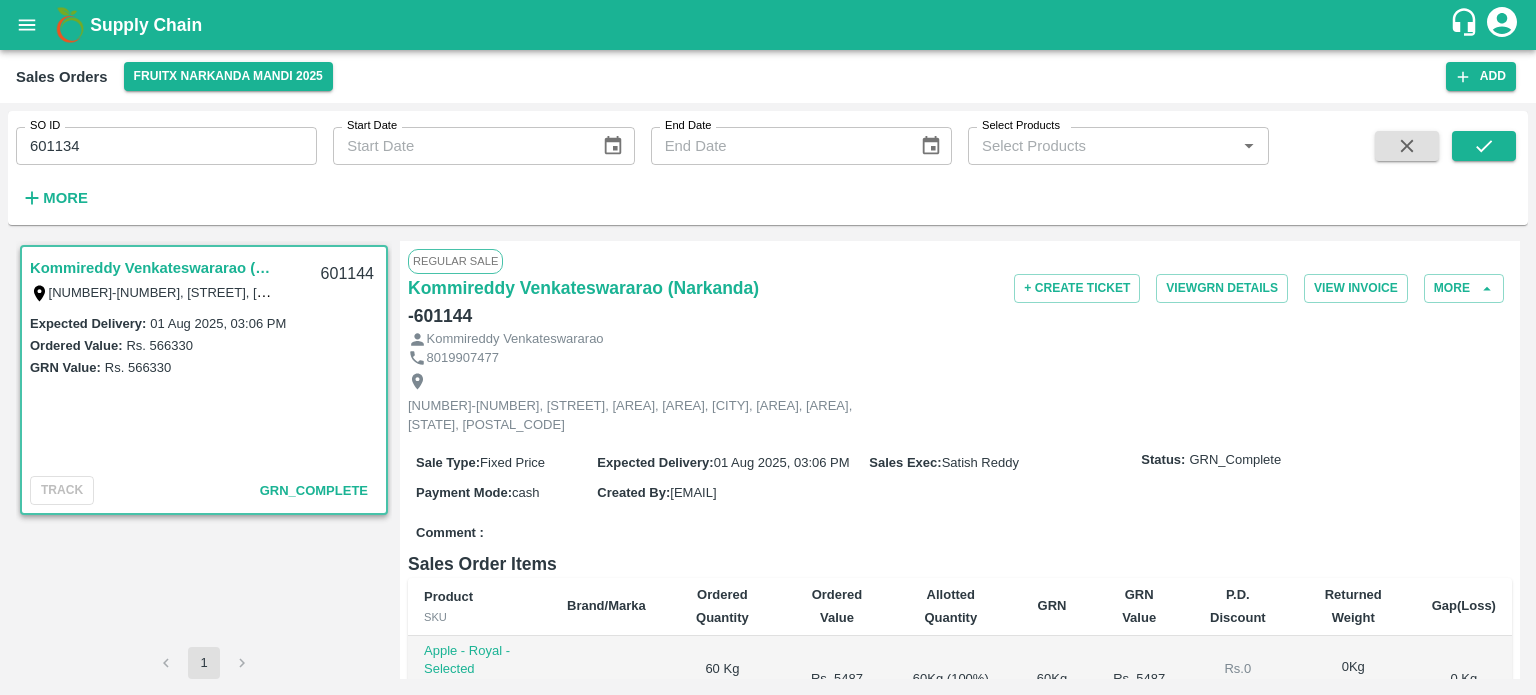 drag, startPoint x: 1508, startPoint y: 150, endPoint x: 1266, endPoint y: 79, distance: 252.20032 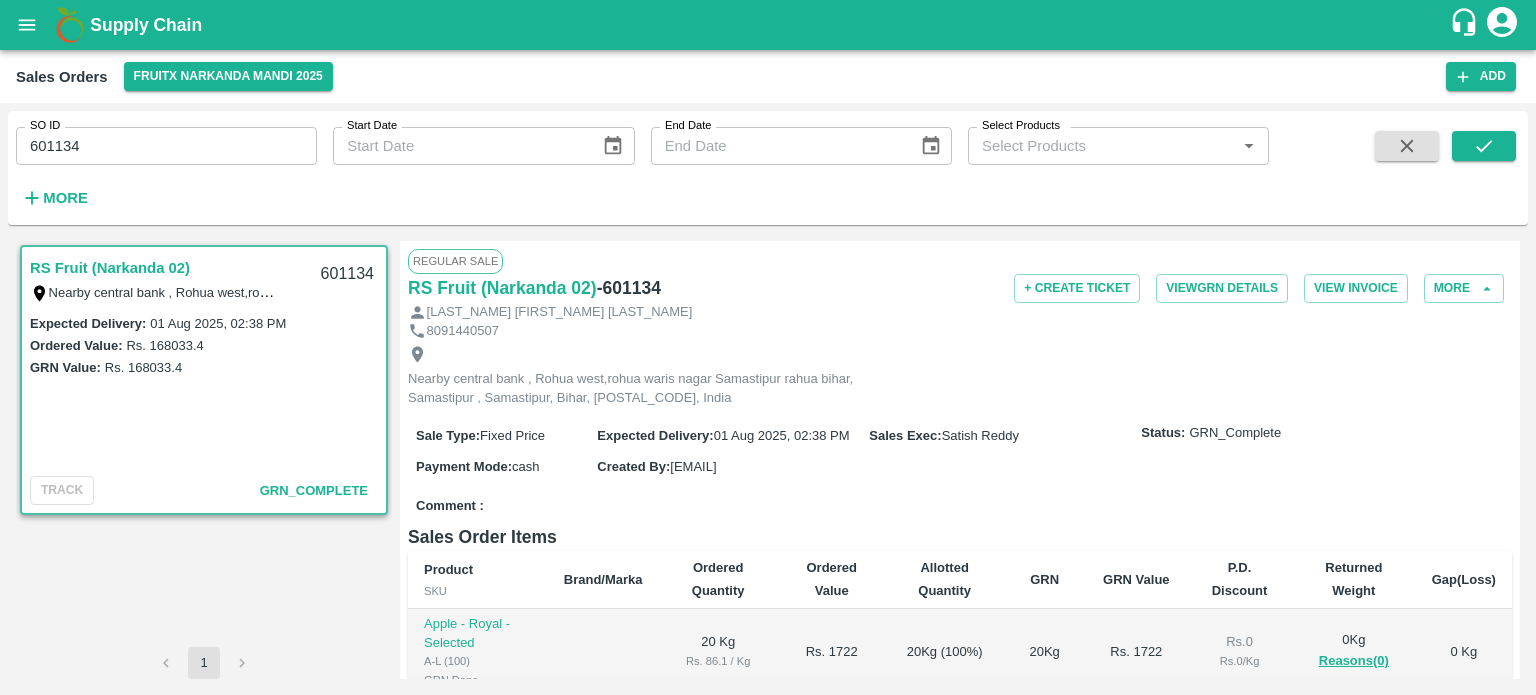 click on "601134" at bounding box center (166, 146) 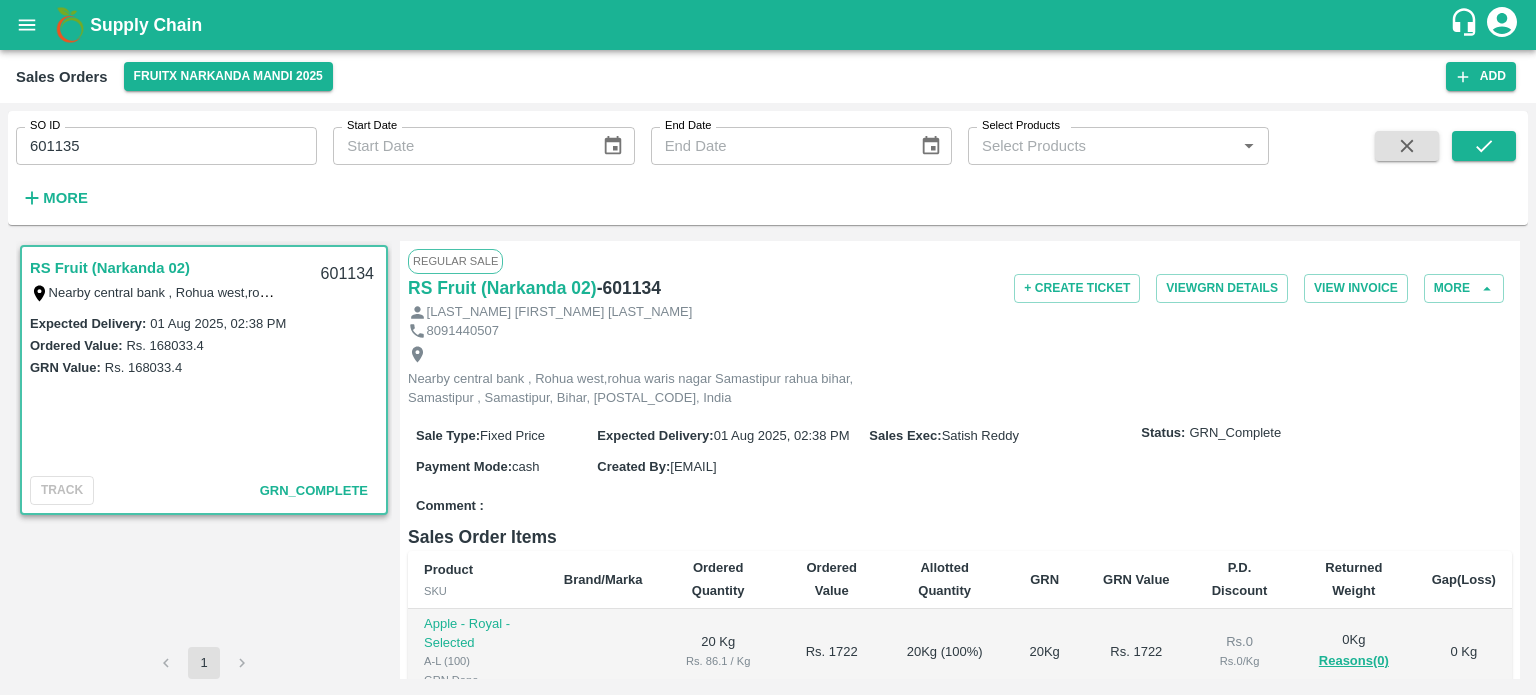 click on "[COMPANY_NAME]([AREA] [NUMBER]) Nearby [BANK_NAME] , [AREA], [AREA] [AREA] [AREA] [STATE], [AREA], [AREA], [STATE], [POSTAL_CODE], India [DELIVERY_DATE], [TIME] Ordered Value: Rs.   [AMOUNT] GRN Value: Rs.   [AMOUNT] TRACK GRN_Complete 1 Regular Sale [COMPANY_NAME]([AREA] [NUMBER])   - [NUMBER] + Create Ticket View  GRN Details View Invoice More [FULL_NAME] [PHONE] Nearby [BANK_NAME] , [AREA], [AREA] [AREA] [AREA] [STATE], [AREA], [AREA], [STATE], [POSTAL_CODE], India Sale Type :  Fixed Price Expected Delivery :  [DELIVERY_DATE], [TIME] Sales Exec :  [EMAIL] Status: GRN_Complete Payment Mode :  cash Created By :  [EMAIL] Comment : Sales Order Items Product SKU Brand/Marka Ordered Quantity Ordered Value Allotted Quantity GRN GRN Value P.D. Discount Returned Weight Gap(Loss) Apple - Royal - Selected A-L (100) GRN Done 20 Kg Rs. [PRICE] / Kg Rs. [AMOUNT] 20  Kg ( 100 %) 20  Kg Rs. [AMOUNT] Rs.  0 Rs.  0  / Kg 0  Kg Reasons(0) 0 Kg Apple - Royal - Selected" at bounding box center (768, 460) 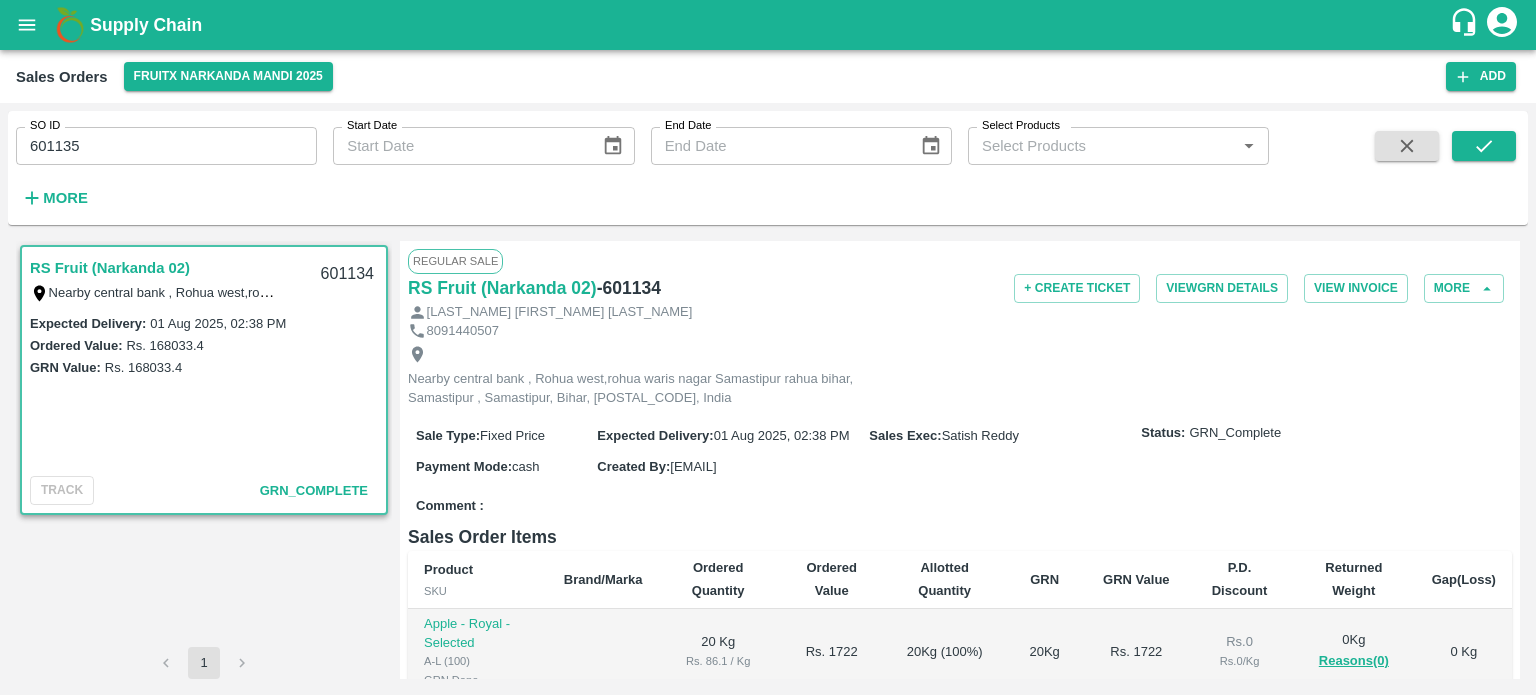 click on "601135" at bounding box center (166, 146) 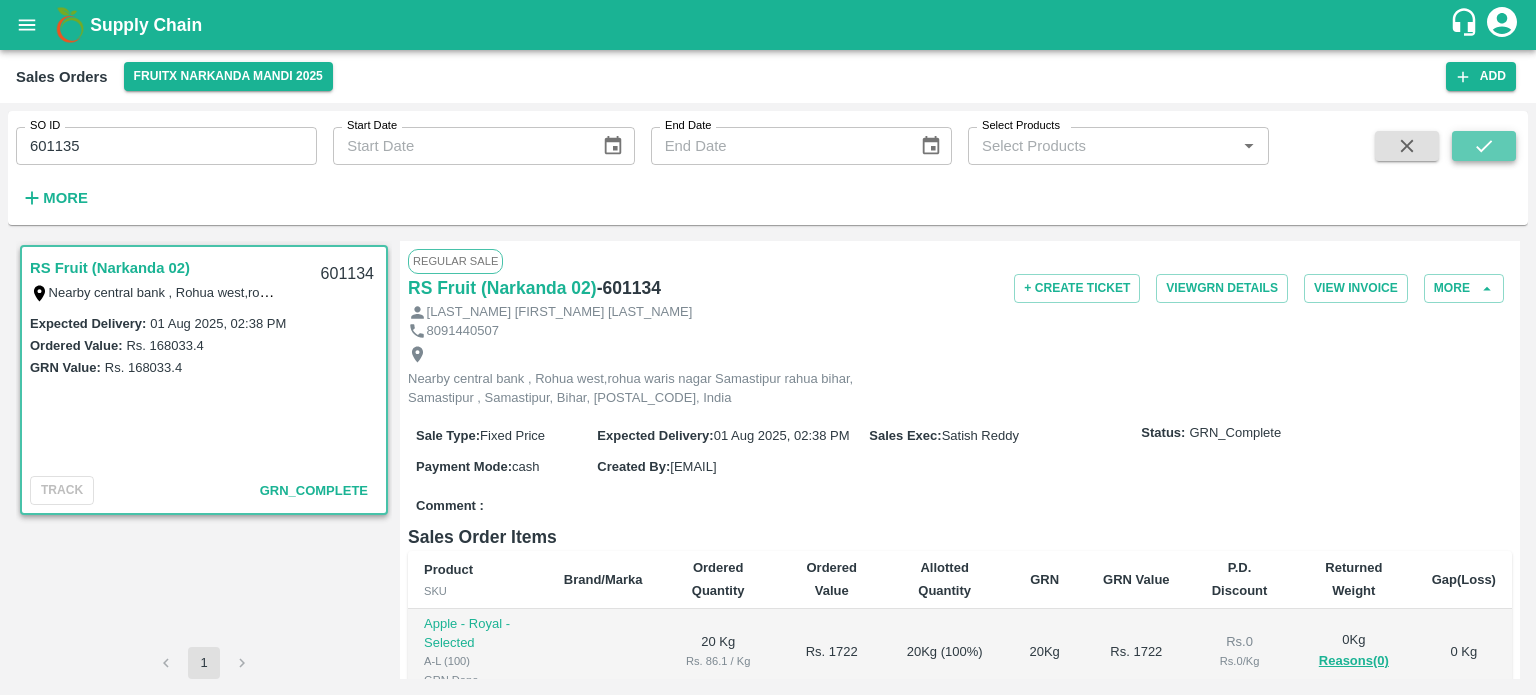 click at bounding box center [1484, 146] 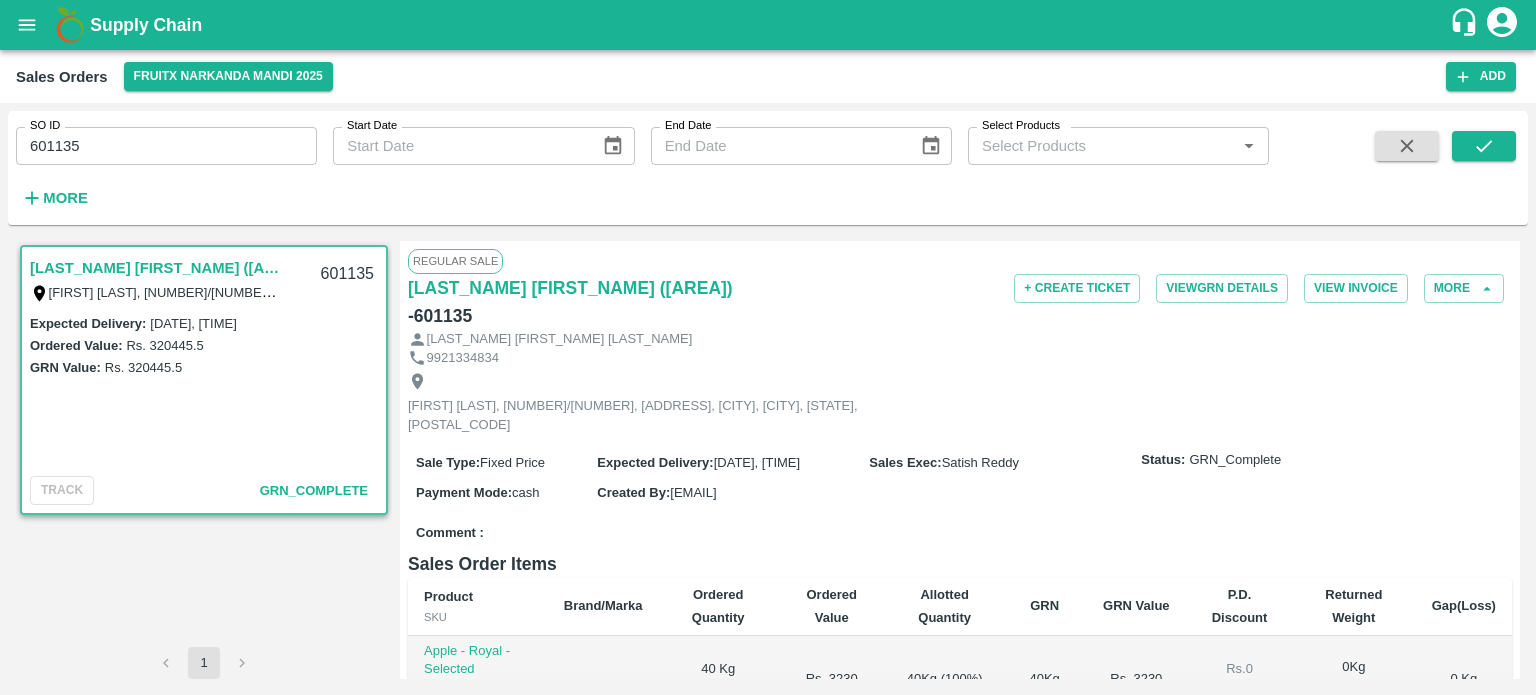 click on "SO ID [NUMBER] SO ID" at bounding box center (158, 138) 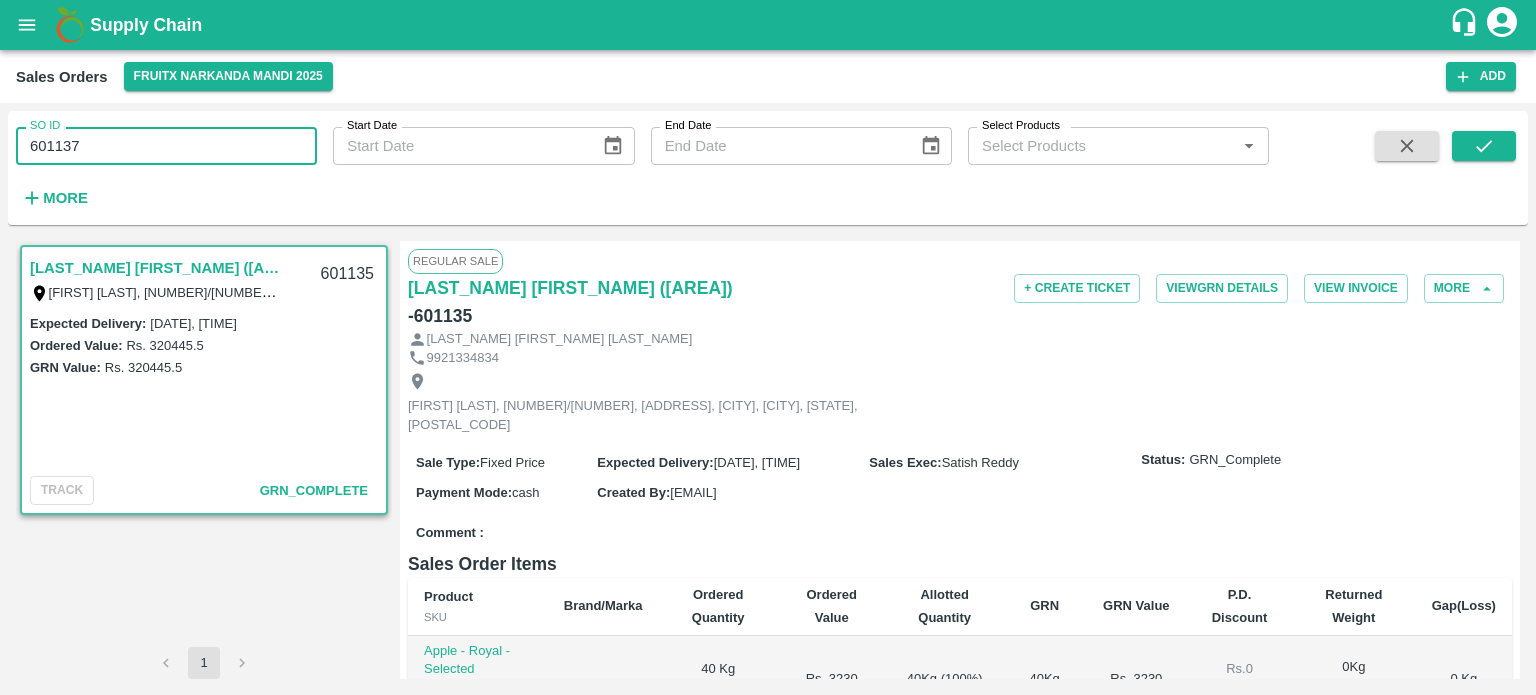 click on "SO ID [NUMBER] SO ID Start Date Start Date End Date End Date Select Products Select Products   * More" at bounding box center (768, 172) 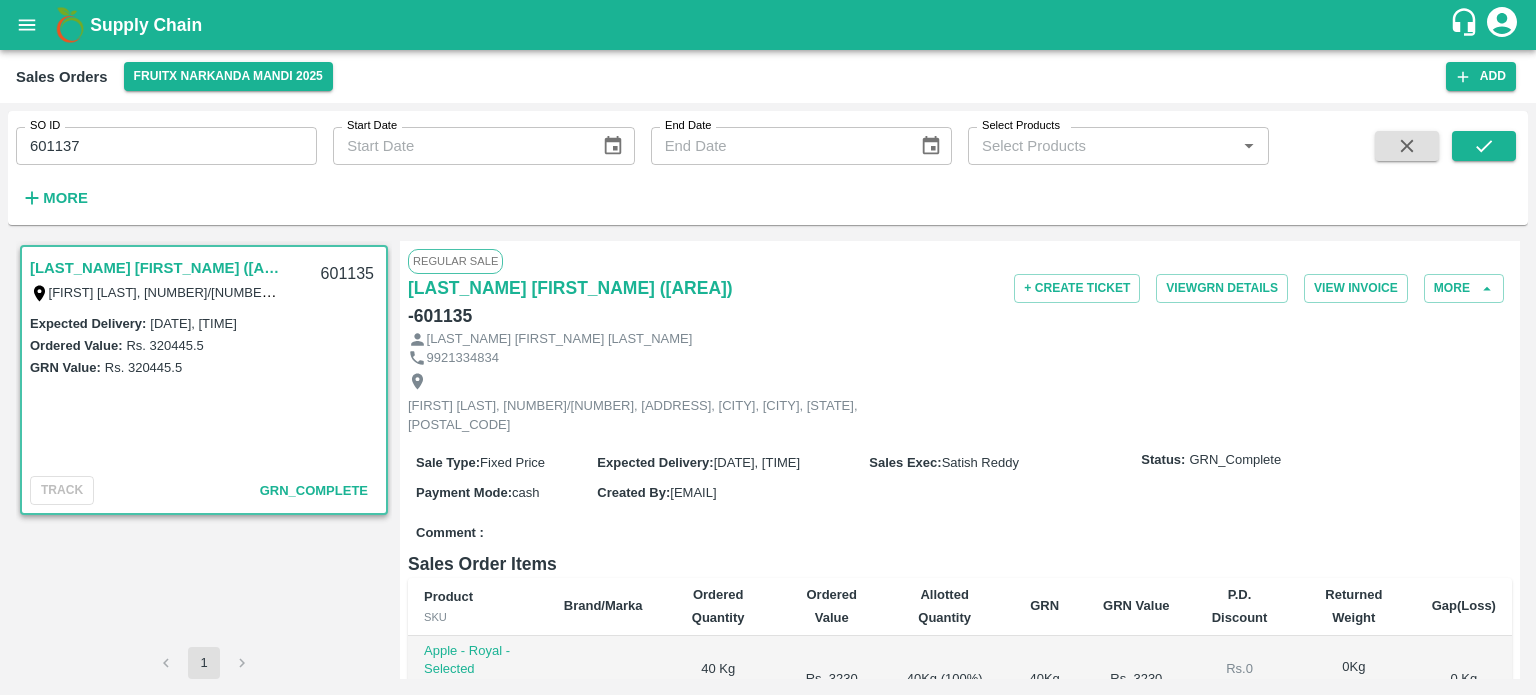 click 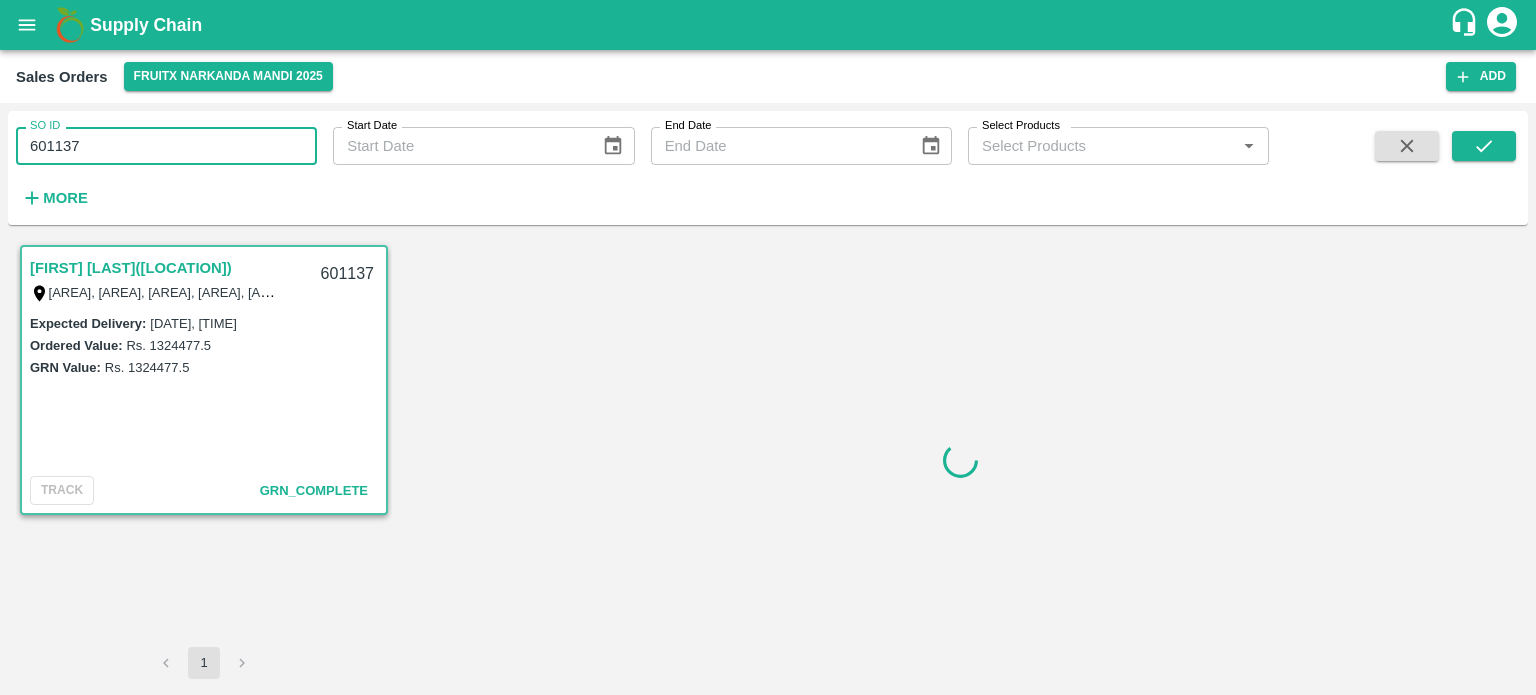 click on "601137" at bounding box center [166, 146] 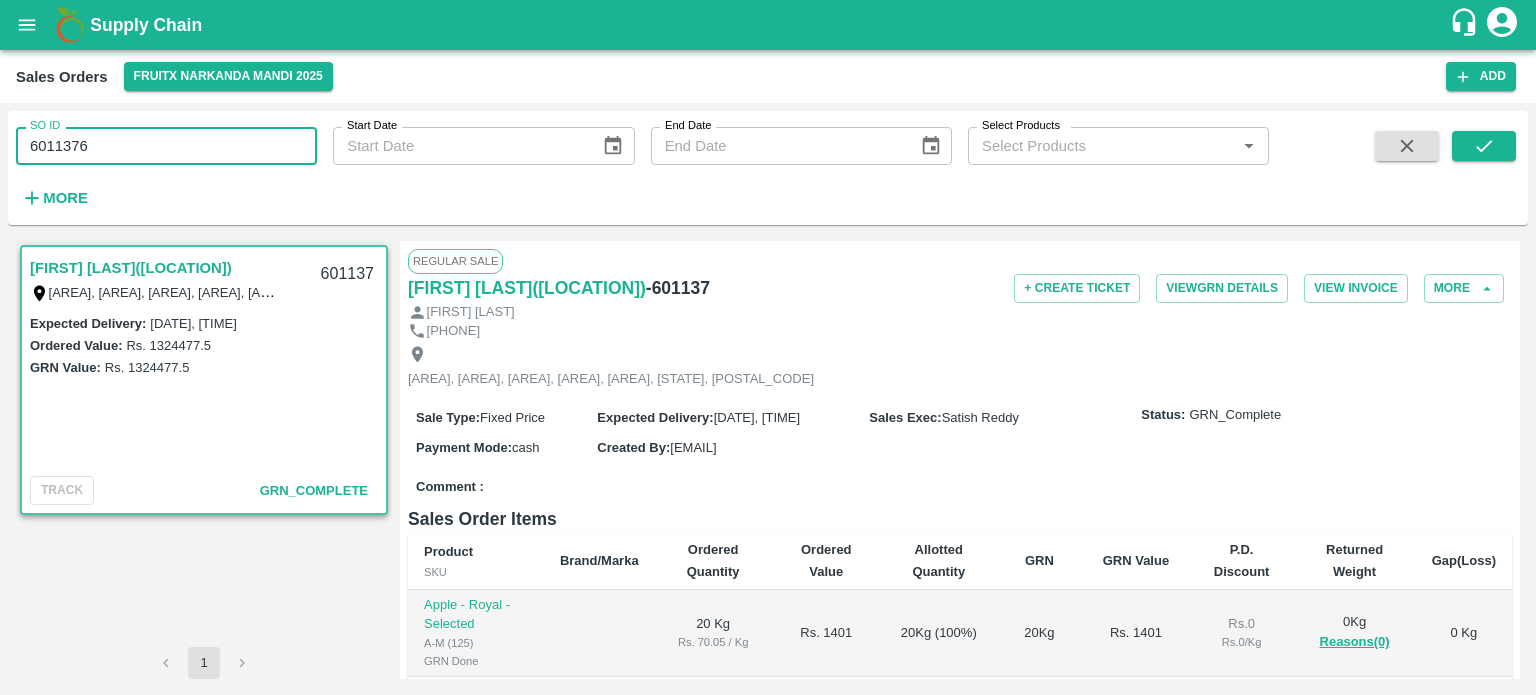 drag, startPoint x: 178, startPoint y: 127, endPoint x: 227, endPoint y: 118, distance: 49.819675 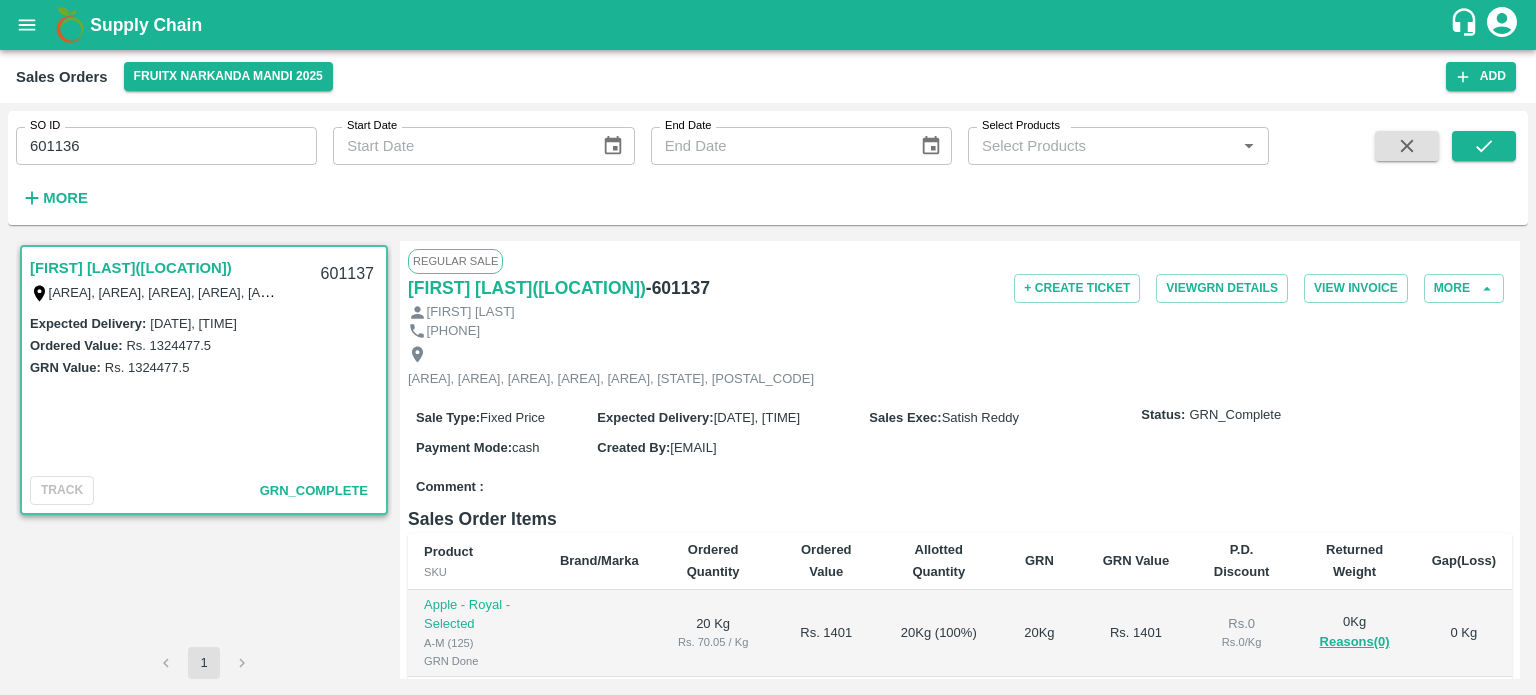 click on "SO ID 601136 SO ID Start Date Start Date End Date End Date Select Products Select Products   * More" at bounding box center [634, 163] 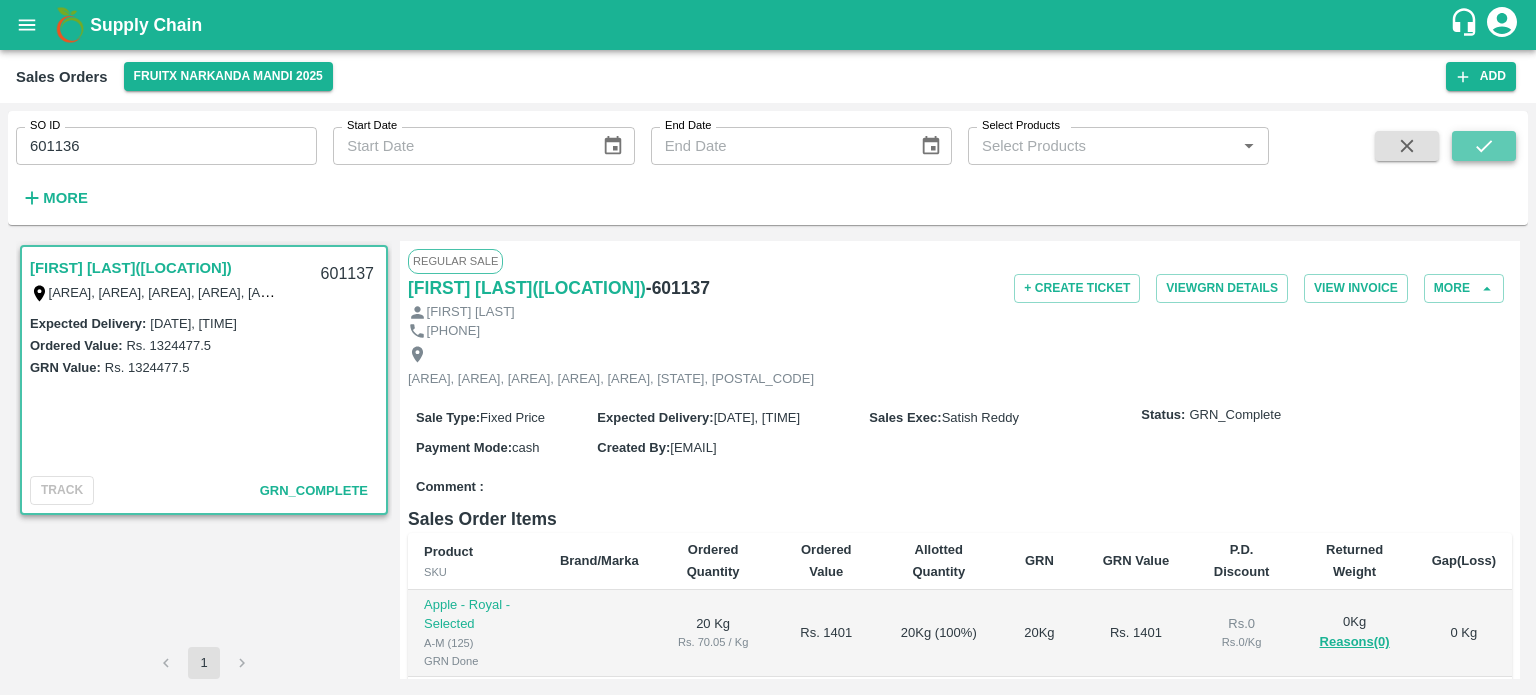 click 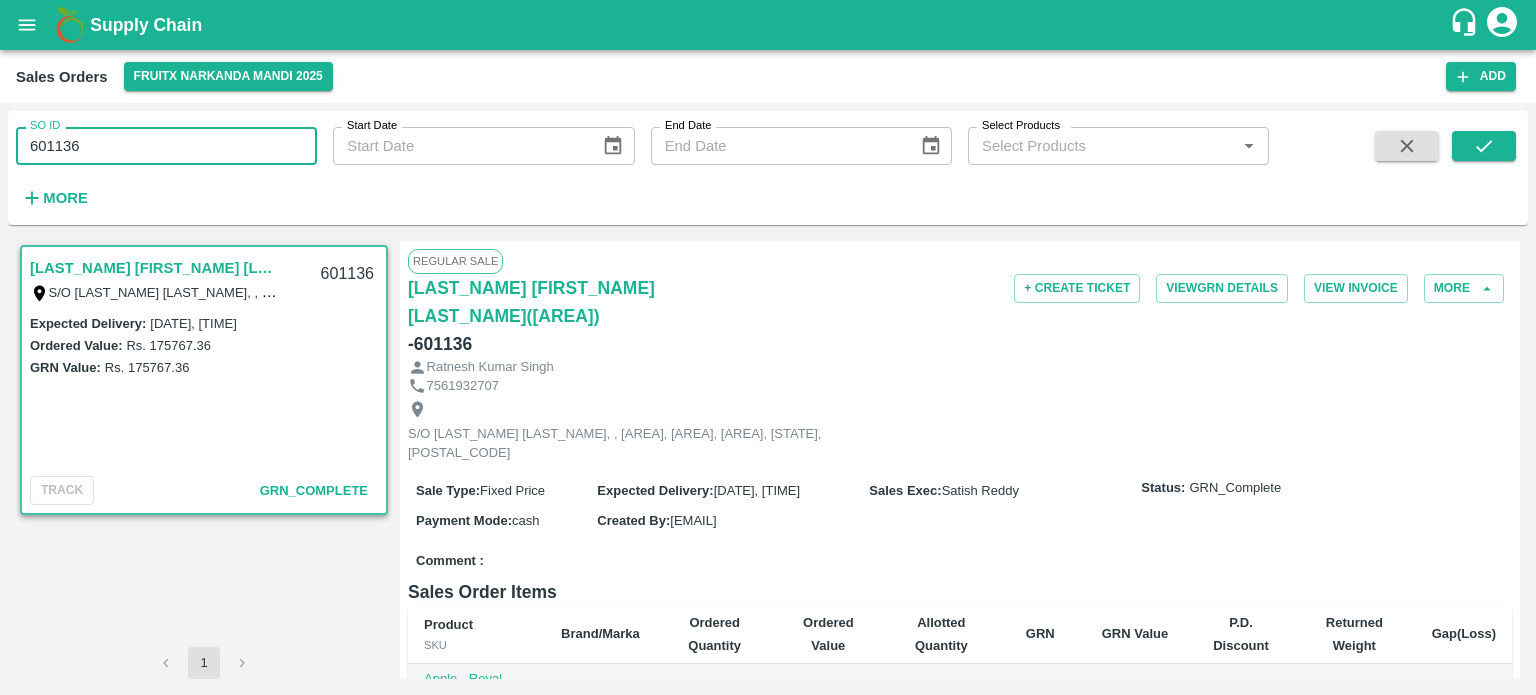 drag, startPoint x: 64, startPoint y: 142, endPoint x: 214, endPoint y: 154, distance: 150.47923 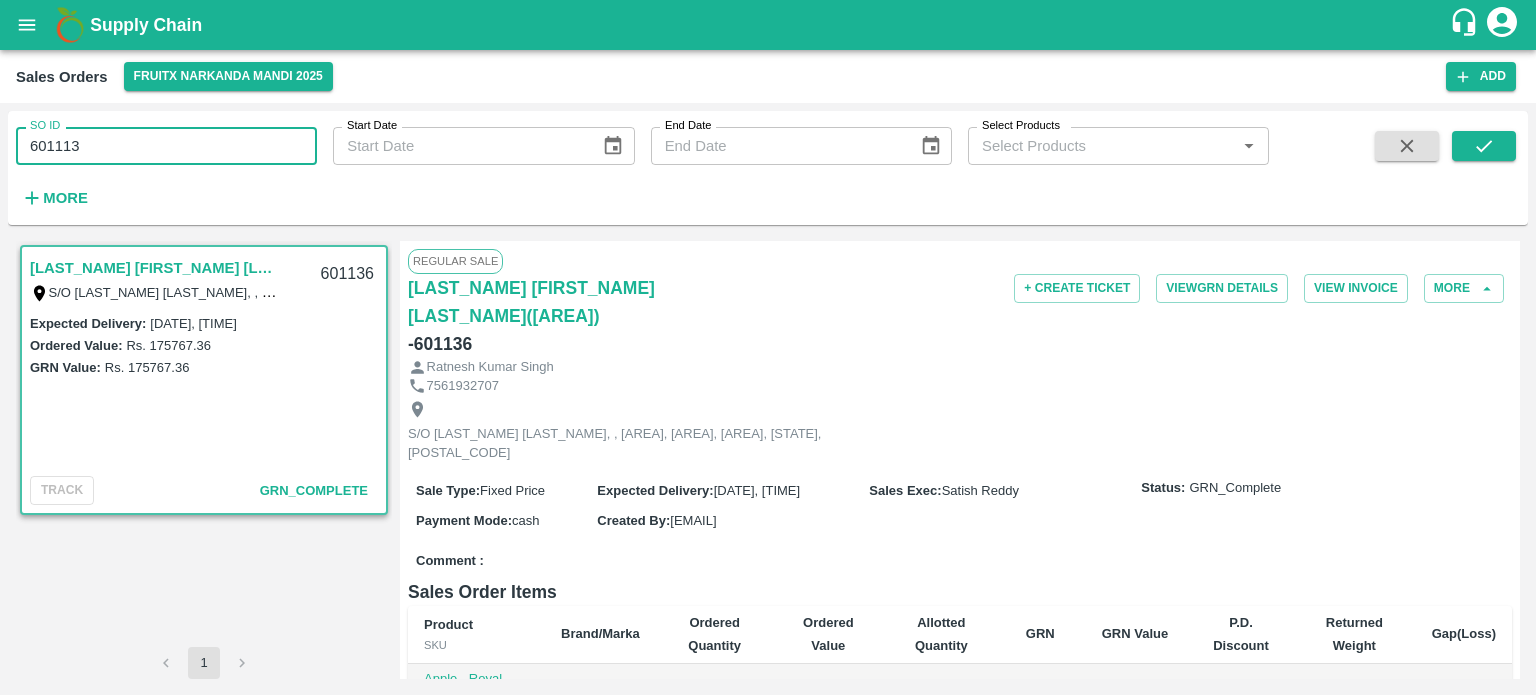 click on "Ratnesh Kumar Singh(Parala) S/O Kameshwar Singh, , Aswari, Vaishali, Patna, Vaishali, BIHAR, [POSTAL_CODE] [PHONE] Expected Delivery : 01 Aug 2025, 02:05 PM Ordered Value: Rs.   175767.36 GRN Value: Rs.   175767.36 TRACK GRN_Complete 1 Regular Sale Ratnesh Kumar Singh(Parala)   - [POSTAL_CODE] + Create Ticket View  GRN Details View Invoice More Ratnesh Kumar Singh [PHONE] S/O Kameshwar Singh, , Aswari, Vaishali, Patna, Vaishali, BIHAR, [POSTAL_CODE] Sale Type :  Fixed Price Expected Delivery :  01 Aug 2025, 02:05 PM Sales Exec :  Satish Reddy Status: GRN_Complete Payment Mode :  cash Created By :  satish.reddy@example.com Comment : Sales Order Items Product SKU Brand/Marka Ordered Quantity Ordered Value Allotted Quantity GRN GRN Value P.D. Discount Returned Weight Gap(Loss) Apple - Royal A-L (100) GRN Done 40 Kg Rs. 78.075 / Kg Rs. 3123 40  Kg ( 100 %) 40  Kg Rs. 3123 Rs.  0 Rs.  0  / Kg 0  Kg Reasons(0) 0 Kg Apple - Royal A-M (125) GRN Done 80 Kg Rs. 78.075 / Kg Rs. 6246 80  Kg ( 100 %) 80  Kg Rs. 6246 Rs.  0 Rs.  0  / Kg 0" at bounding box center (768, 460) 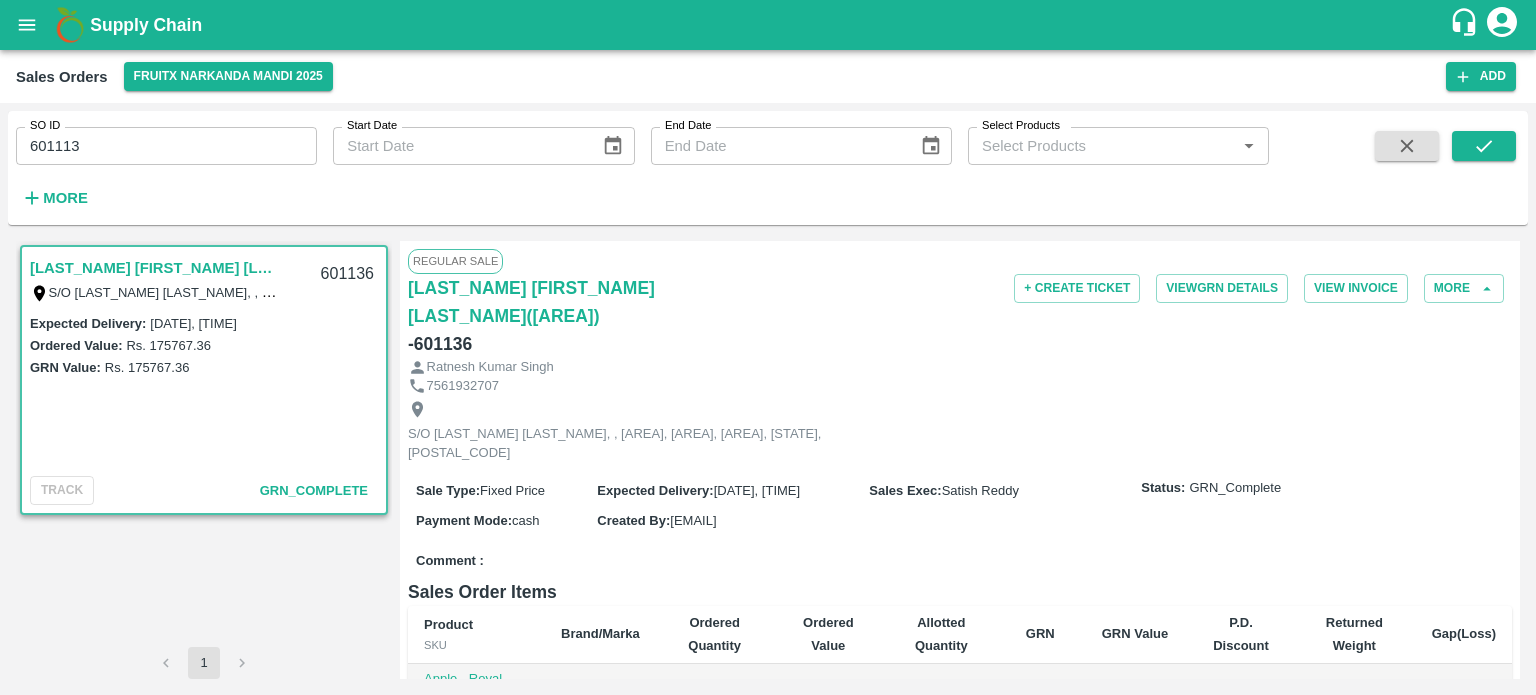 click on "601113" at bounding box center [166, 146] 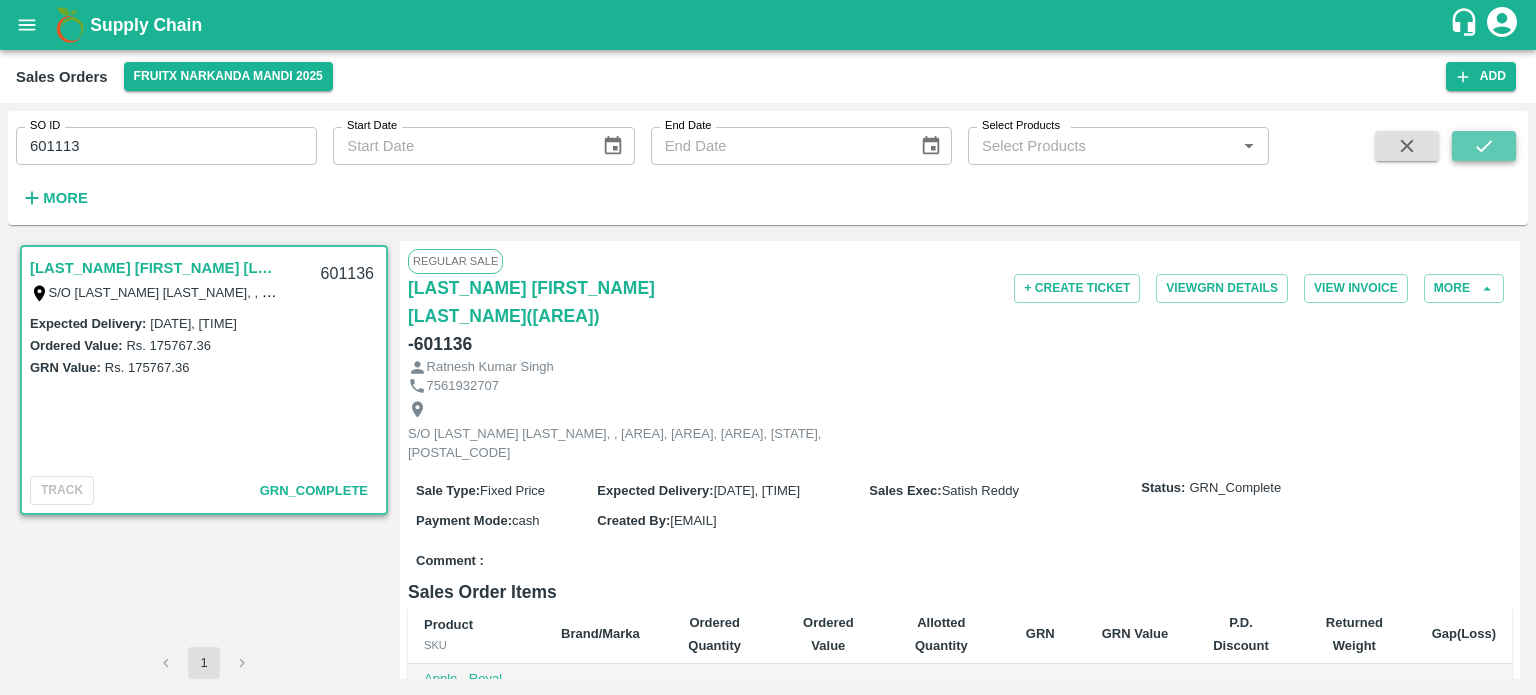 click at bounding box center [1484, 146] 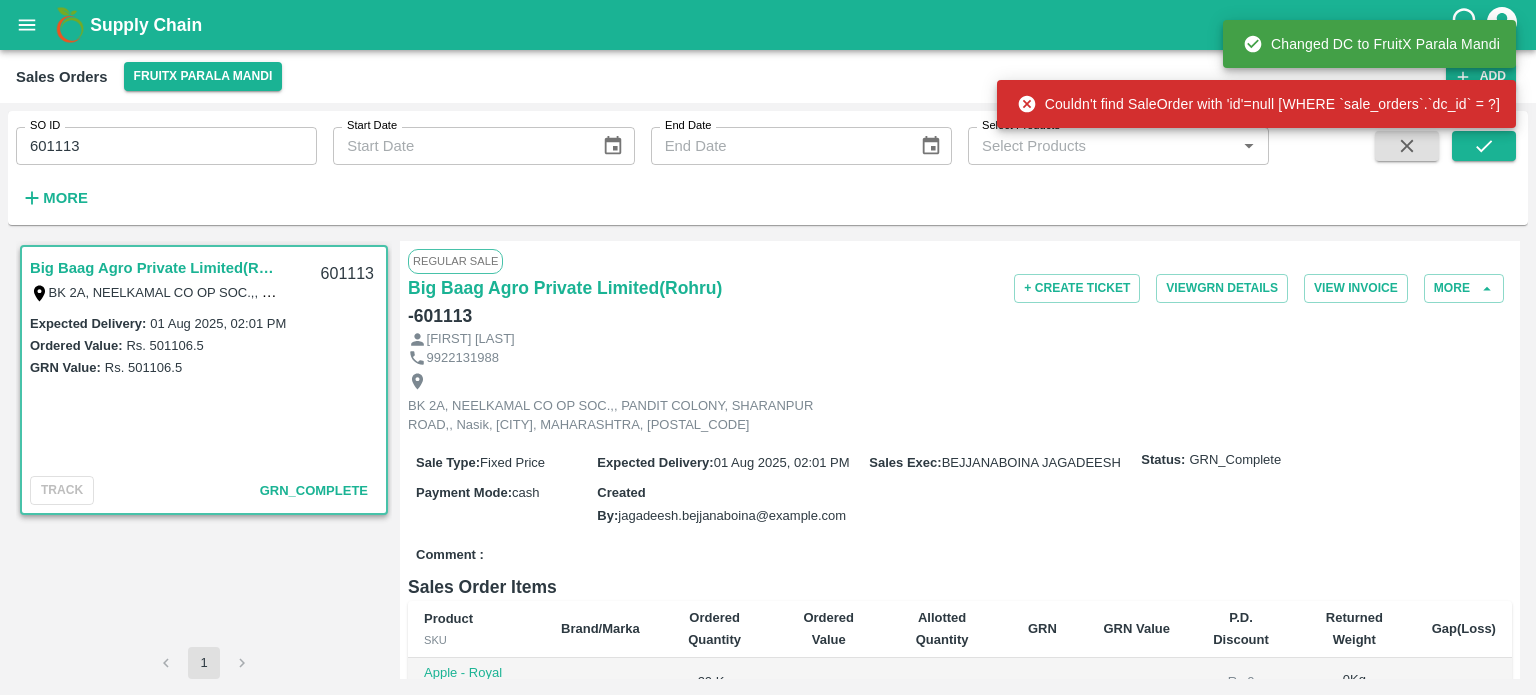 click on "601113" at bounding box center [166, 146] 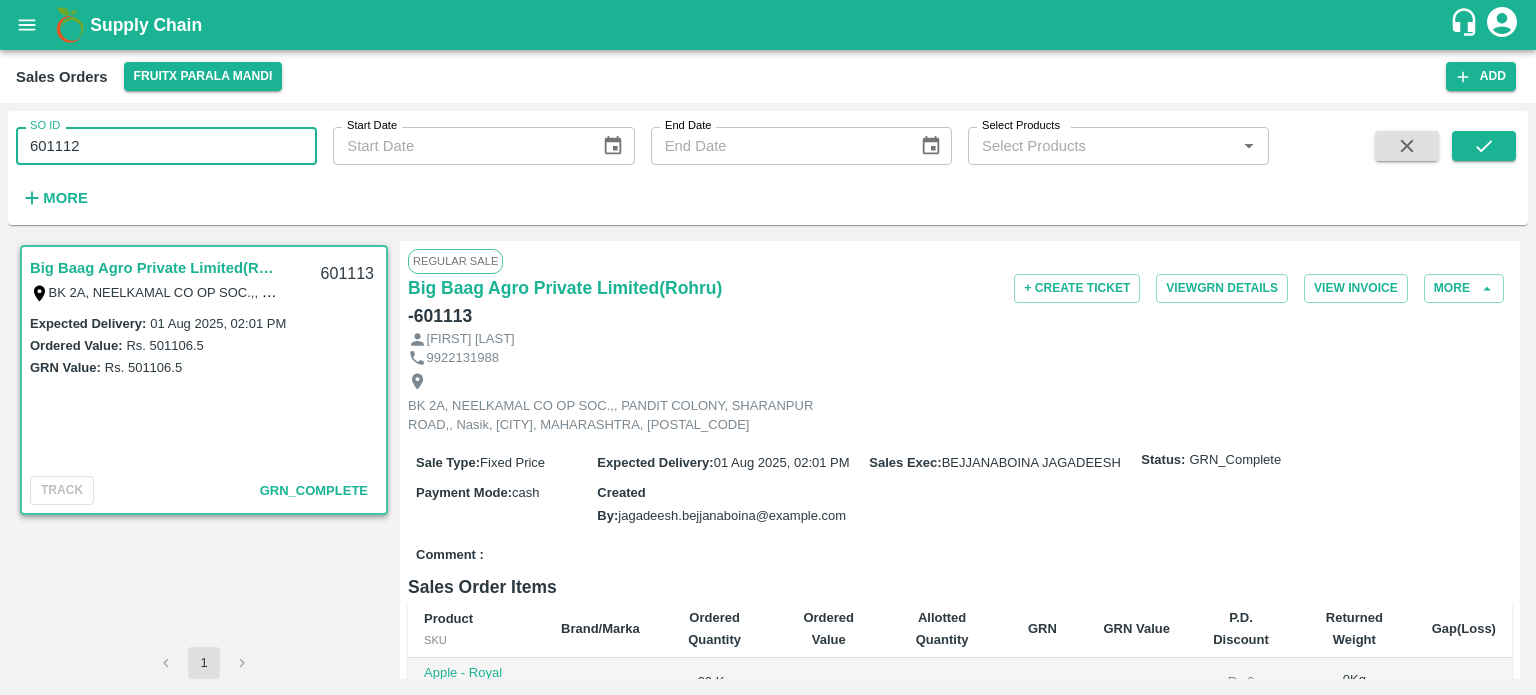 click on "SO ID 601112 SO ID Start Date Start Date End Date End Date Select Products Select Products   * More" at bounding box center (634, 163) 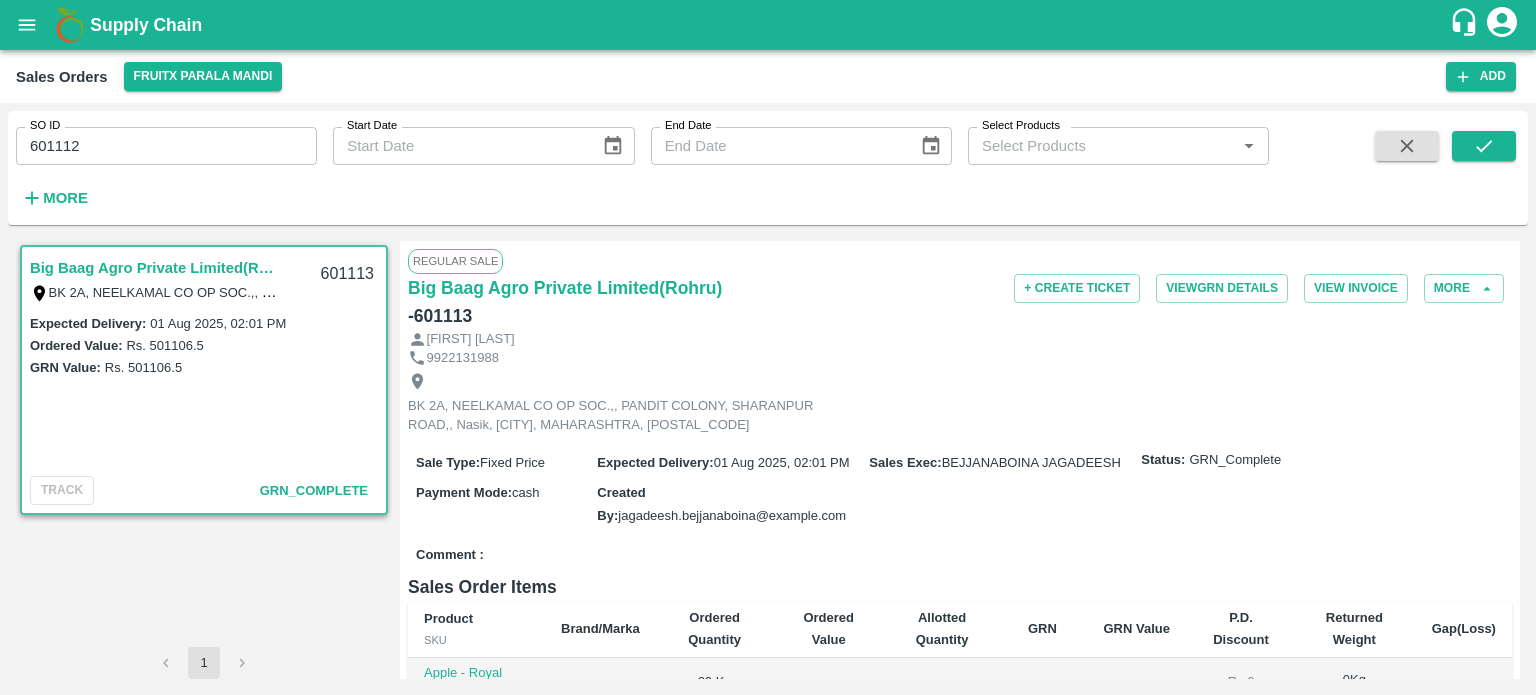 drag, startPoint x: 1479, startPoint y: 158, endPoint x: 1454, endPoint y: 161, distance: 25.179358 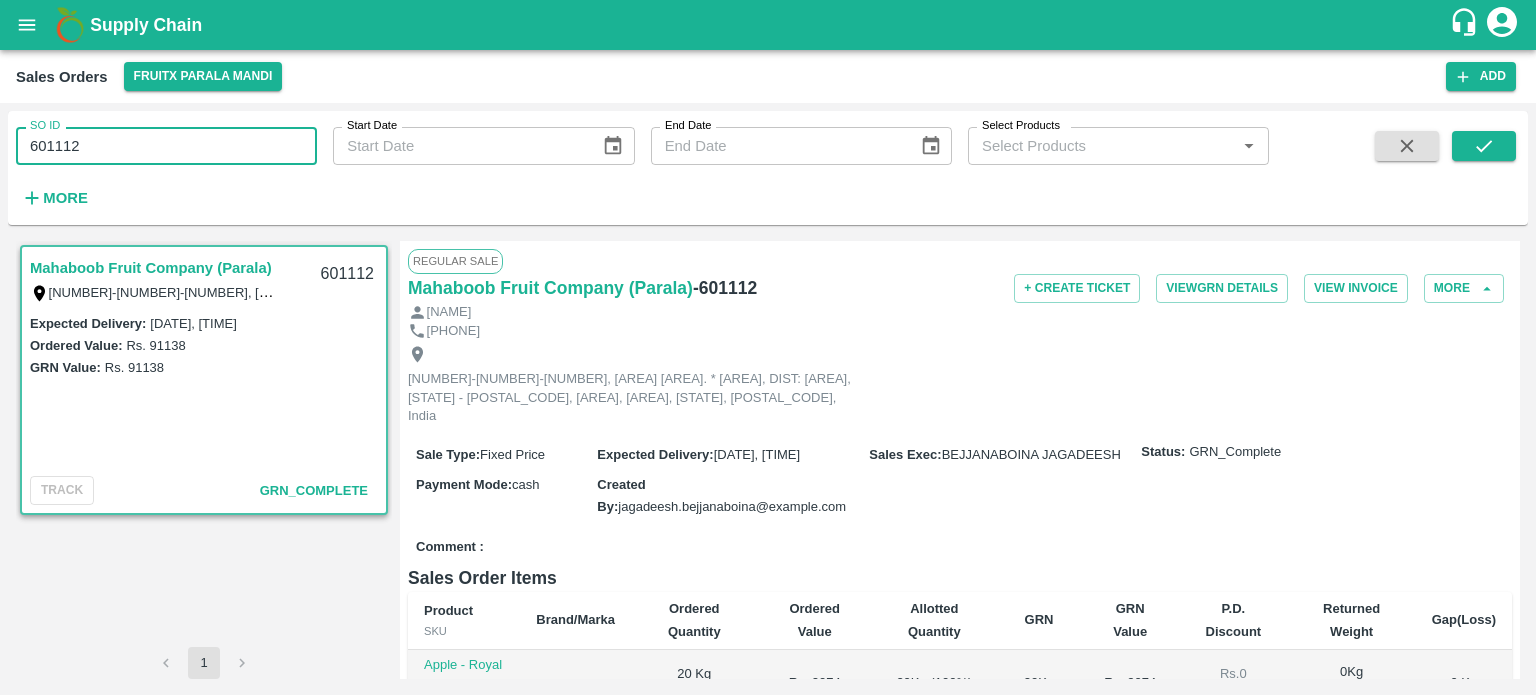 drag, startPoint x: 48, startPoint y: 143, endPoint x: 239, endPoint y: 150, distance: 191.12823 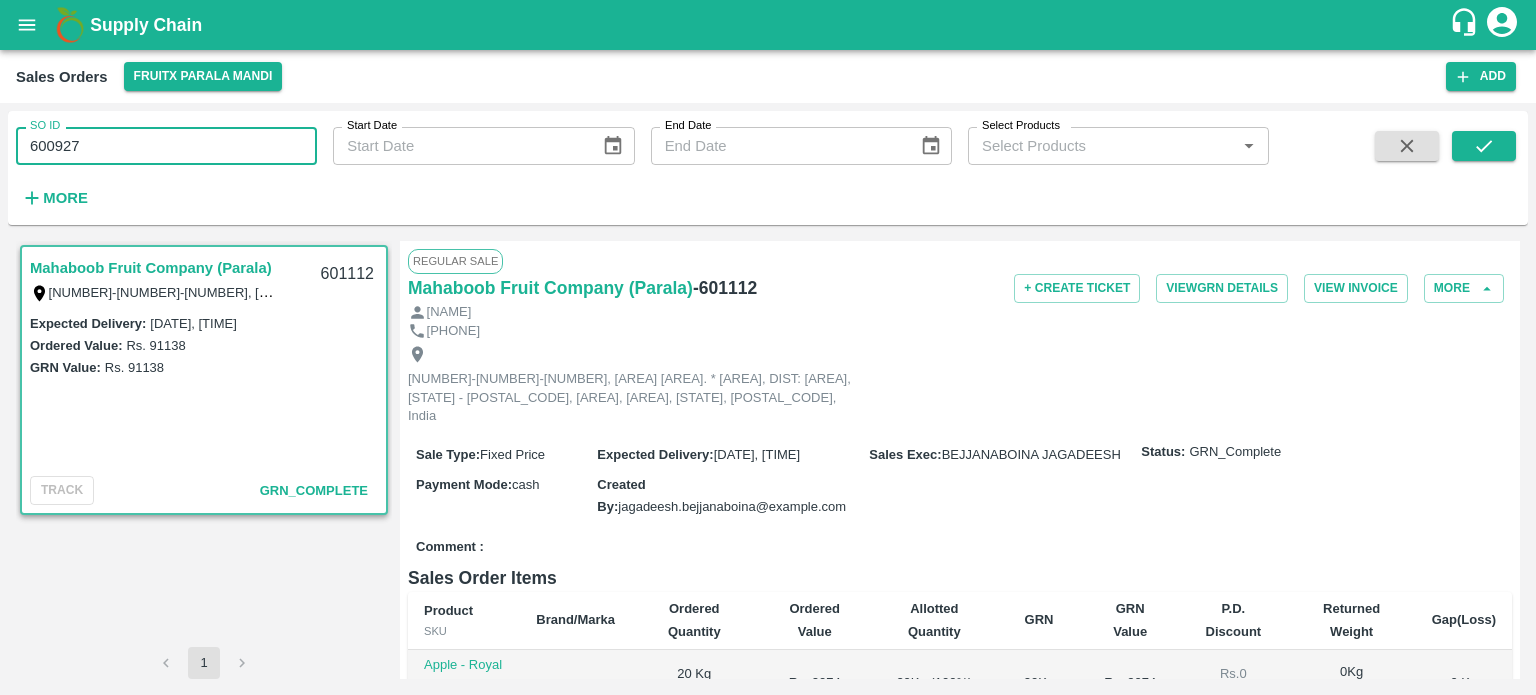 click on "SO ID [NUMBER] SO ID Start Date Start Date End Date End Date Select Products Select Products   * More" at bounding box center [768, 172] 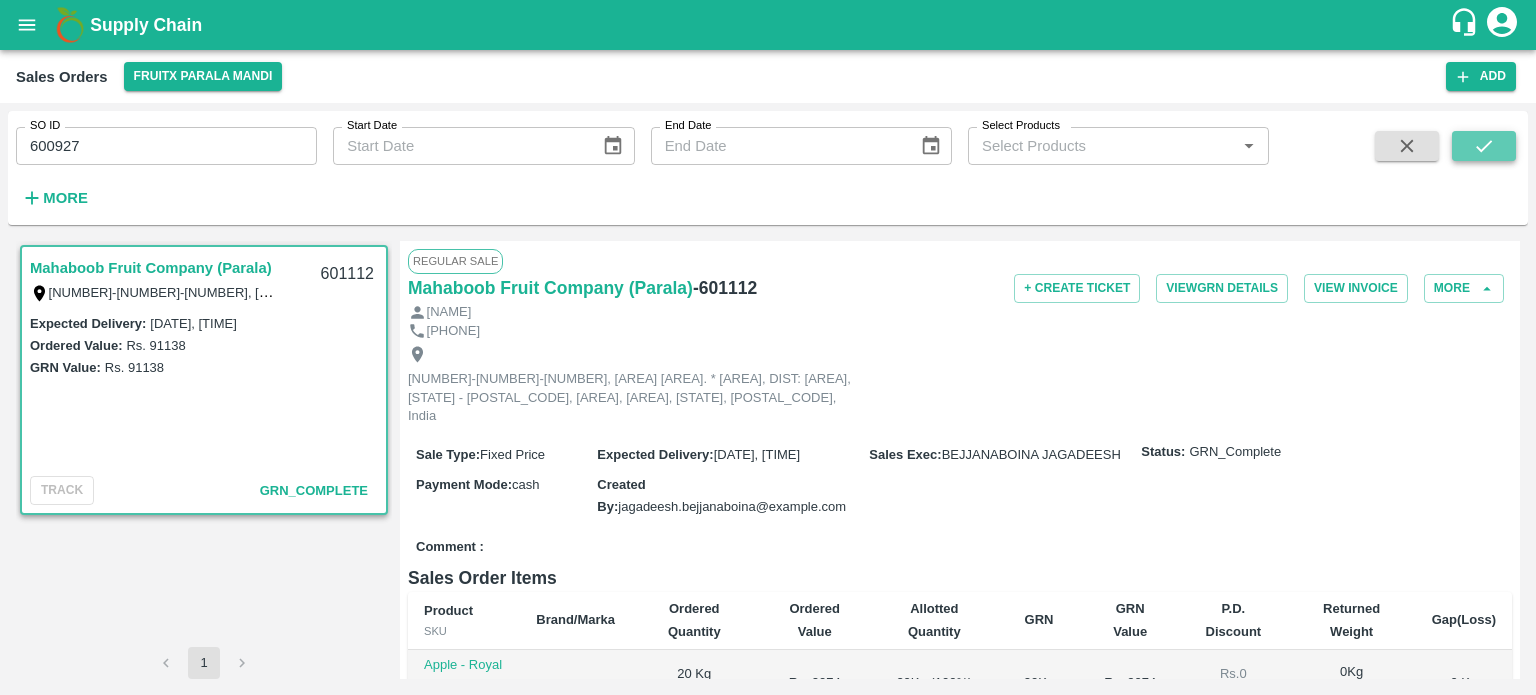 click 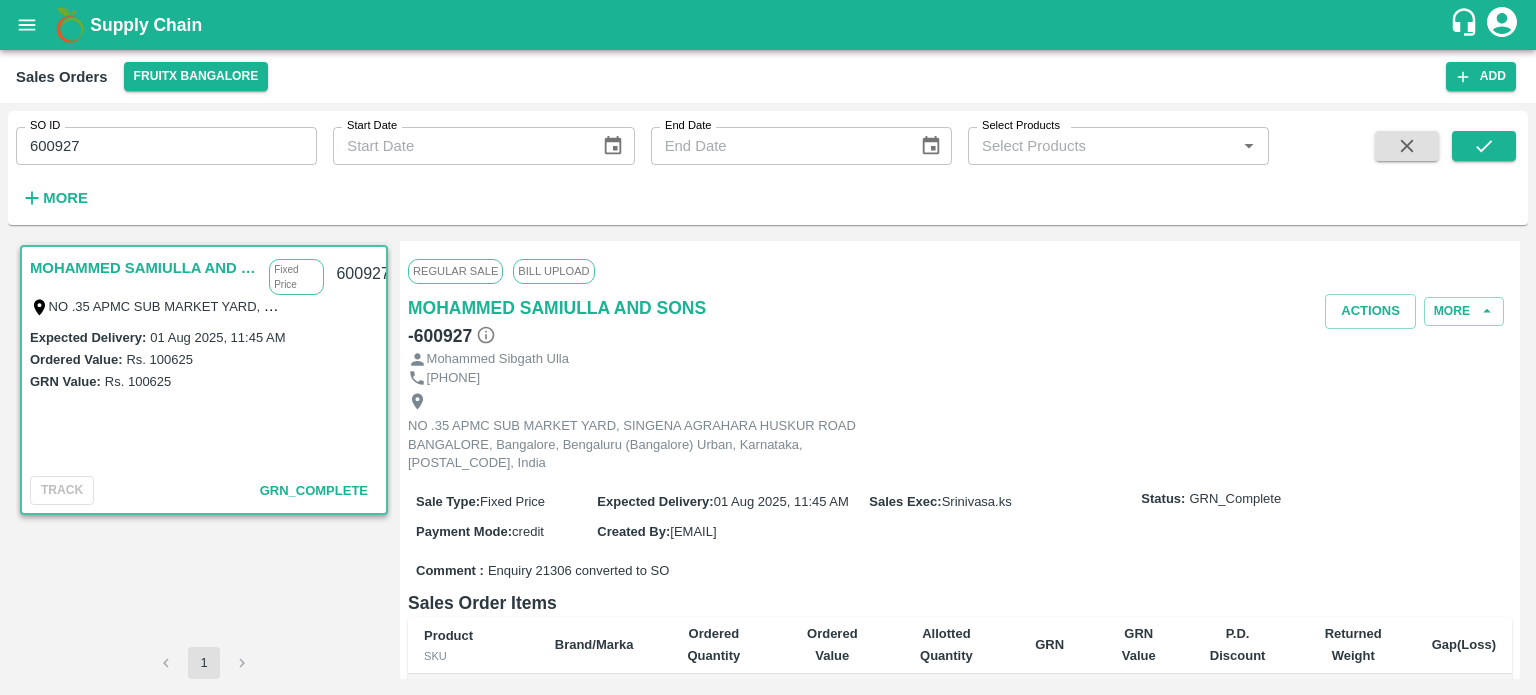 click on "600927" at bounding box center (166, 146) 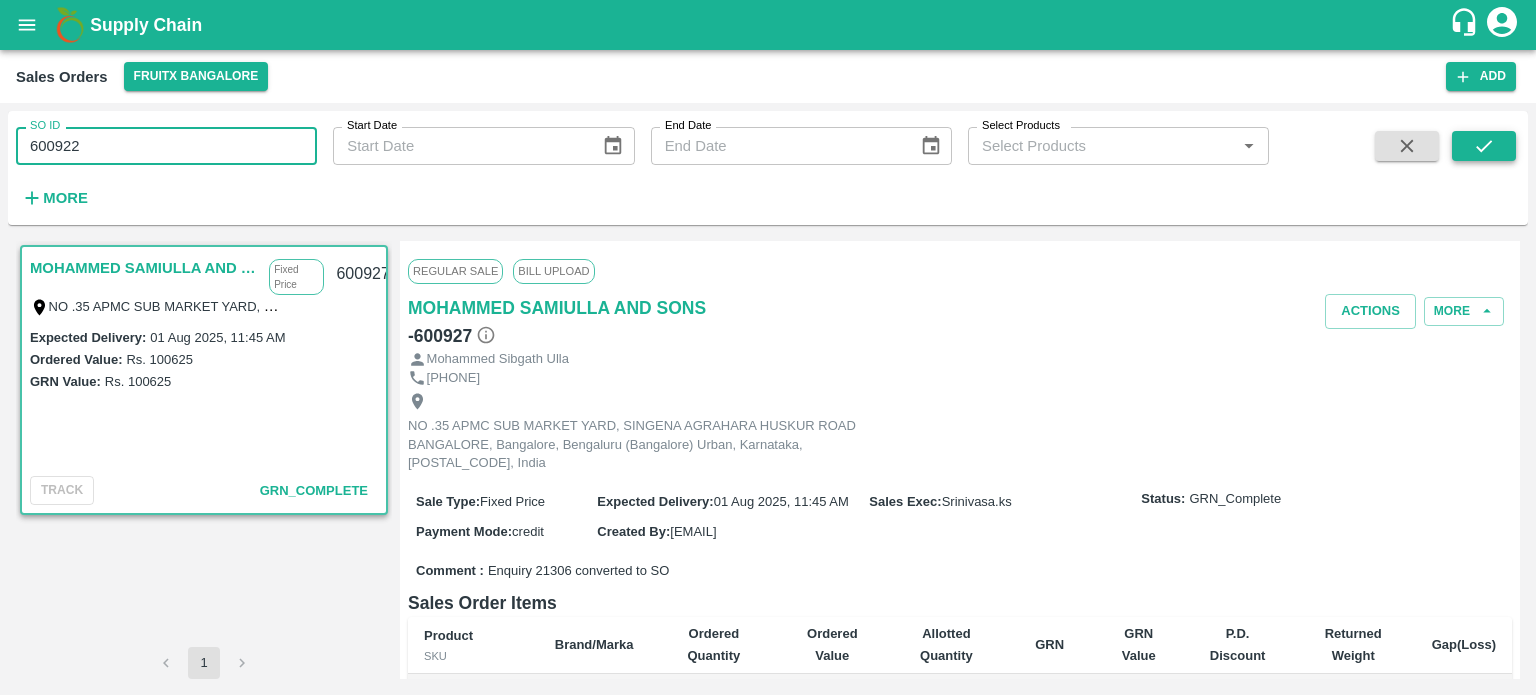 click 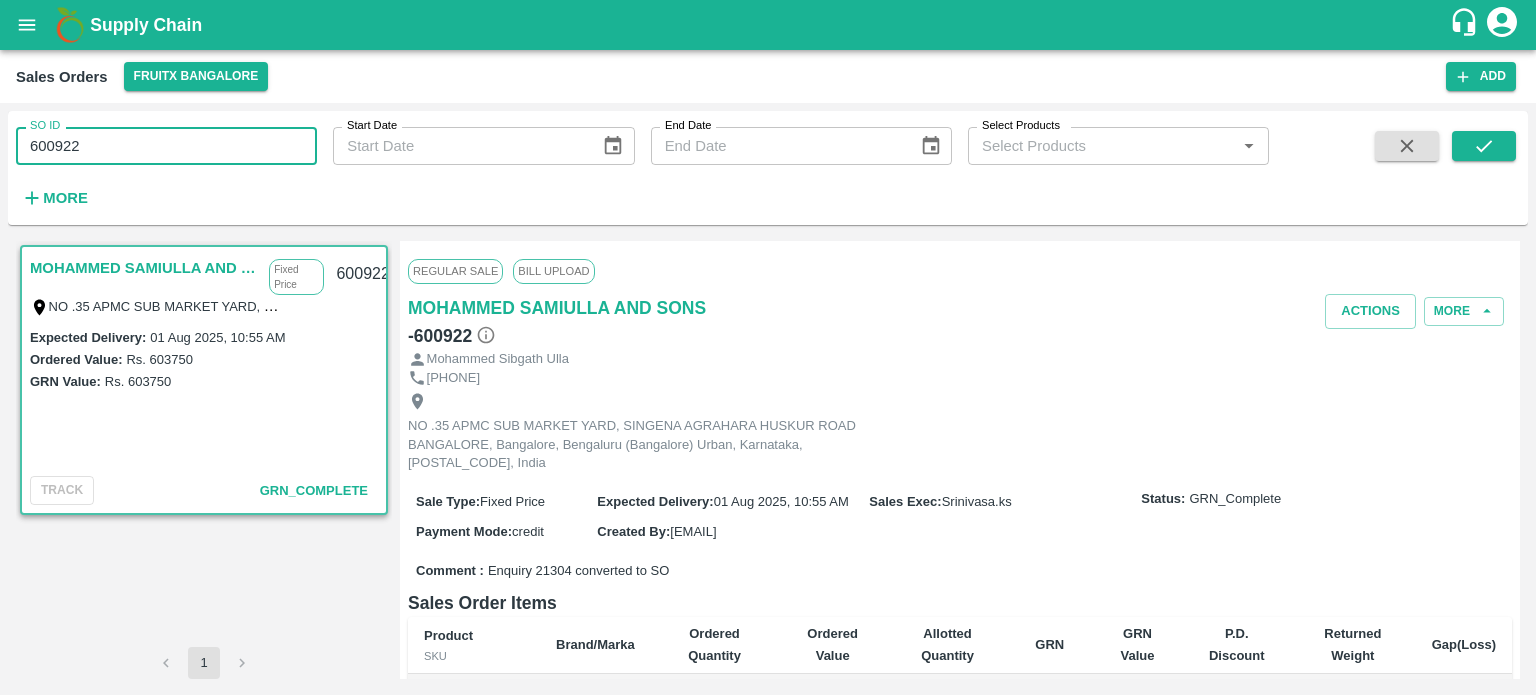click on "600922" at bounding box center (166, 146) 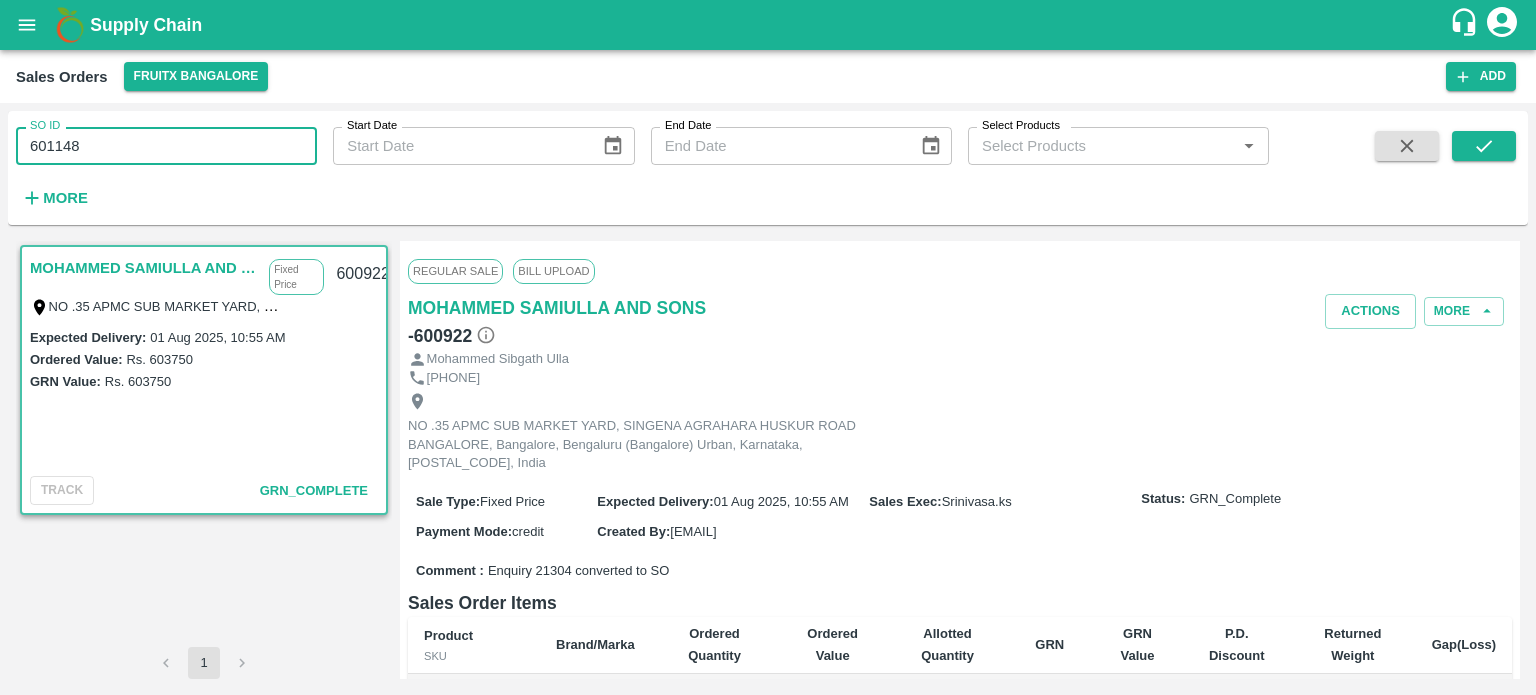 click on "SO ID 601148 SO ID Start Date Start Date End Date End Date Select Products Select Products   * More" at bounding box center (634, 163) 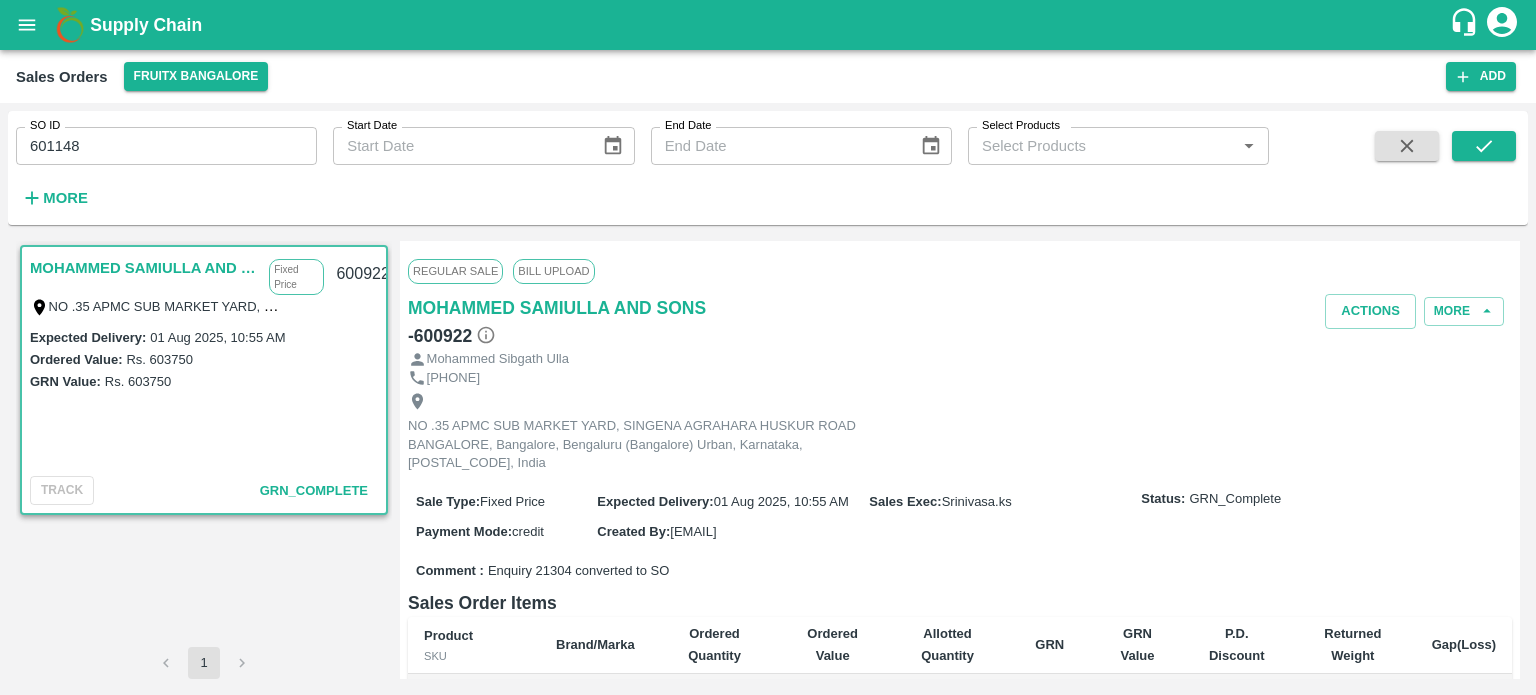 click at bounding box center (1484, 172) 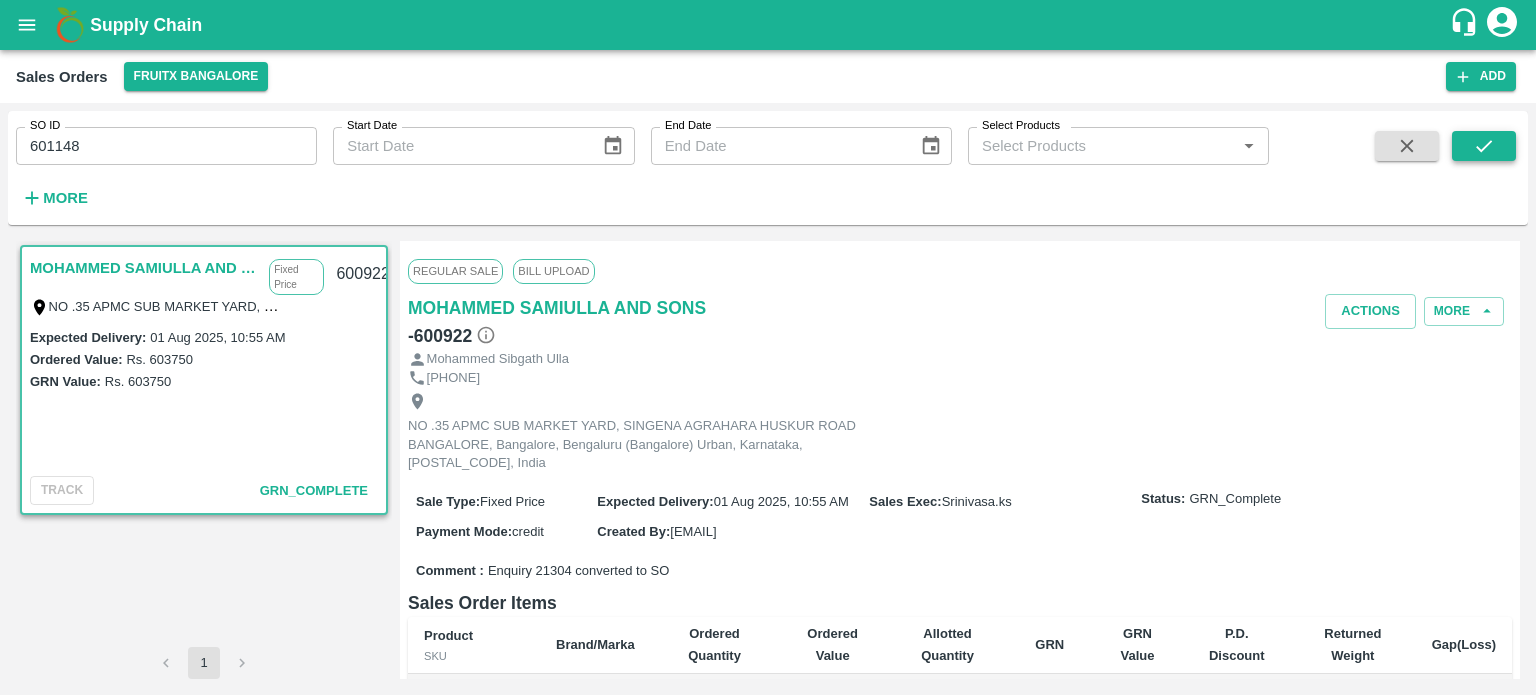 click at bounding box center [1484, 146] 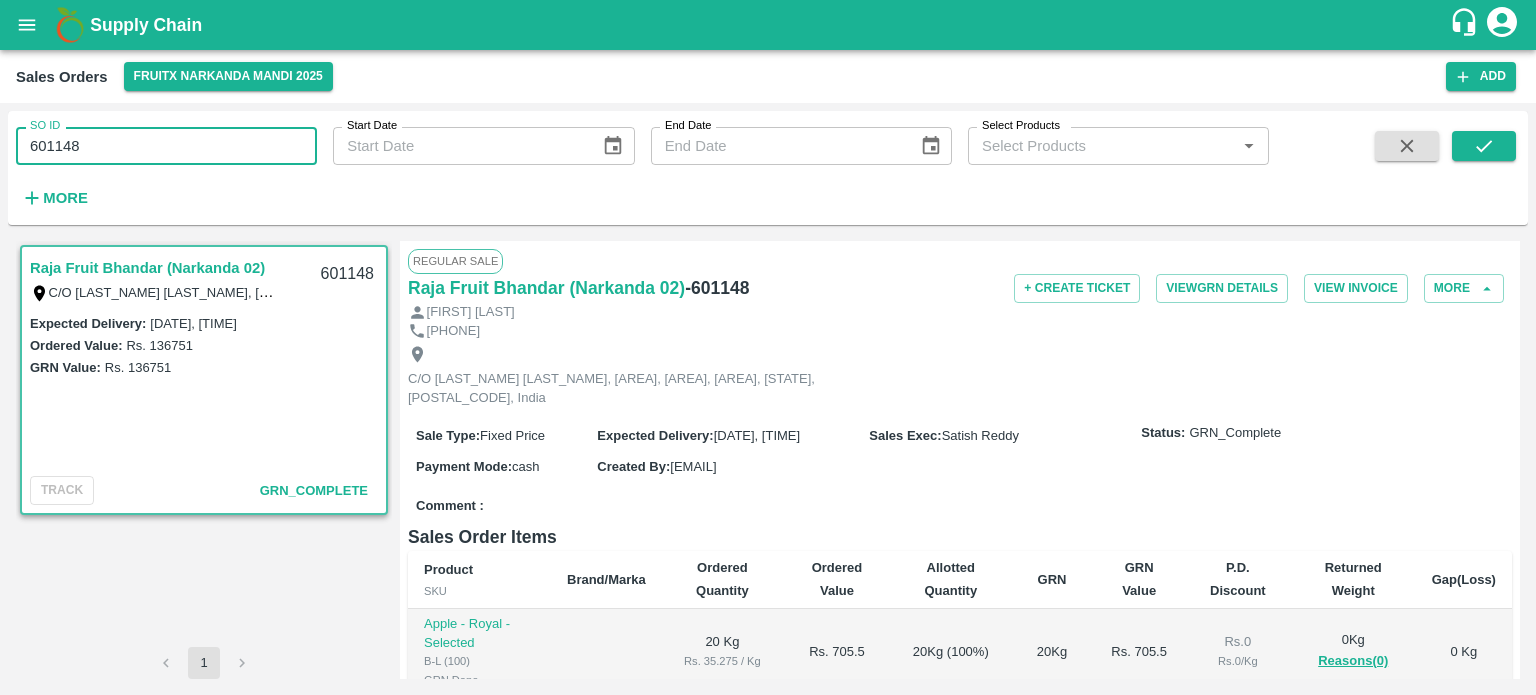 click on "601148" at bounding box center [166, 146] 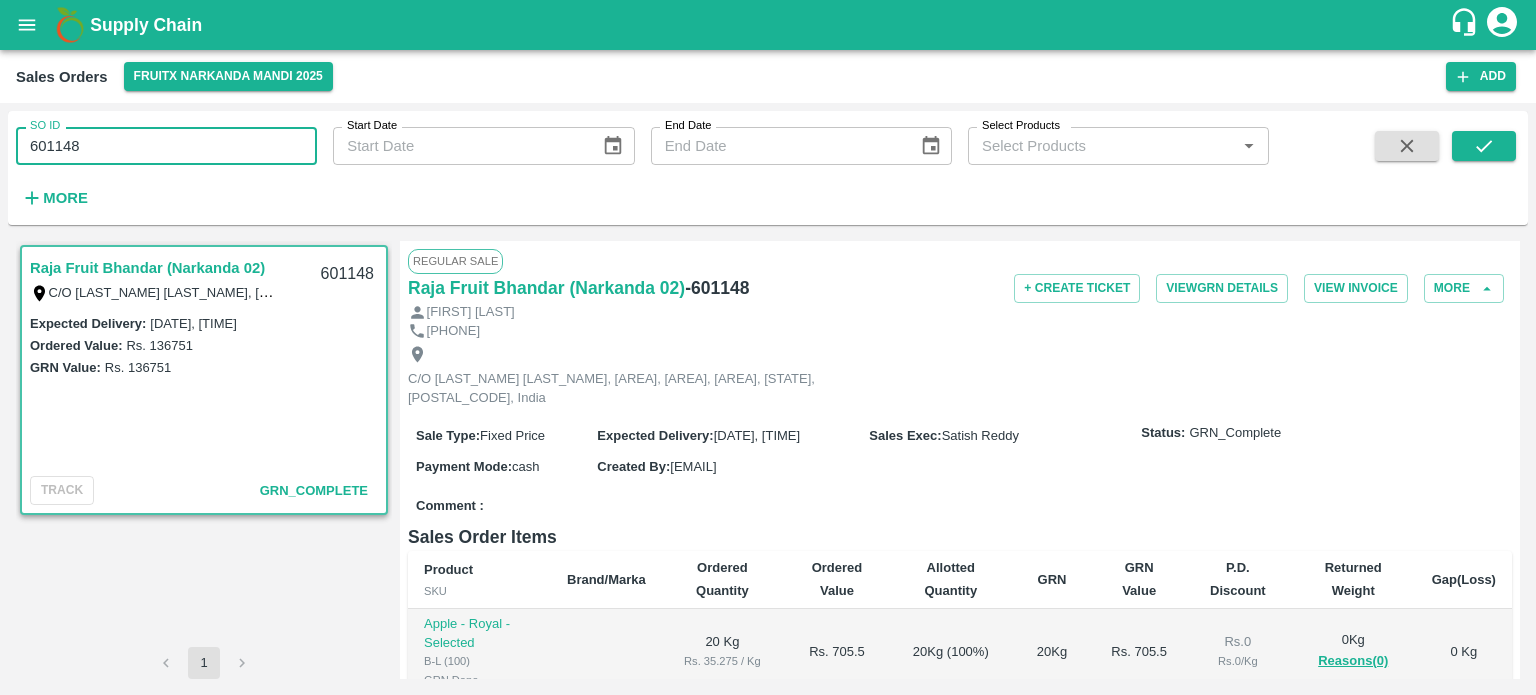 click on "601148" at bounding box center (166, 146) 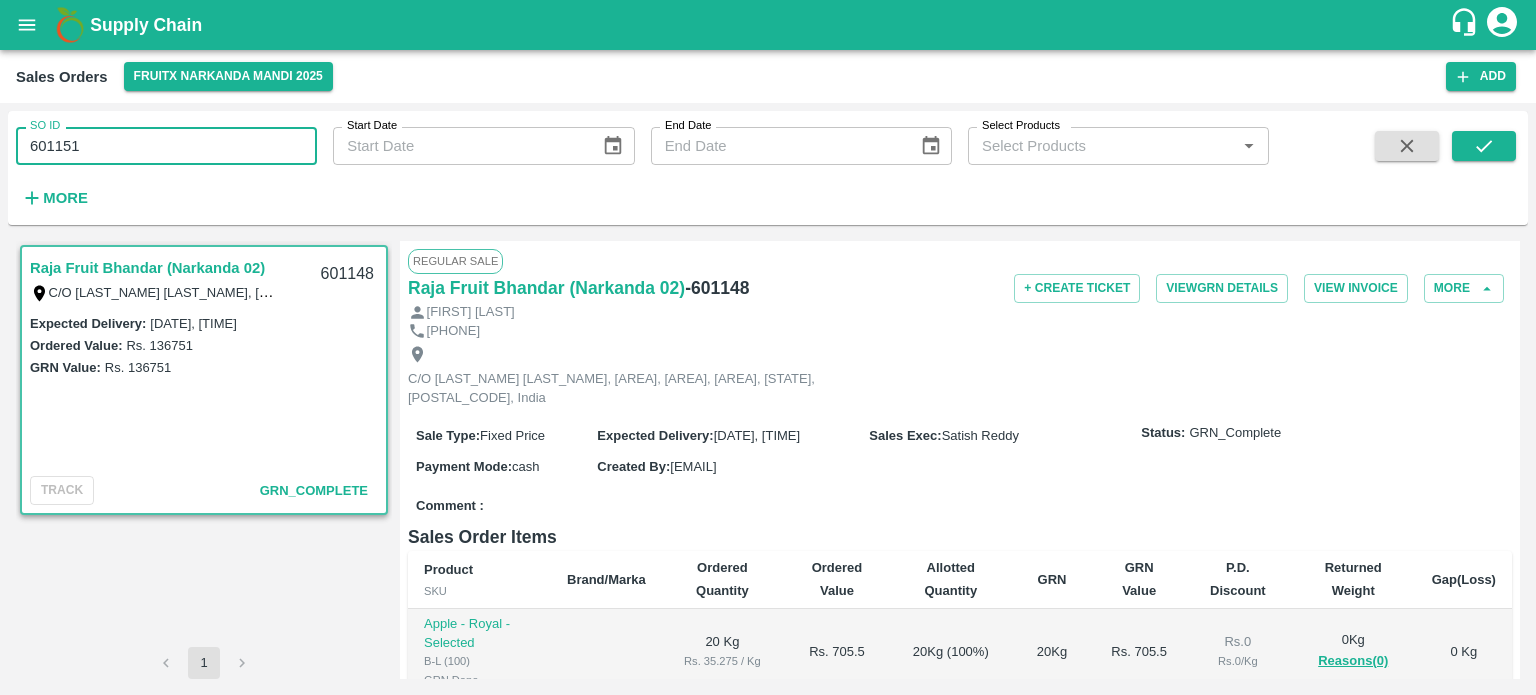 click on "Regular Sale [LAST_NAME] [LAST_NAME] ([AREA] [NUMBER])   - [NUMBER] + Create Ticket View  GRN Details View Invoice More [LAST_NAME] [LAST_NAME] [PHONE] C/O [LAST_NAME] [LAST_NAME], [AREA], [AREA], [AREA], [STATE], [POSTAL_CODE], India Sale Type :  Fixed Price Expected Delivery :  [DATE], [TIME] Sales Exec :  [LAST_NAME] [LAST_NAME] Status: GRN_Complete Payment Mode :  cash Created By :  [EMAIL] Comment : Sales Order Items Product SKU Brand/Marka Ordered Quantity Ordered Value Allotted Quantity GRN GRN Value P.D. Discount Returned Weight Gap(Loss) Apple - Royal - Selected B-L (100) GRN Done 20 Kg Rs. [PRICE] / Kg Rs. [AMOUNT] 20  Kg ( 100 %) 20  Kg Rs. [AMOUNT] Rs.  0 Rs.  0  / Kg 0  Kg Reasons(0) 0 Kg Apple - Royal - Selected B-M (125) GRN Done 40 Kg Rs. [PRICE] / Kg Rs. [AMOUNT] 40  Kg ( 100 %) 40  Kg Rs. [AMOUNT] Rs.  0 Rs.  0  / Kg 0  Kg Reasons(0) 0 Kg Apple - Royal - Selected B-S (150) GRN Done 40 Kg Rs. [PRICE] / Kg Rs. [AMOUNT] 40  Kg ( 100 %) 40  Kg Rs. [AMOUNT] Rs.  0 Rs.  0  / Kg 0  Kg Reasons(0) 0 Kg B-ES (175) GRN Done" at bounding box center [960, 460] 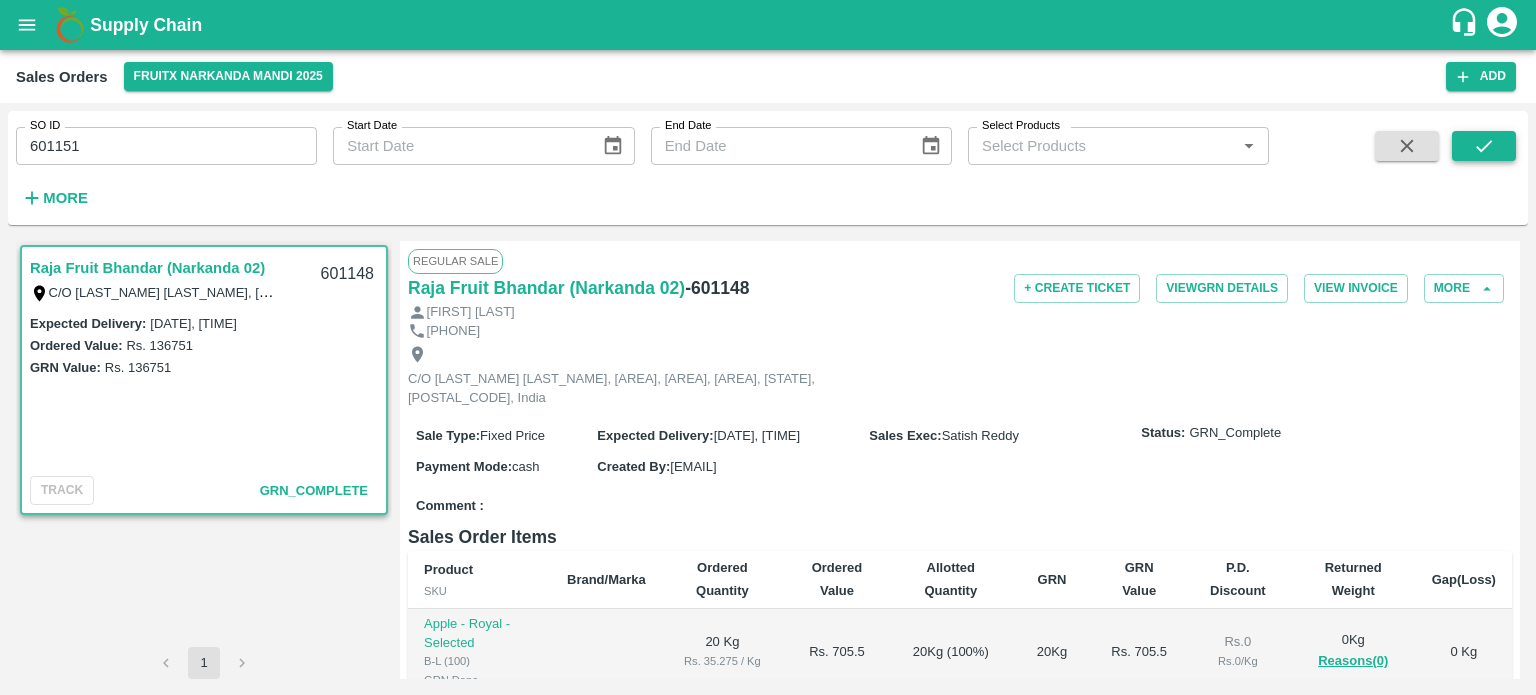 click 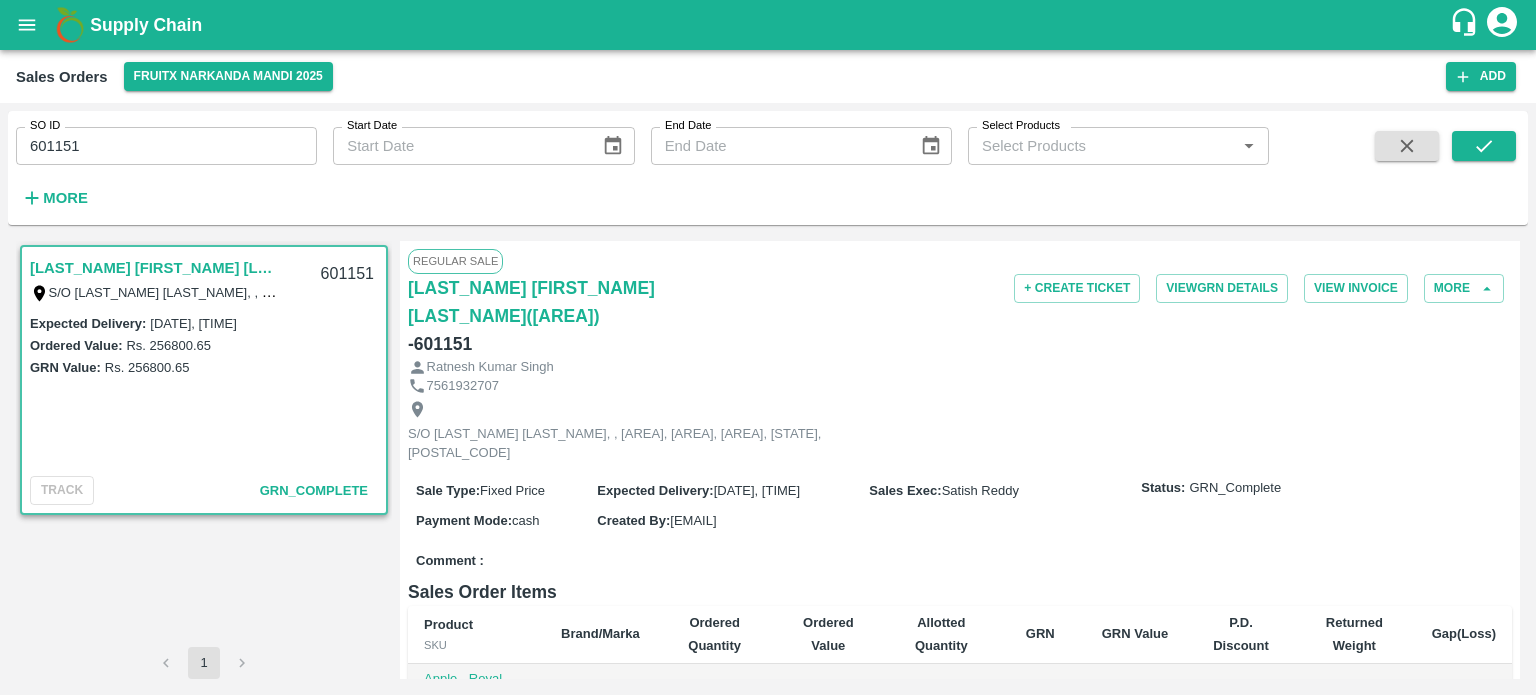 click on "601151" at bounding box center [166, 146] 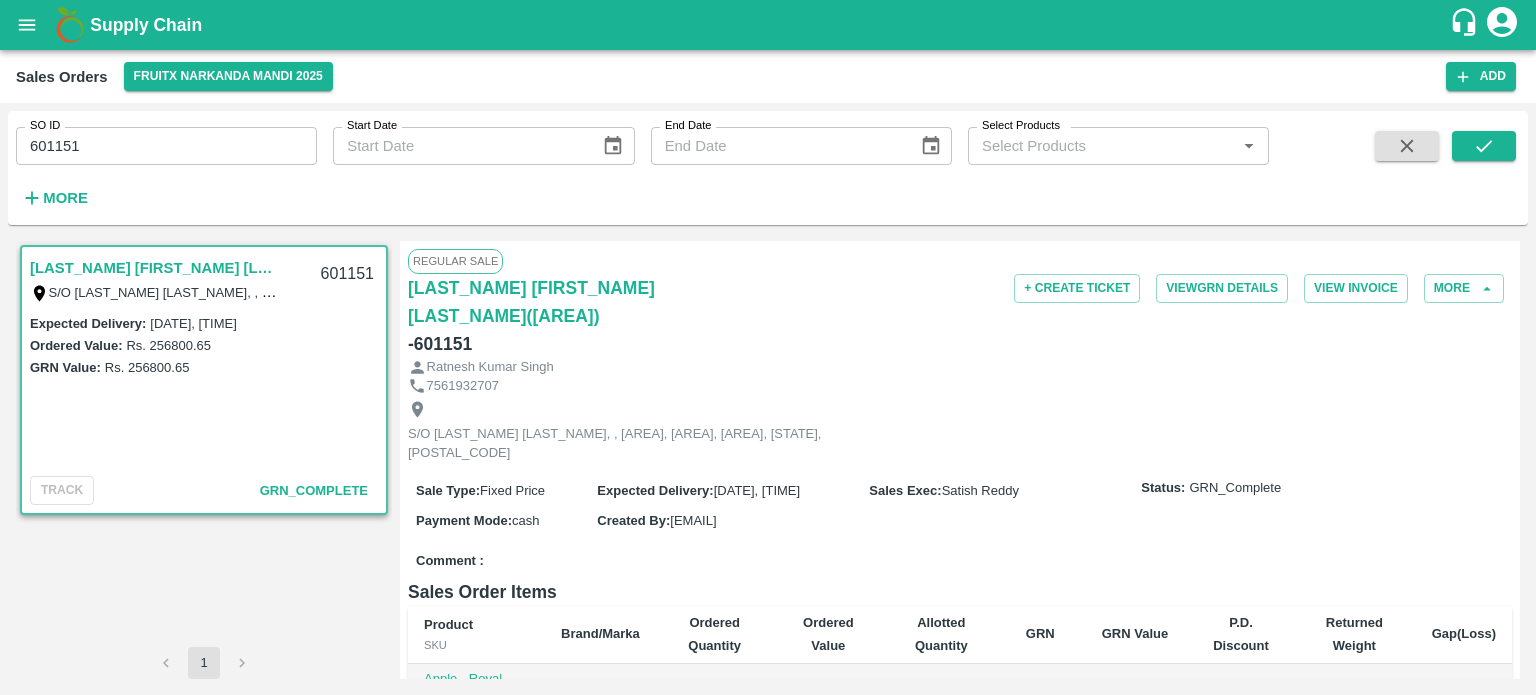 click on "SO ID 601151 SO ID Start Date Start Date End Date End Date Select Products Select Products   * More" at bounding box center (634, 163) 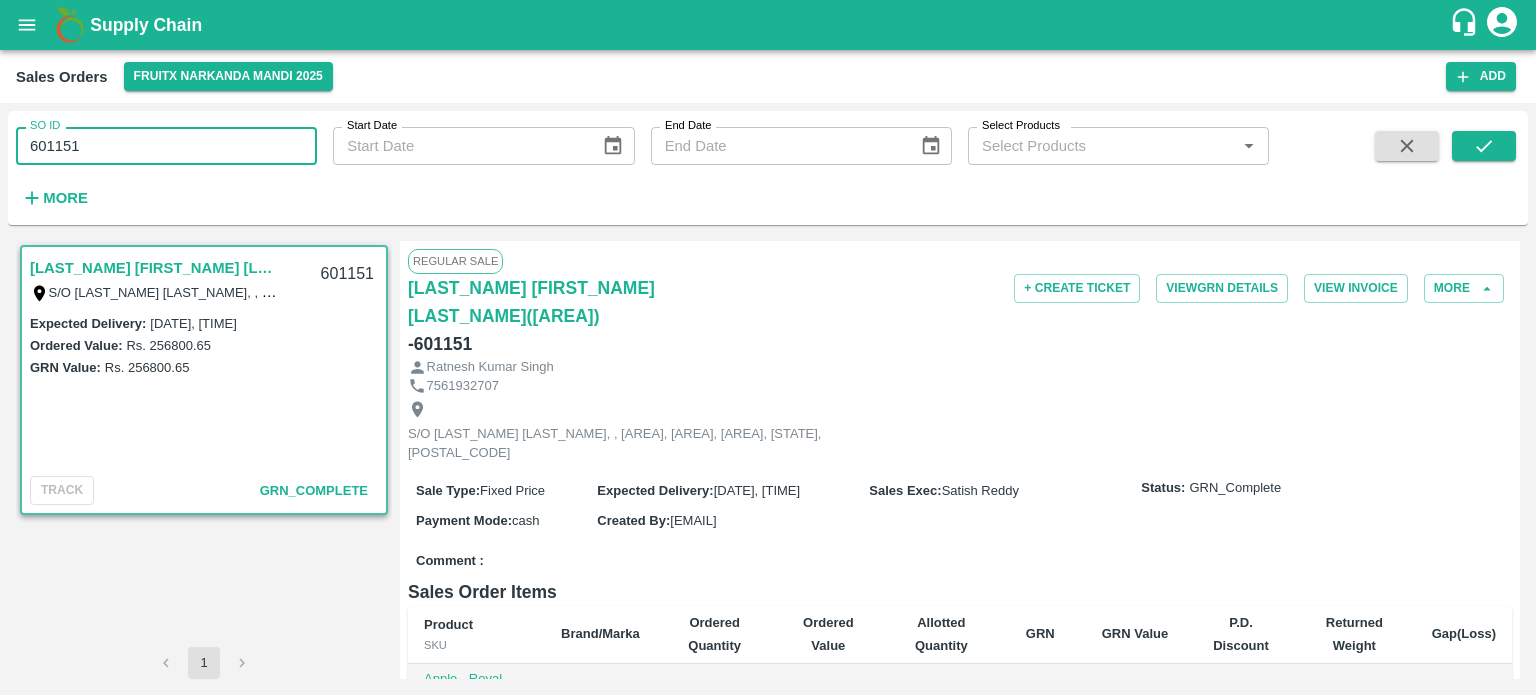 click on "601151" at bounding box center (166, 146) 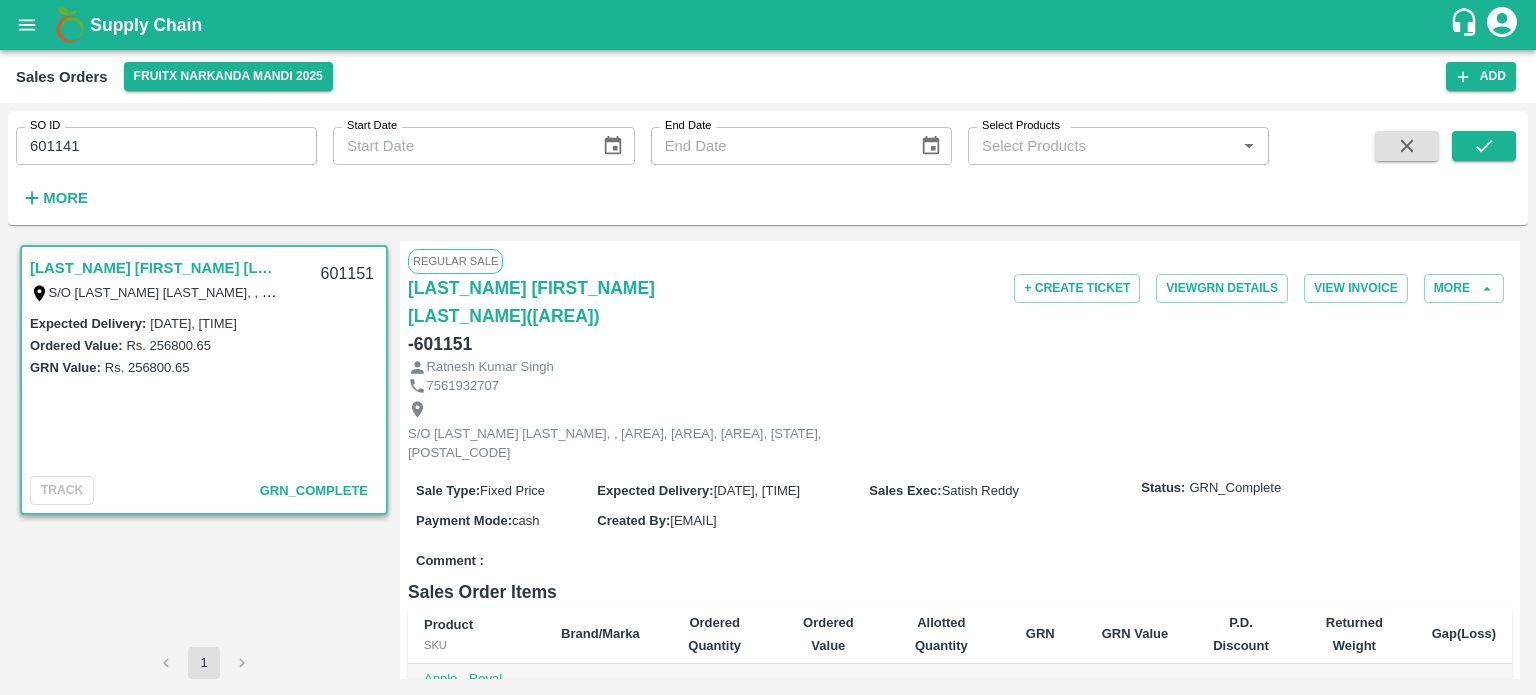 click on "SO ID [NUMBER] SO ID Start Date Start Date End Date End Date Select Products Select Products   * More" at bounding box center [634, 163] 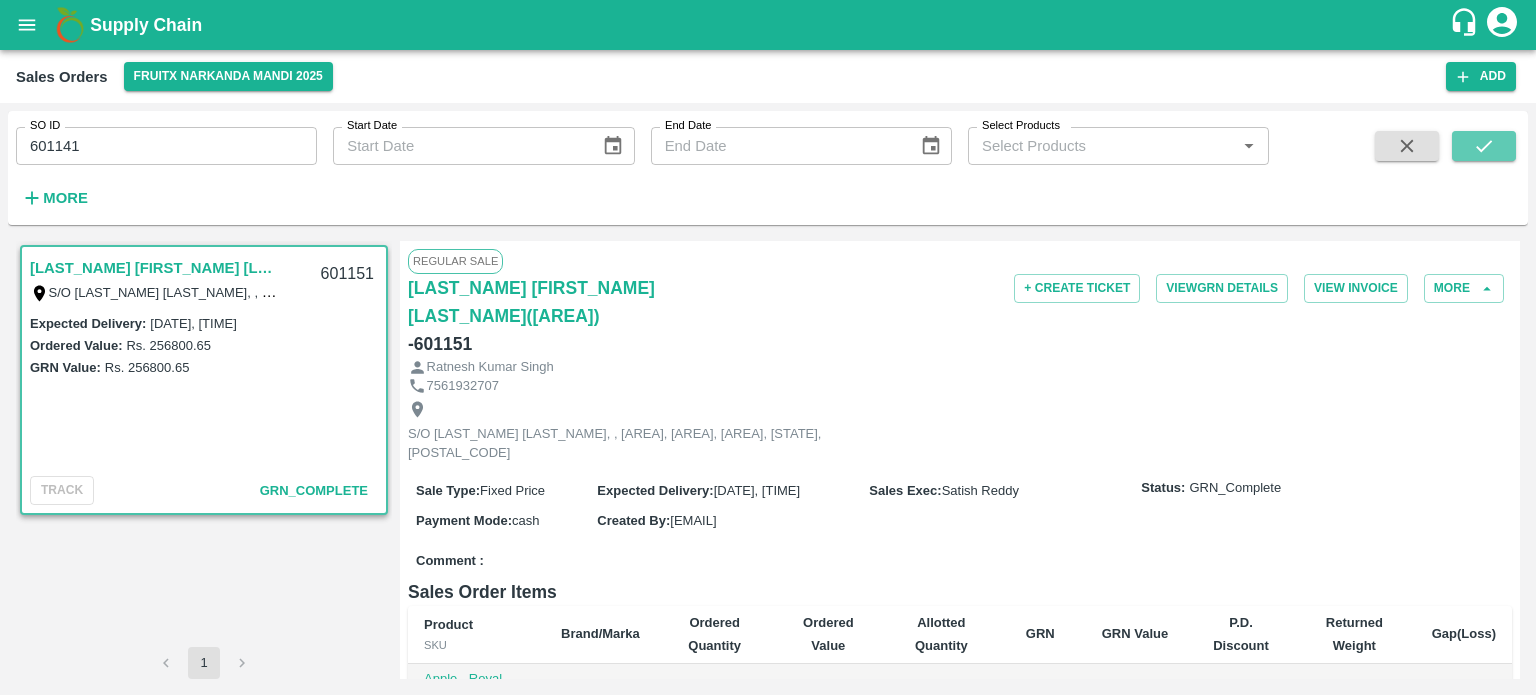 drag, startPoint x: 1466, startPoint y: 152, endPoint x: 1423, endPoint y: 178, distance: 50.24938 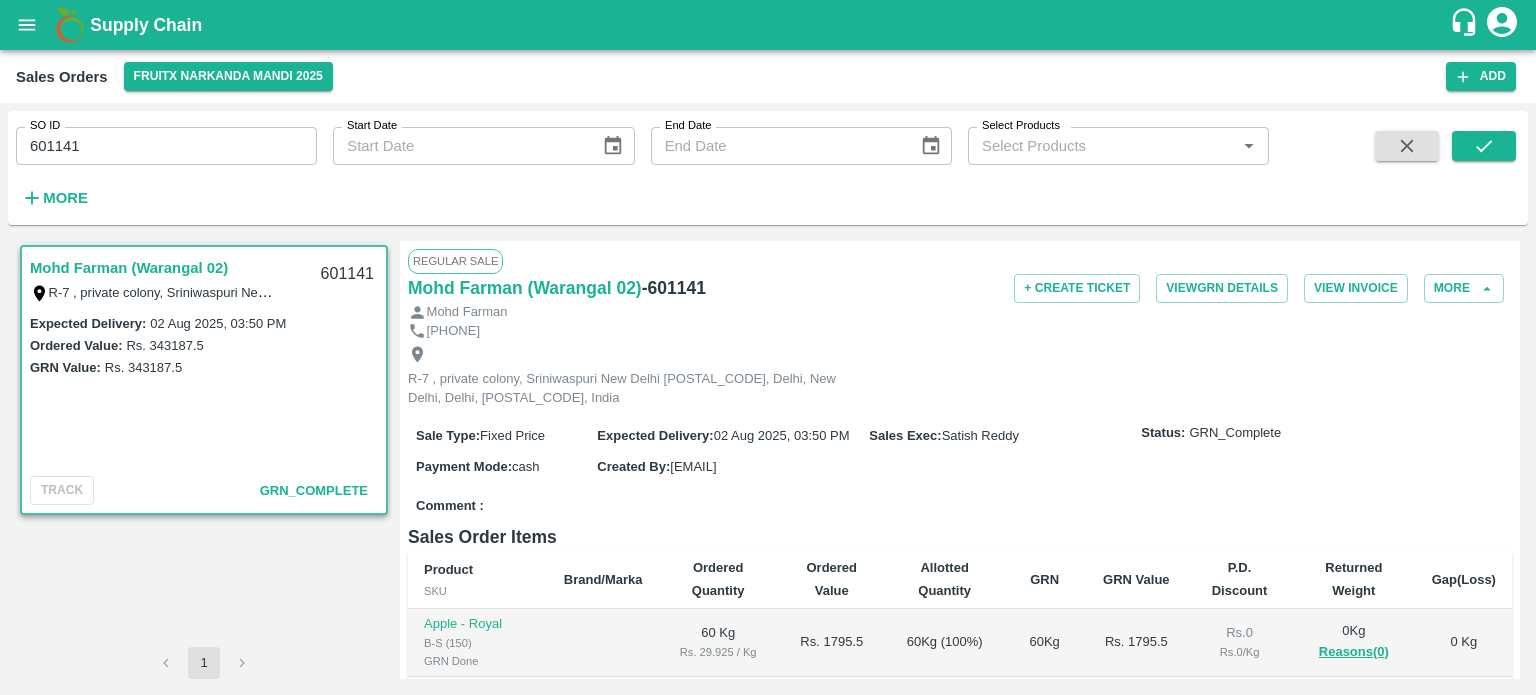 click on "601141" at bounding box center (166, 146) 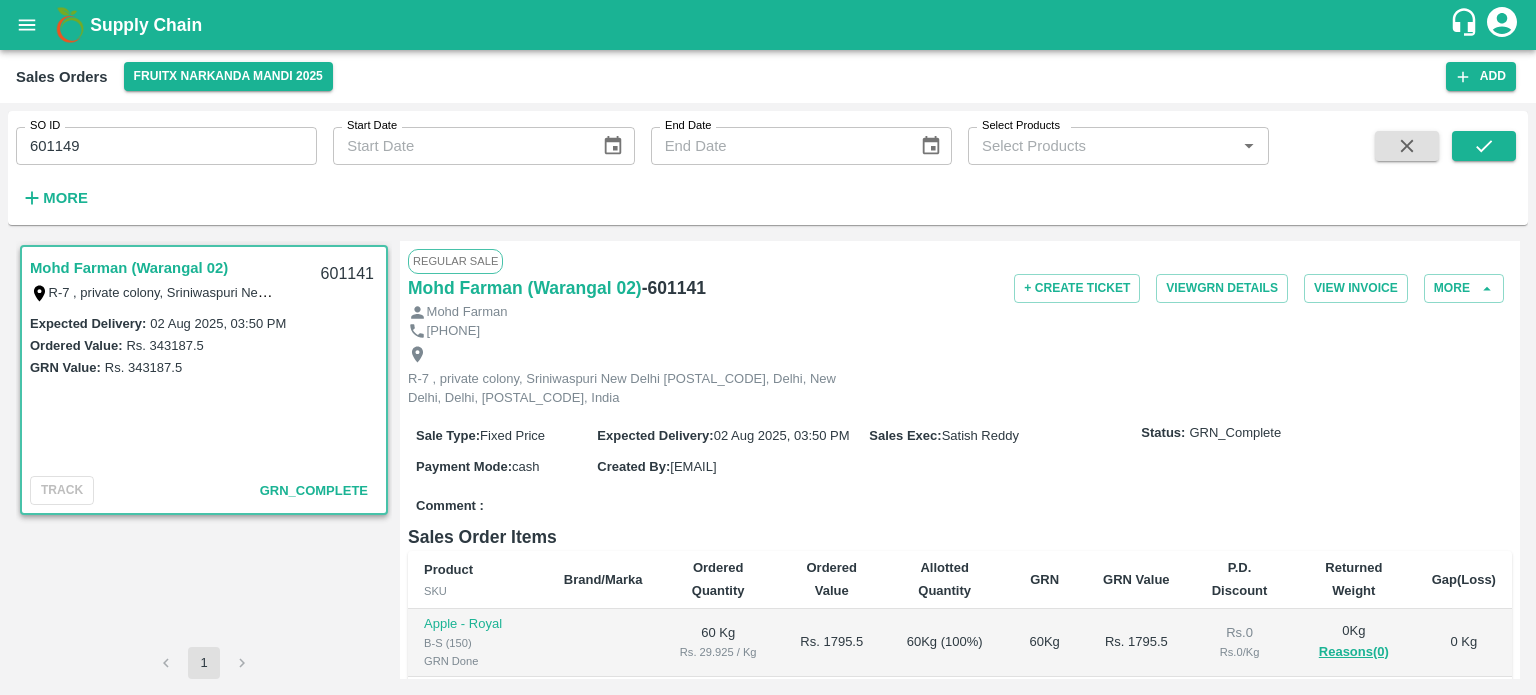 click on "SO ID 601149 SO ID Start Date Start Date End Date End Date Select Products Select Products   * More" at bounding box center [634, 163] 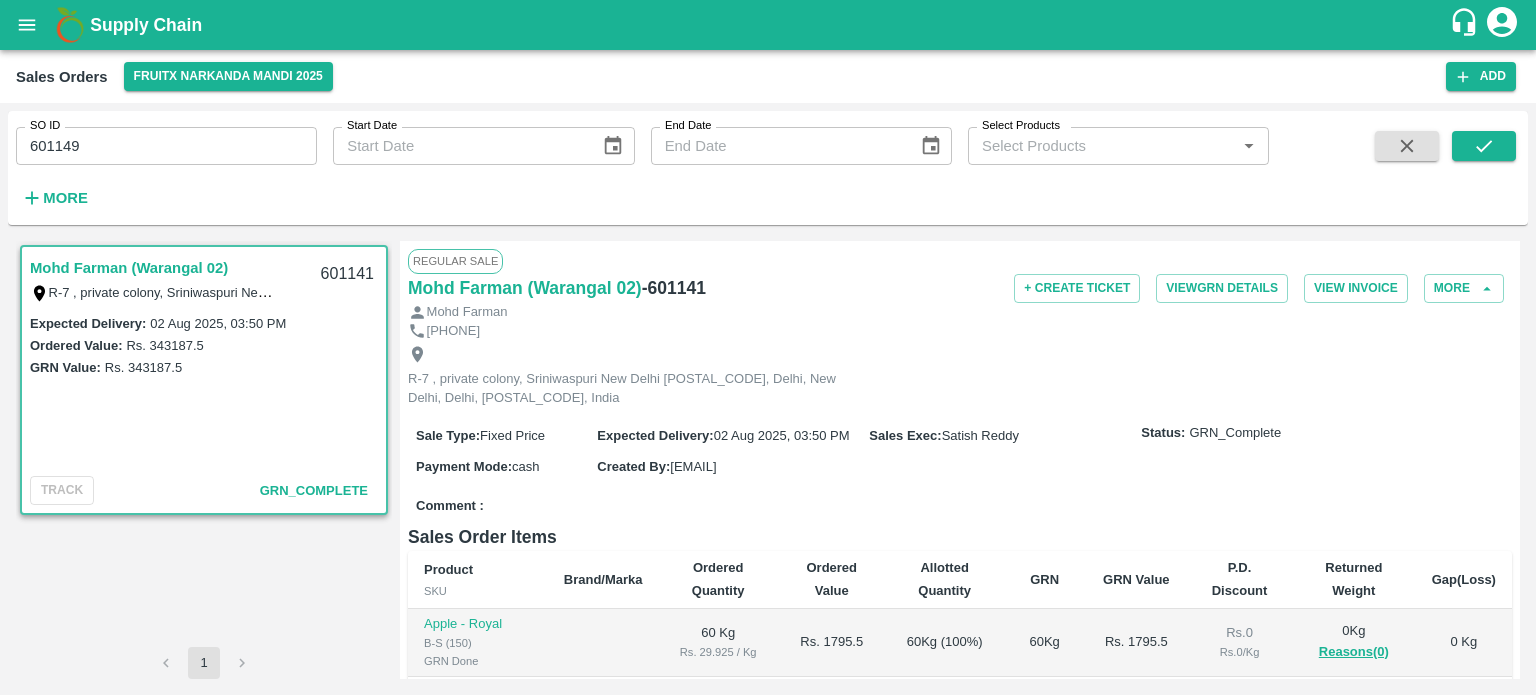 click at bounding box center [1484, 172] 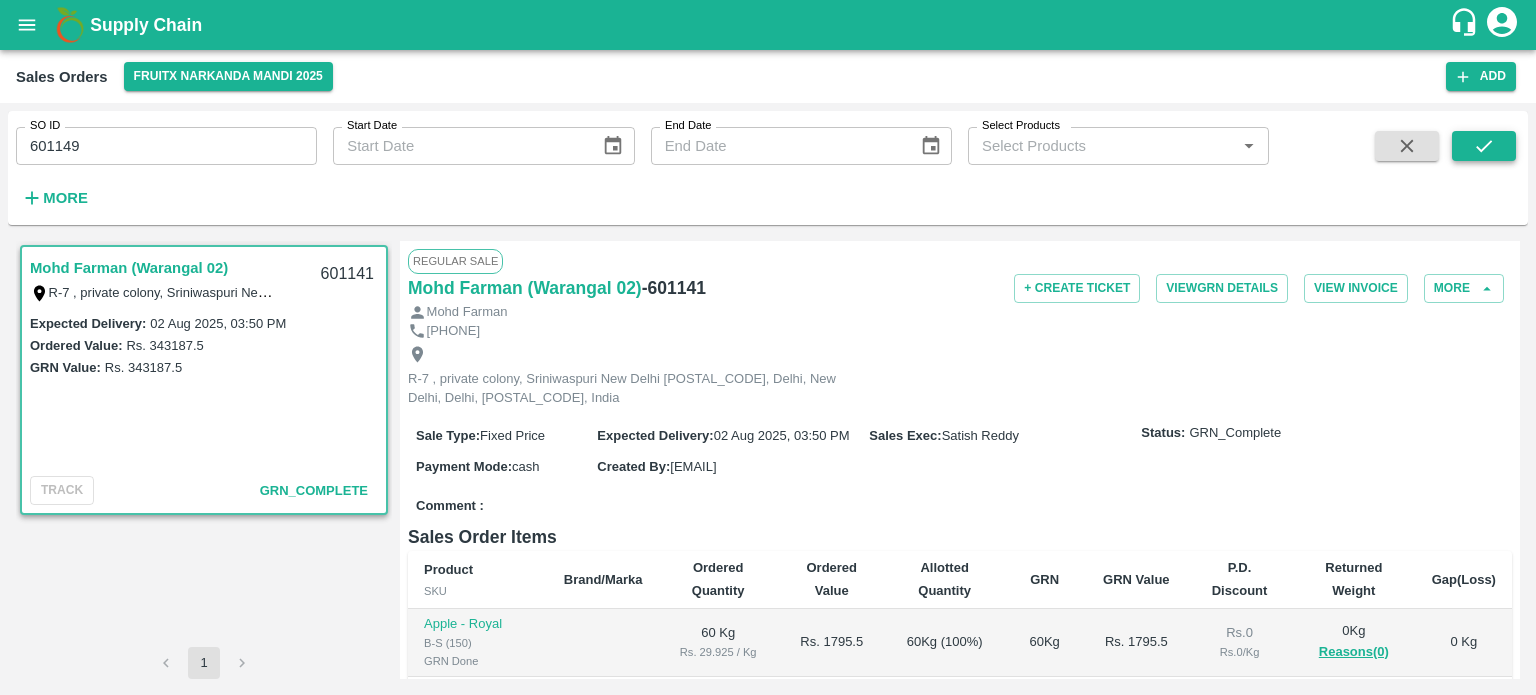 click 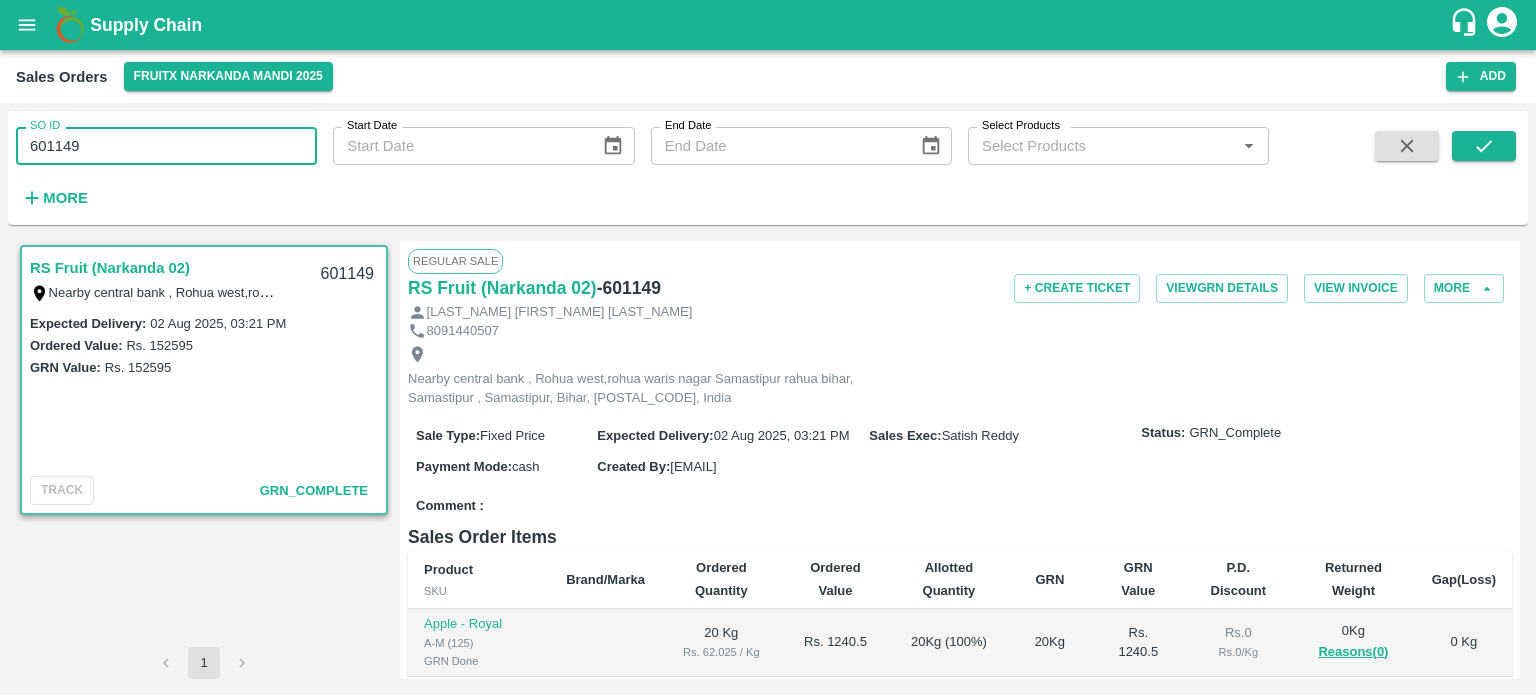 drag, startPoint x: 65, startPoint y: 143, endPoint x: 214, endPoint y: 155, distance: 149.48244 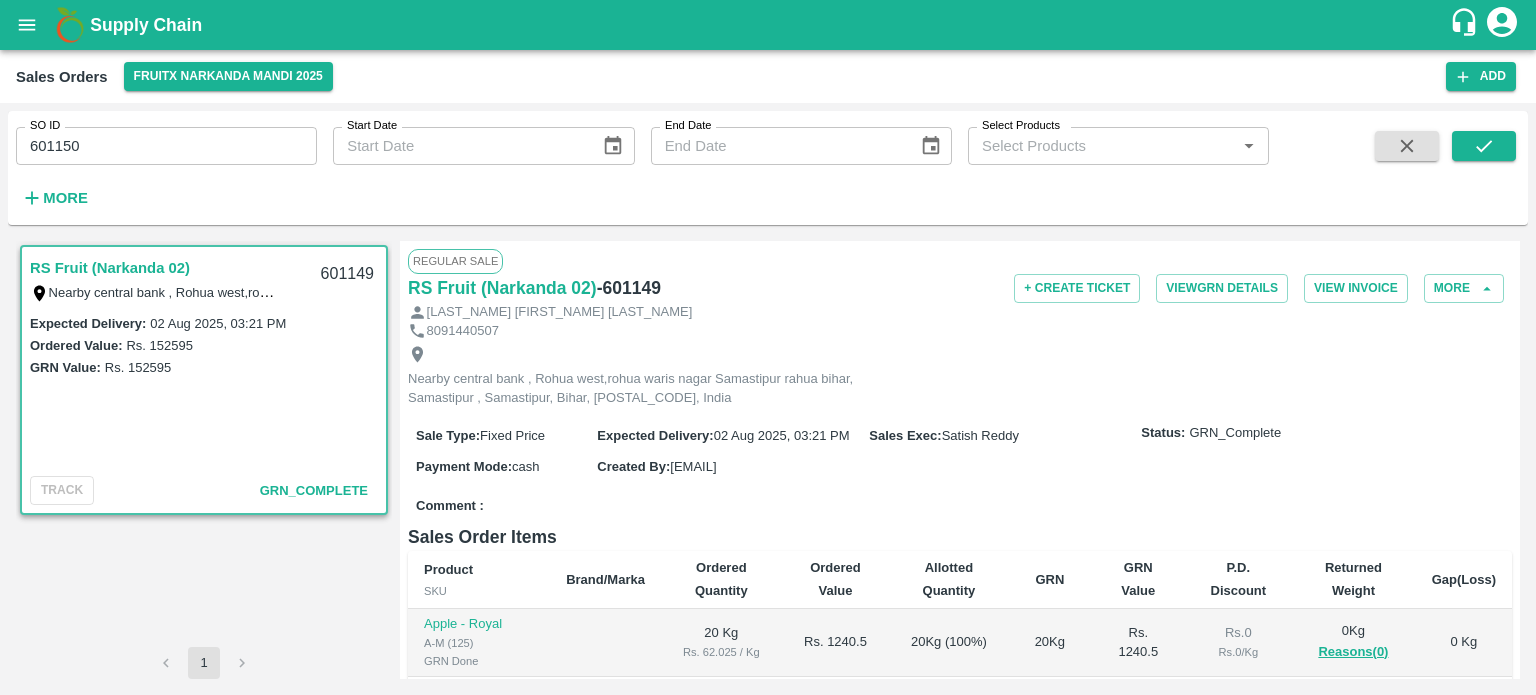 click on "SO ID 601150 SO ID Start Date Start Date End Date End Date Select Products Select Products   * More" at bounding box center (634, 163) 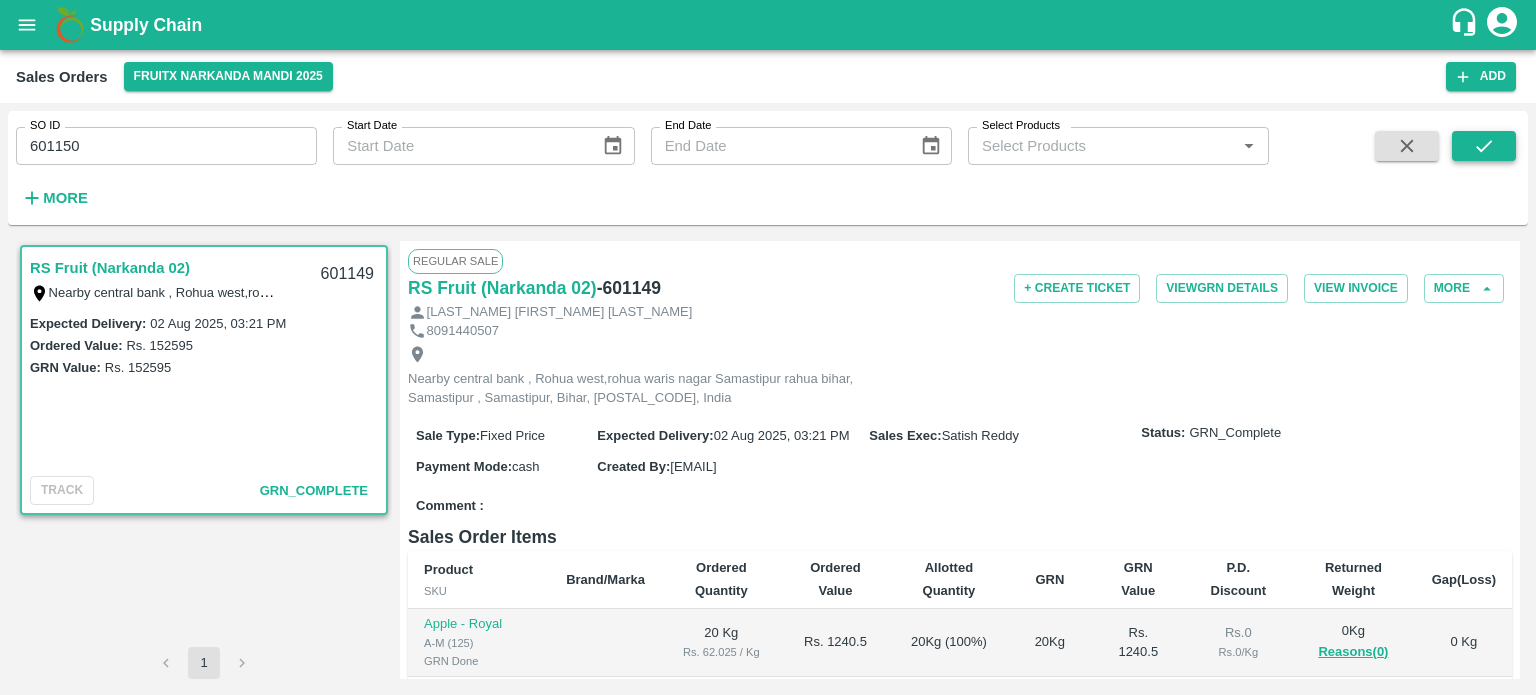 click at bounding box center (1484, 146) 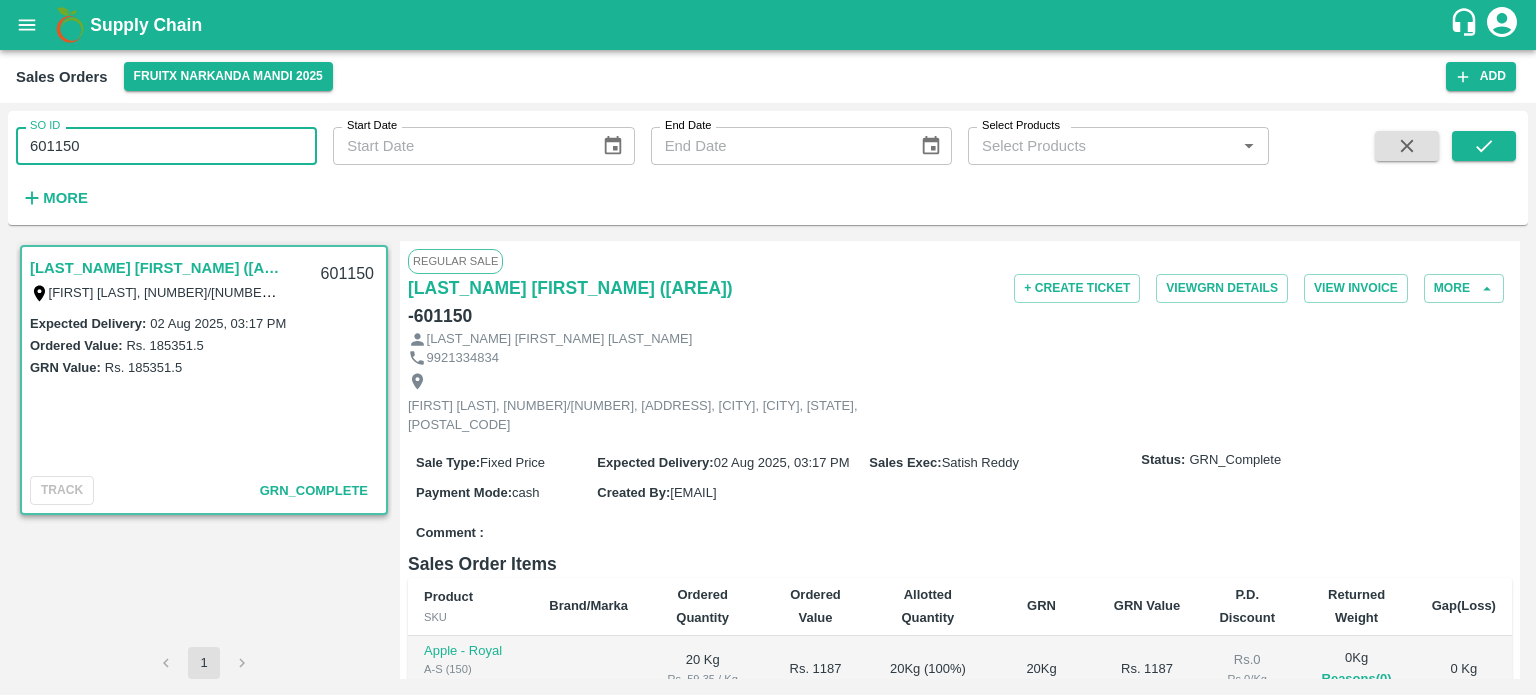 drag, startPoint x: 56, startPoint y: 143, endPoint x: 254, endPoint y: 144, distance: 198.00252 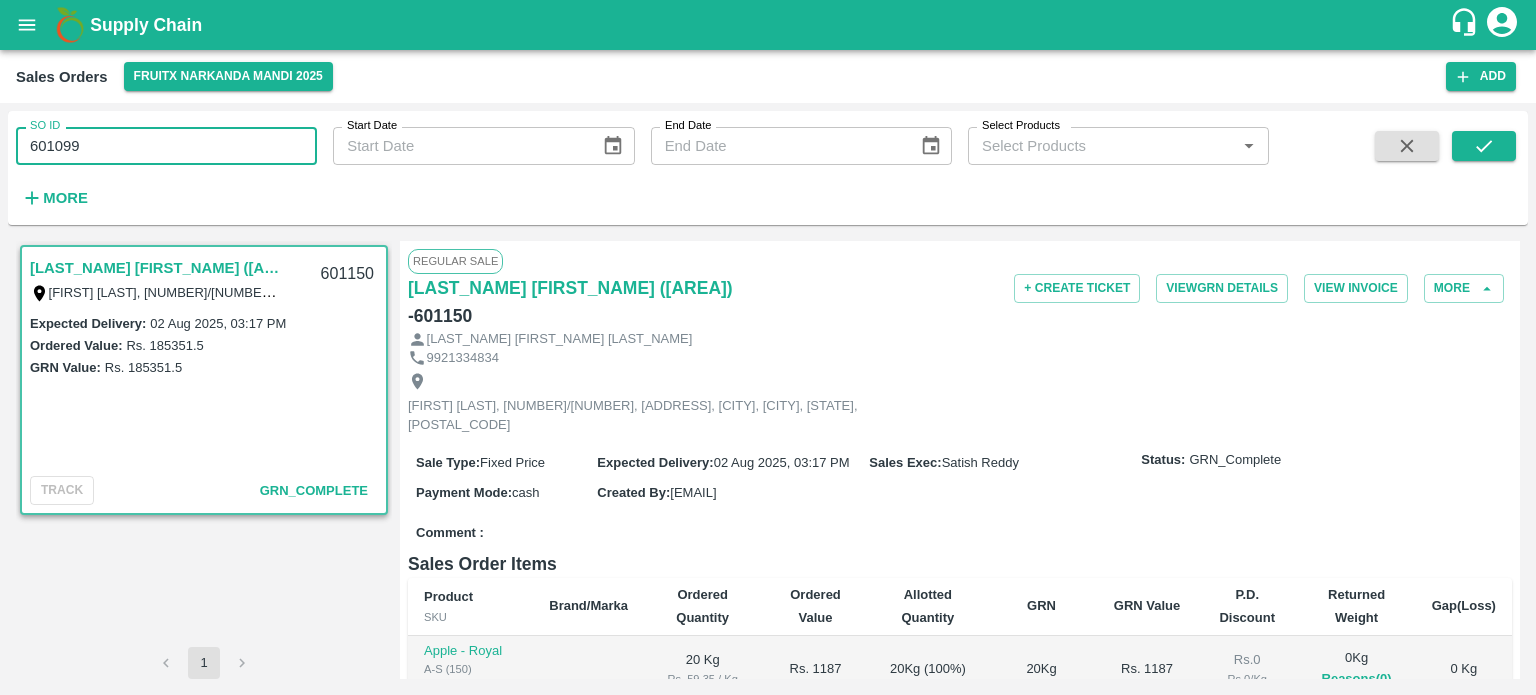 click on "SO ID 601099 SO ID Start Date Start Date End Date End Date Select Products Select Products   * More" at bounding box center [634, 163] 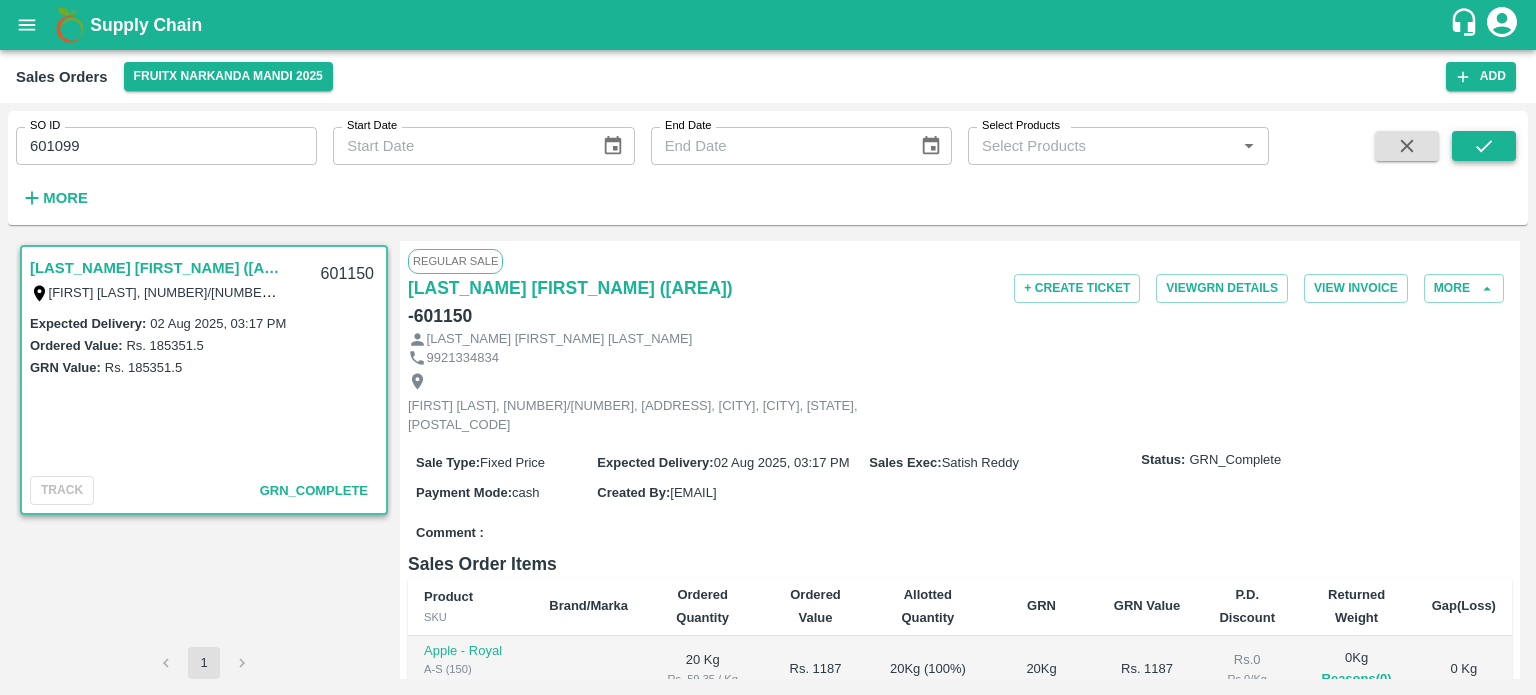 click 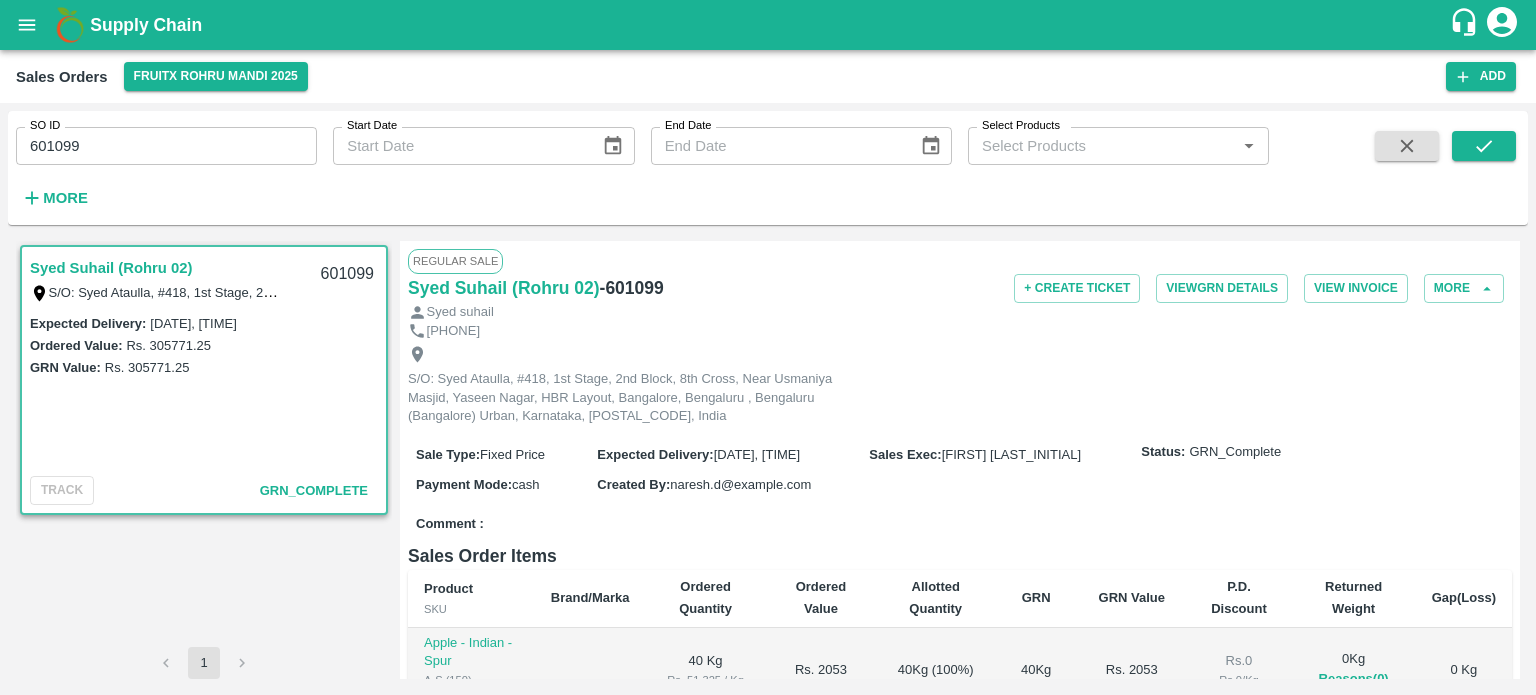 click on "601099" at bounding box center [166, 146] 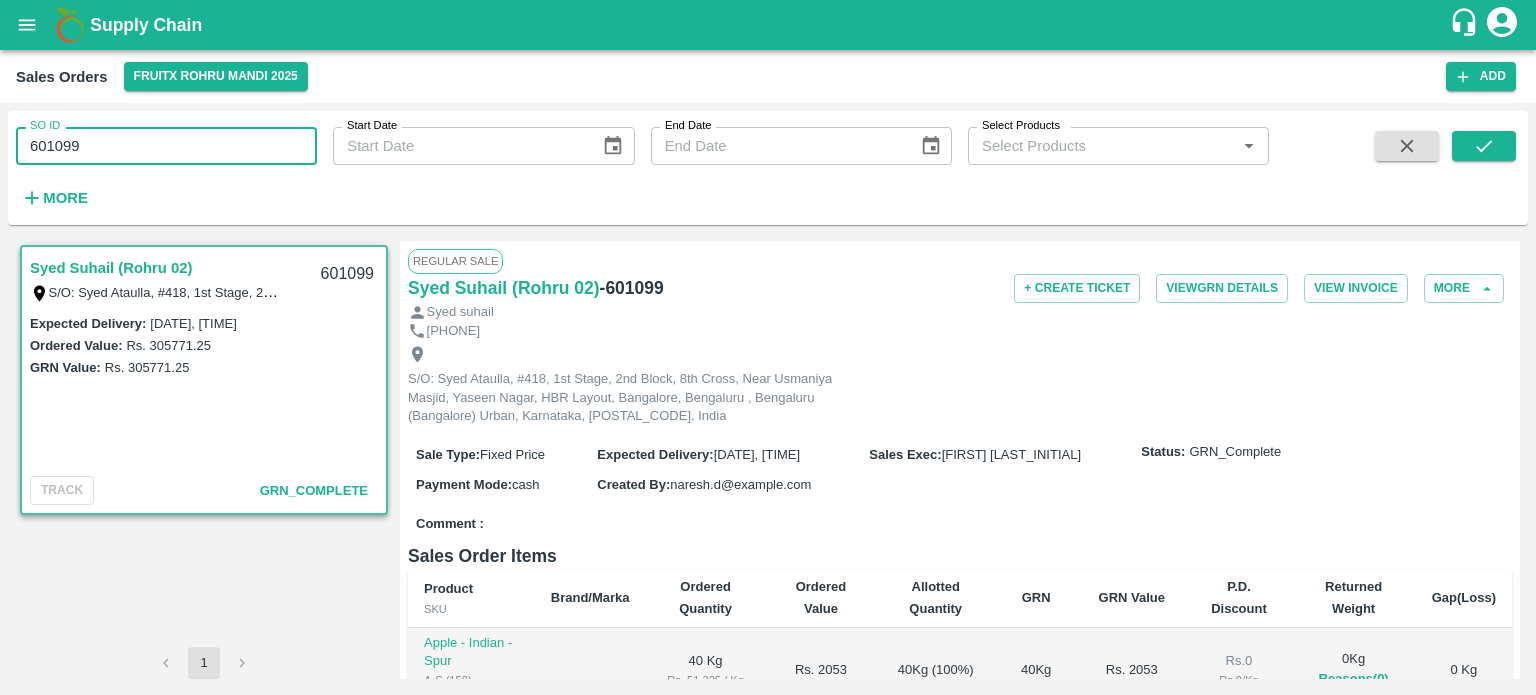 drag, startPoint x: 58, startPoint y: 141, endPoint x: 440, endPoint y: 175, distance: 383.5101 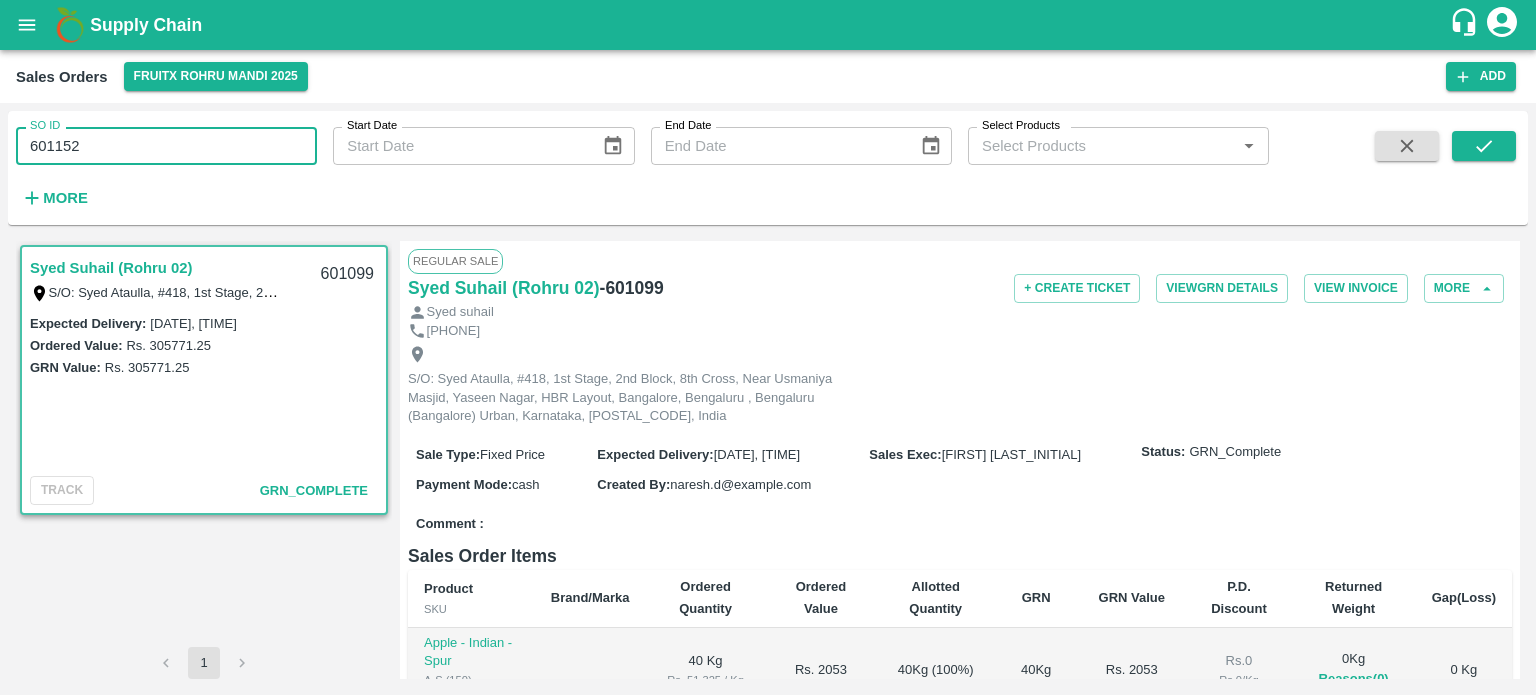 click on "SO ID [NUMBER] SO ID Start Date Start Date End Date End Date Select Products Select Products   * More" at bounding box center [634, 163] 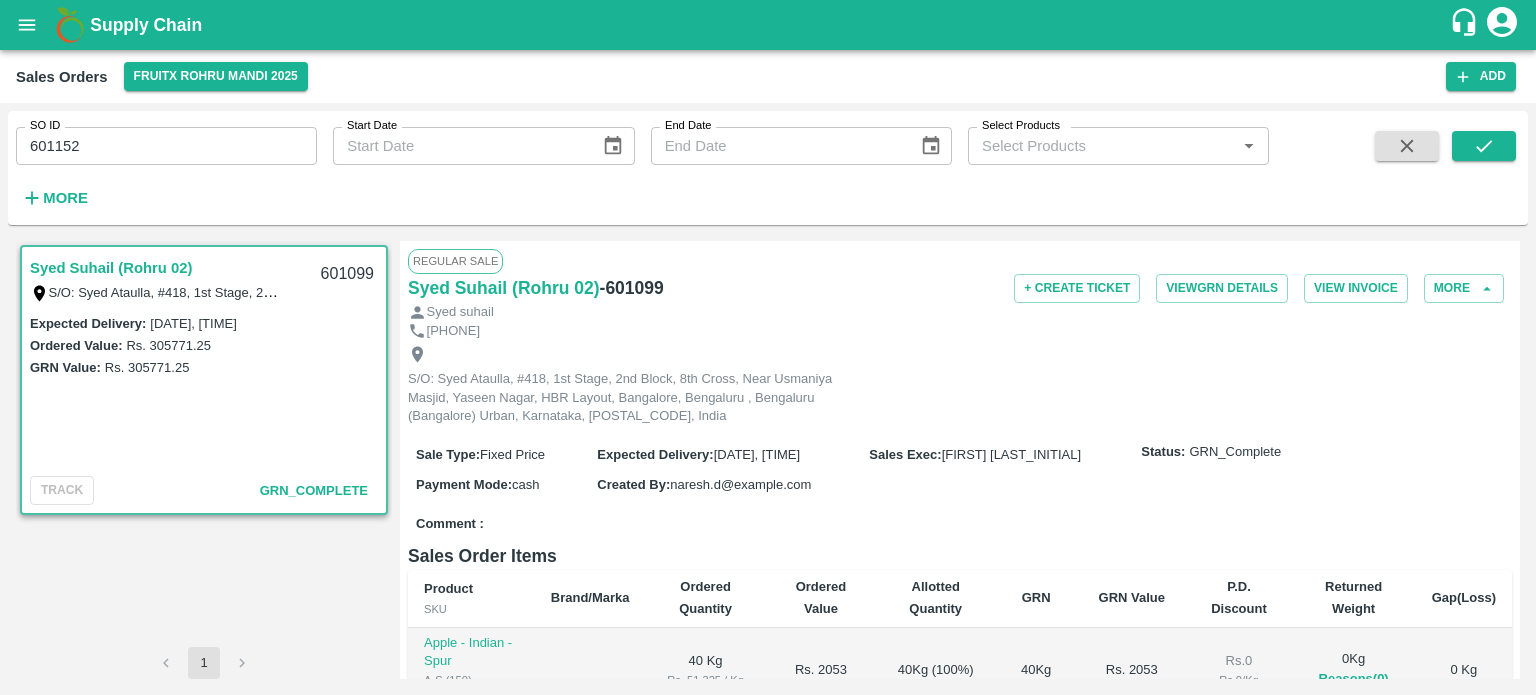 click on "601152" at bounding box center (166, 146) 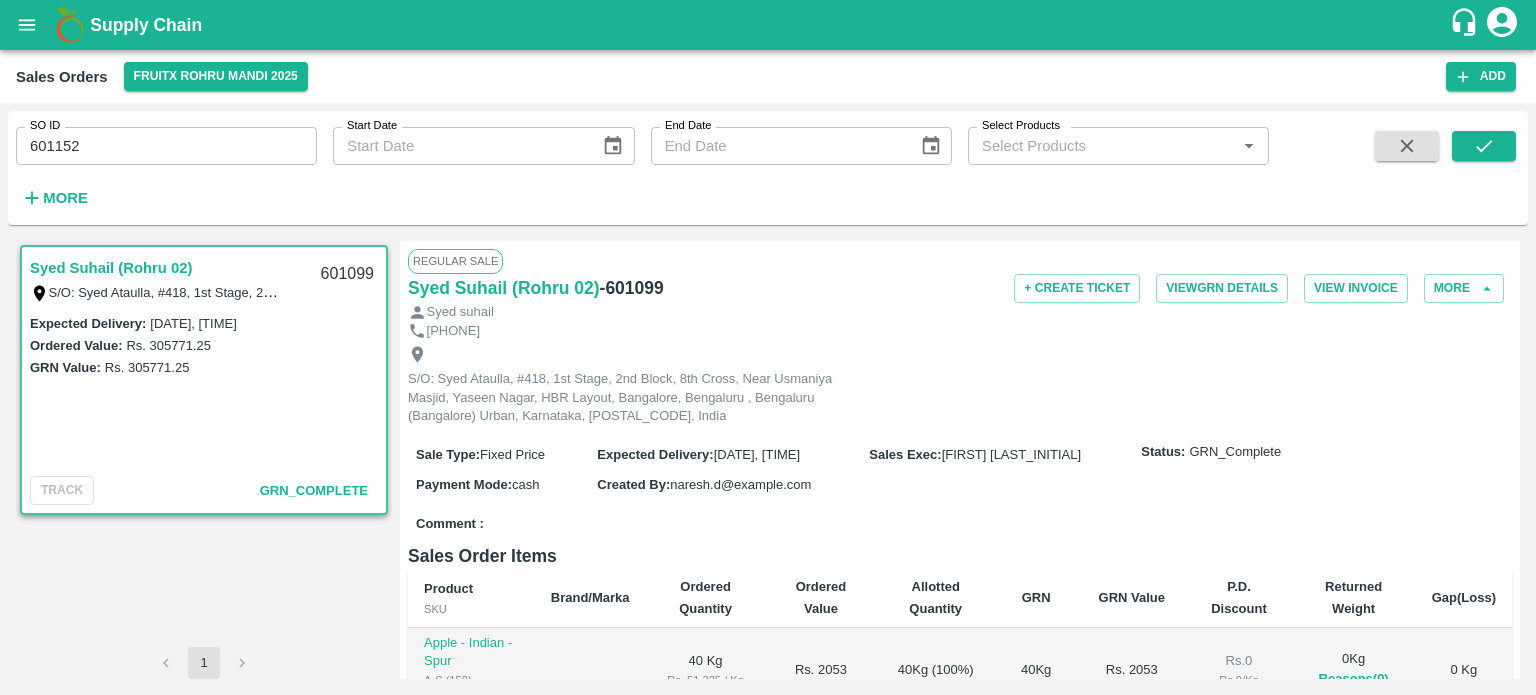 click at bounding box center [1407, 172] 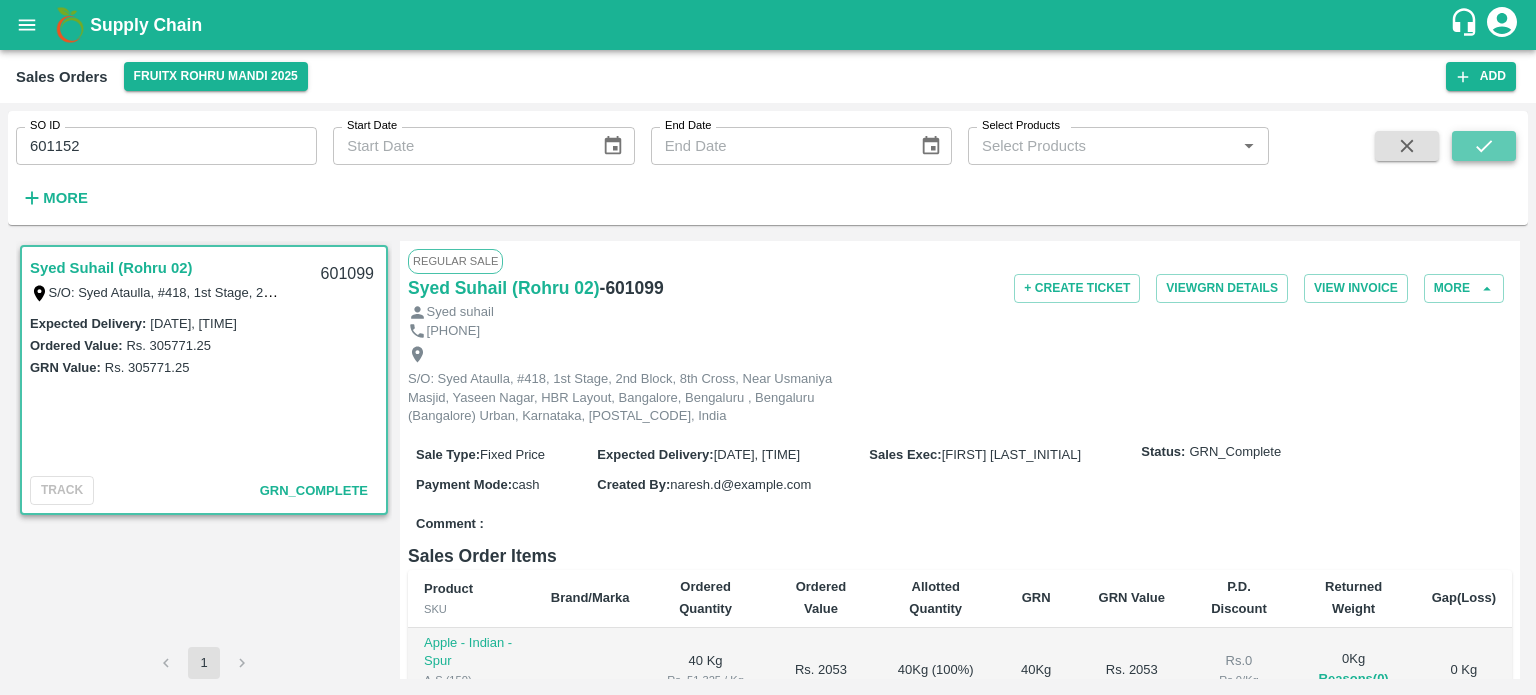 click 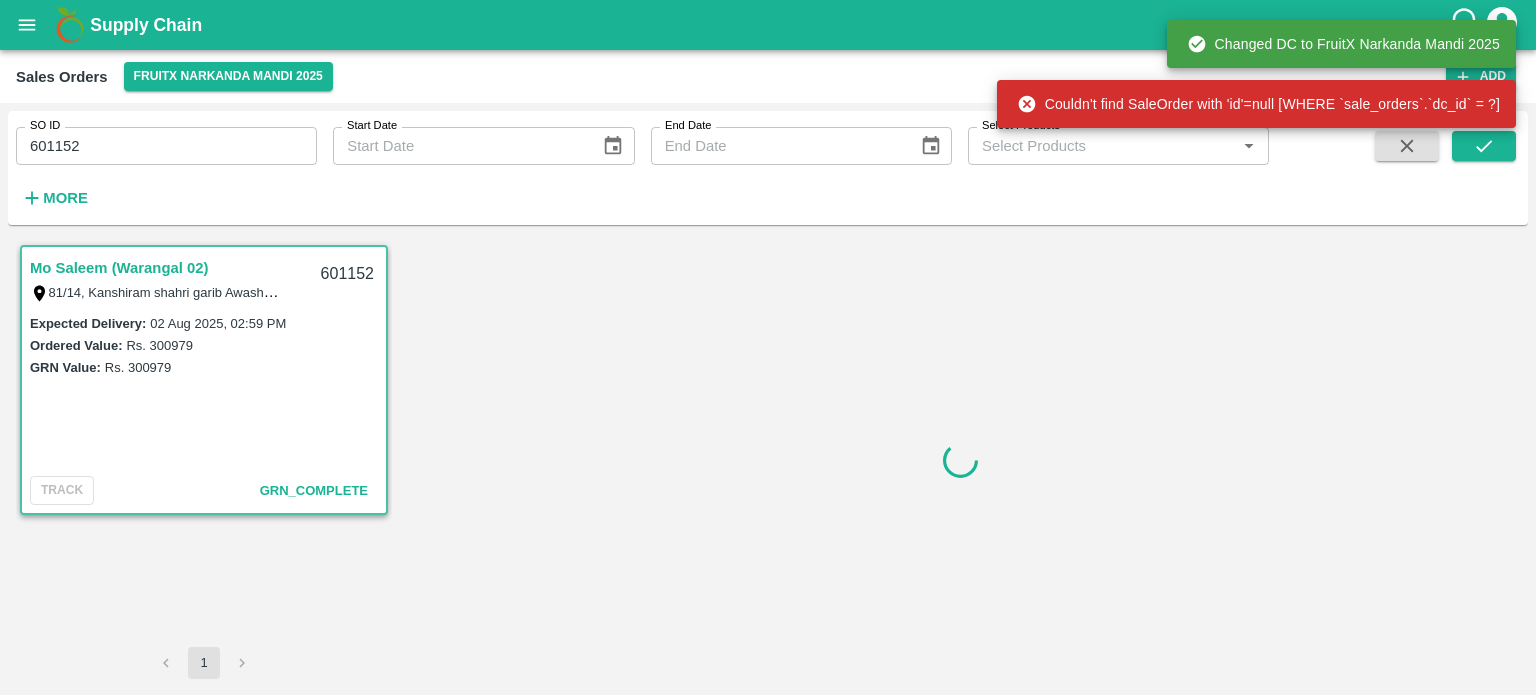 click on "601152" at bounding box center (166, 146) 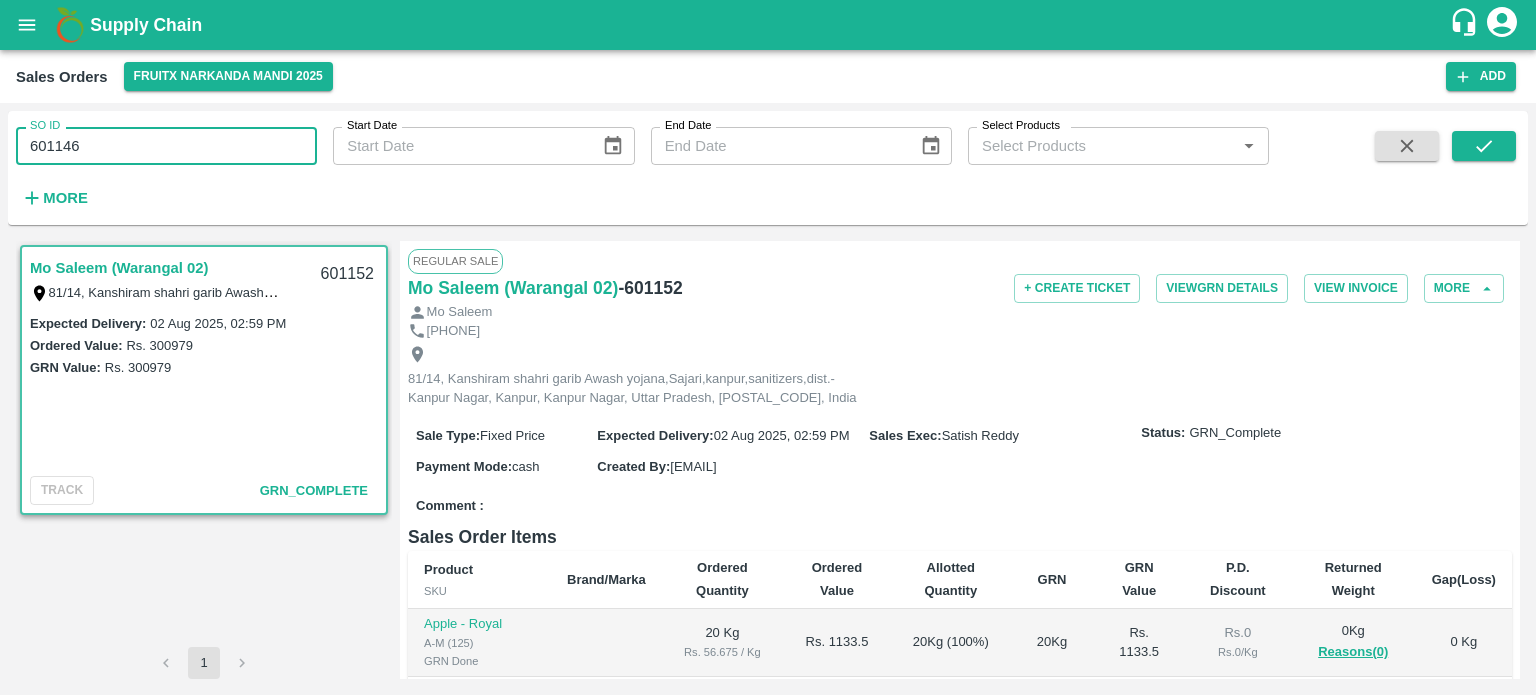 click on "SO ID 601146 SO ID Start Date Start Date End Date End Date Select Products Select Products   * More" at bounding box center (768, 172) 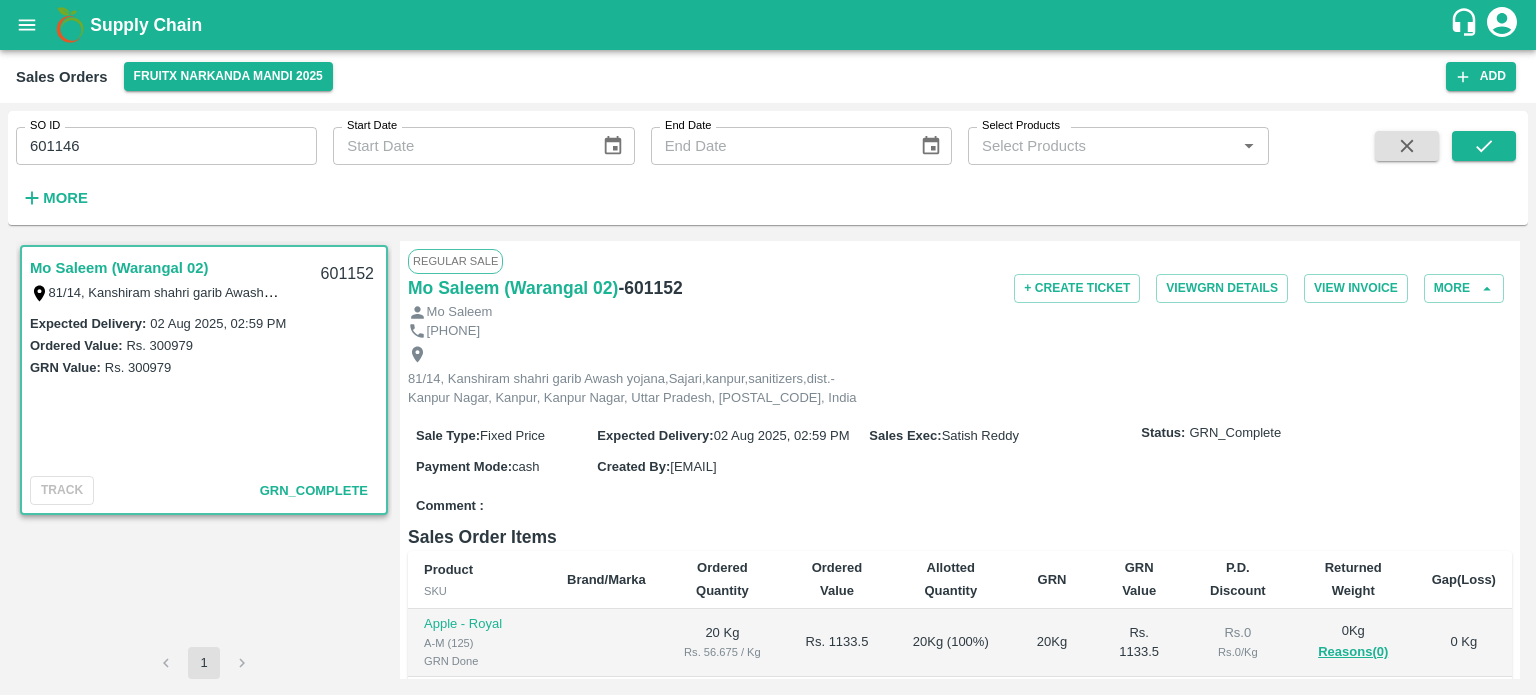 click 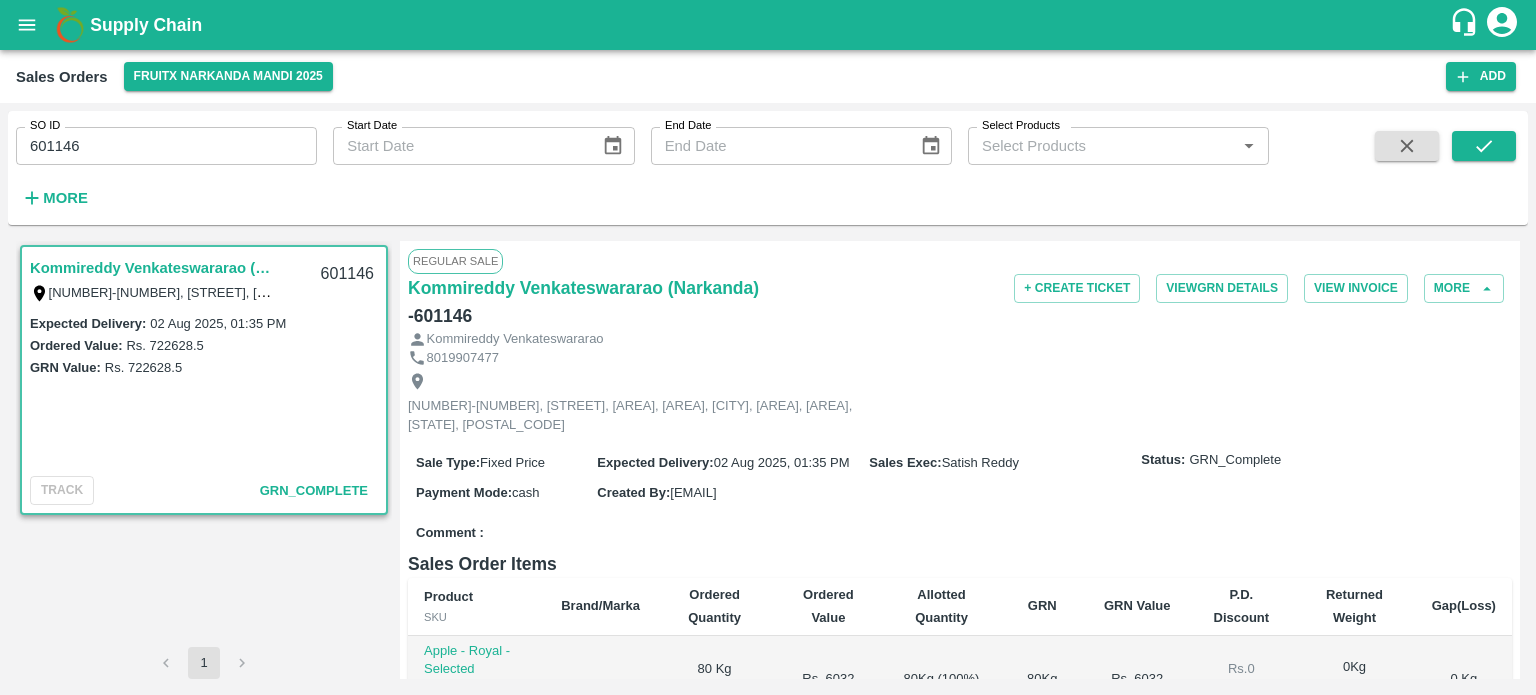 click on "601146" at bounding box center [166, 146] 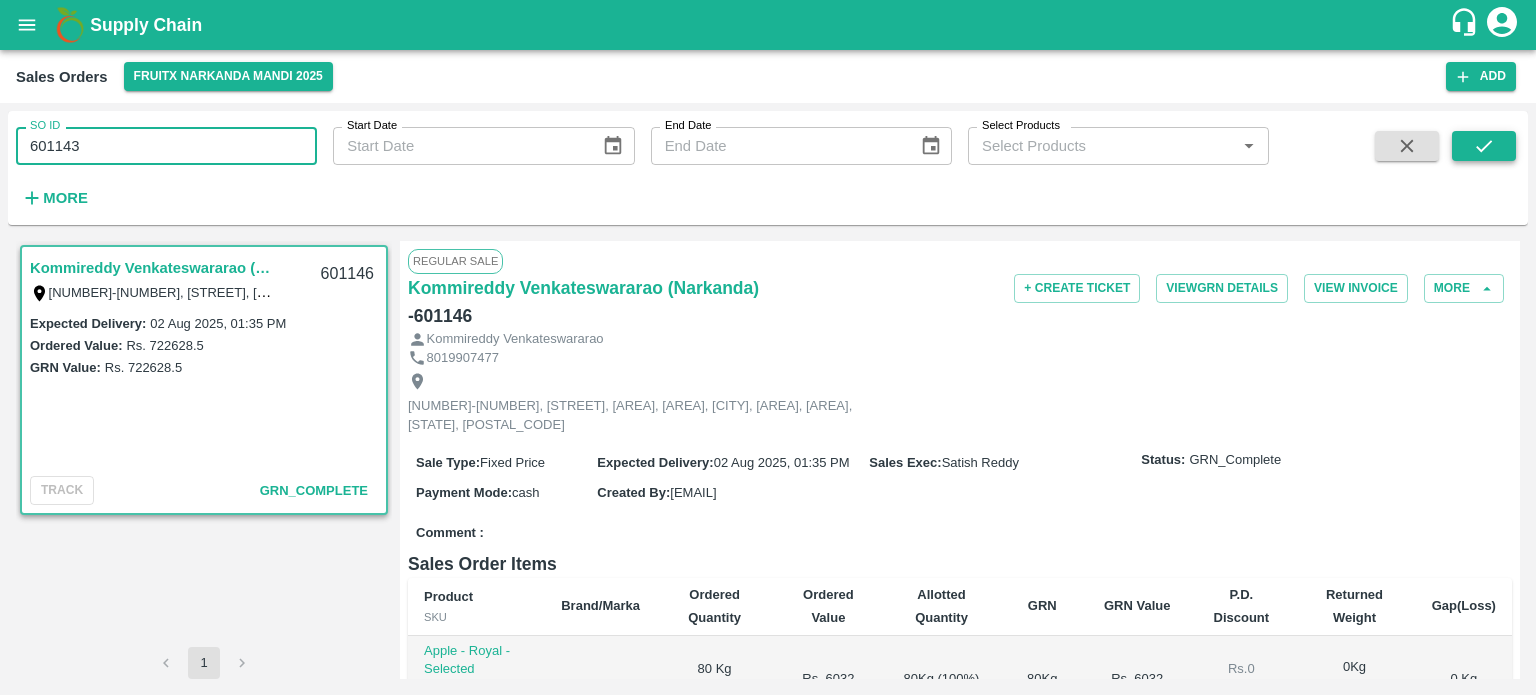click at bounding box center [1484, 146] 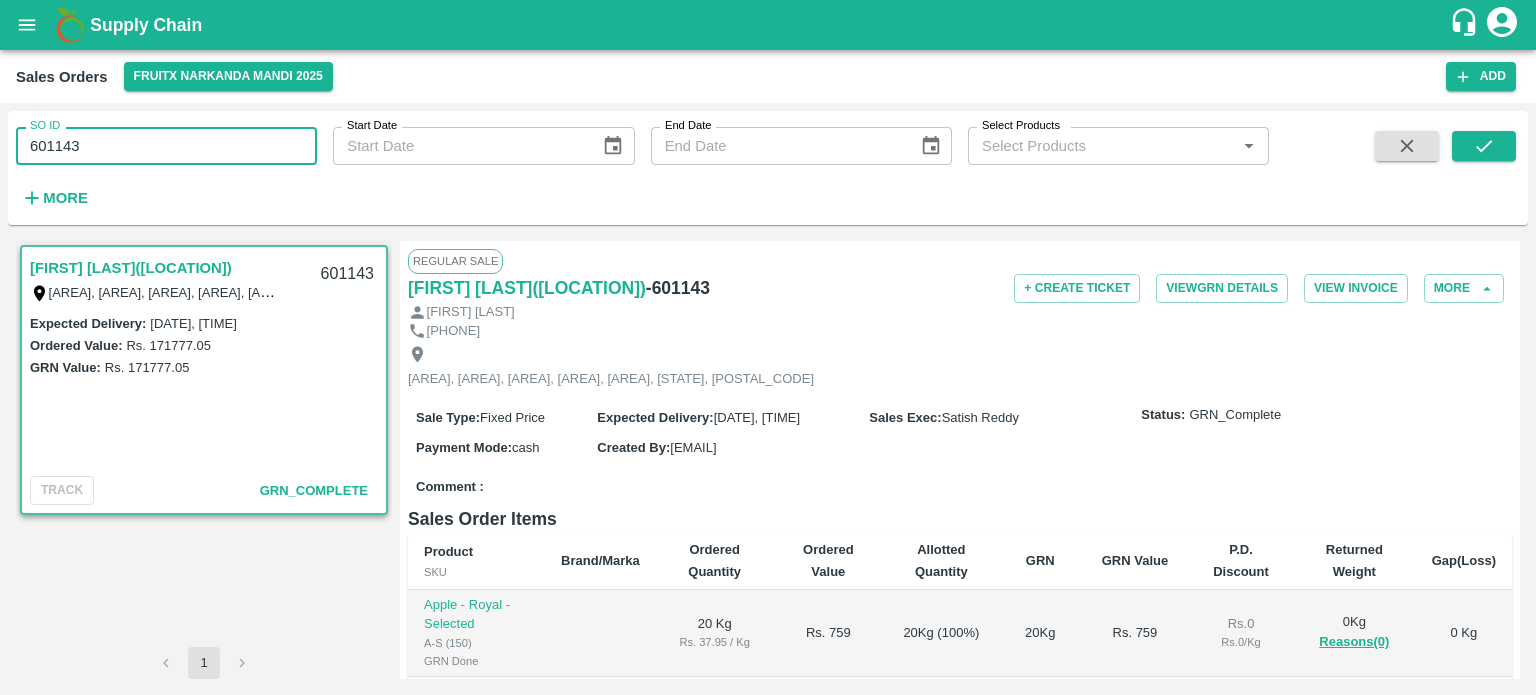 click on "601143" at bounding box center (166, 146) 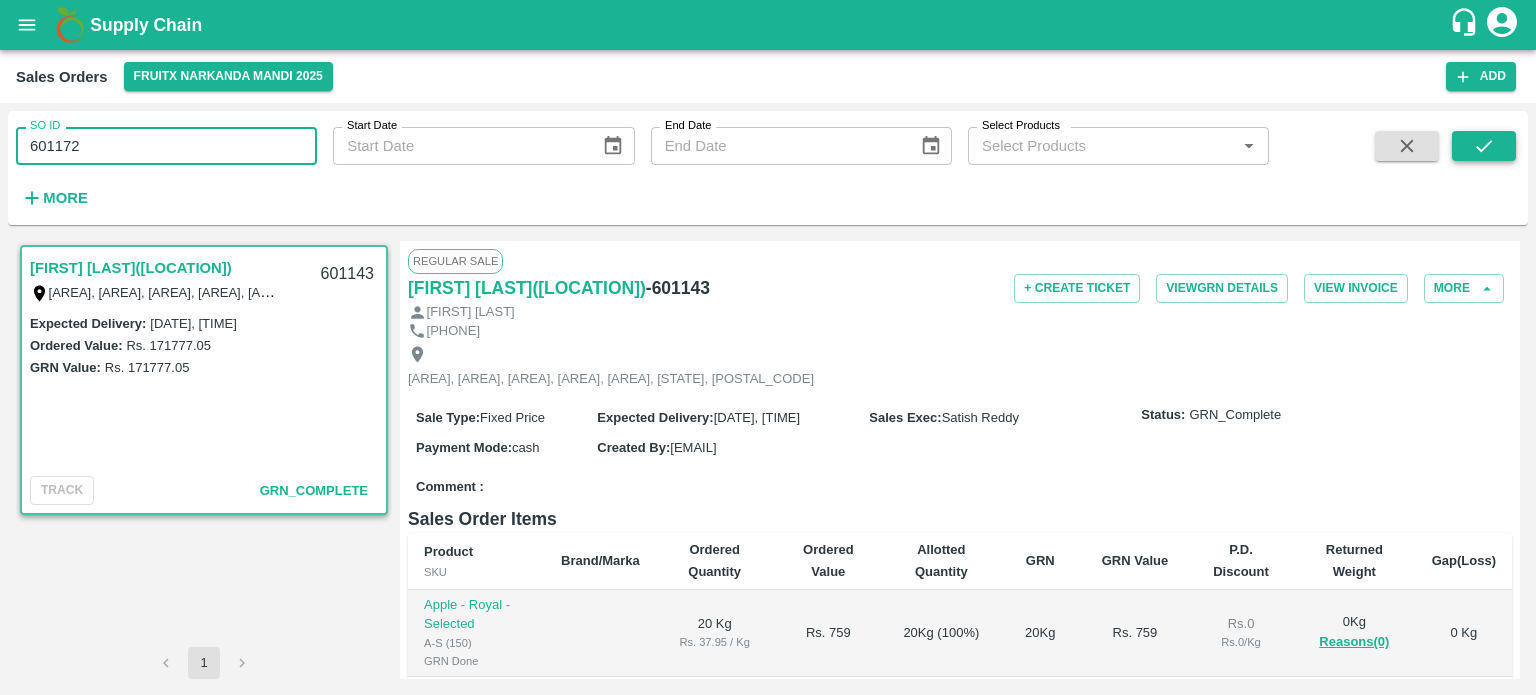 type on "601172" 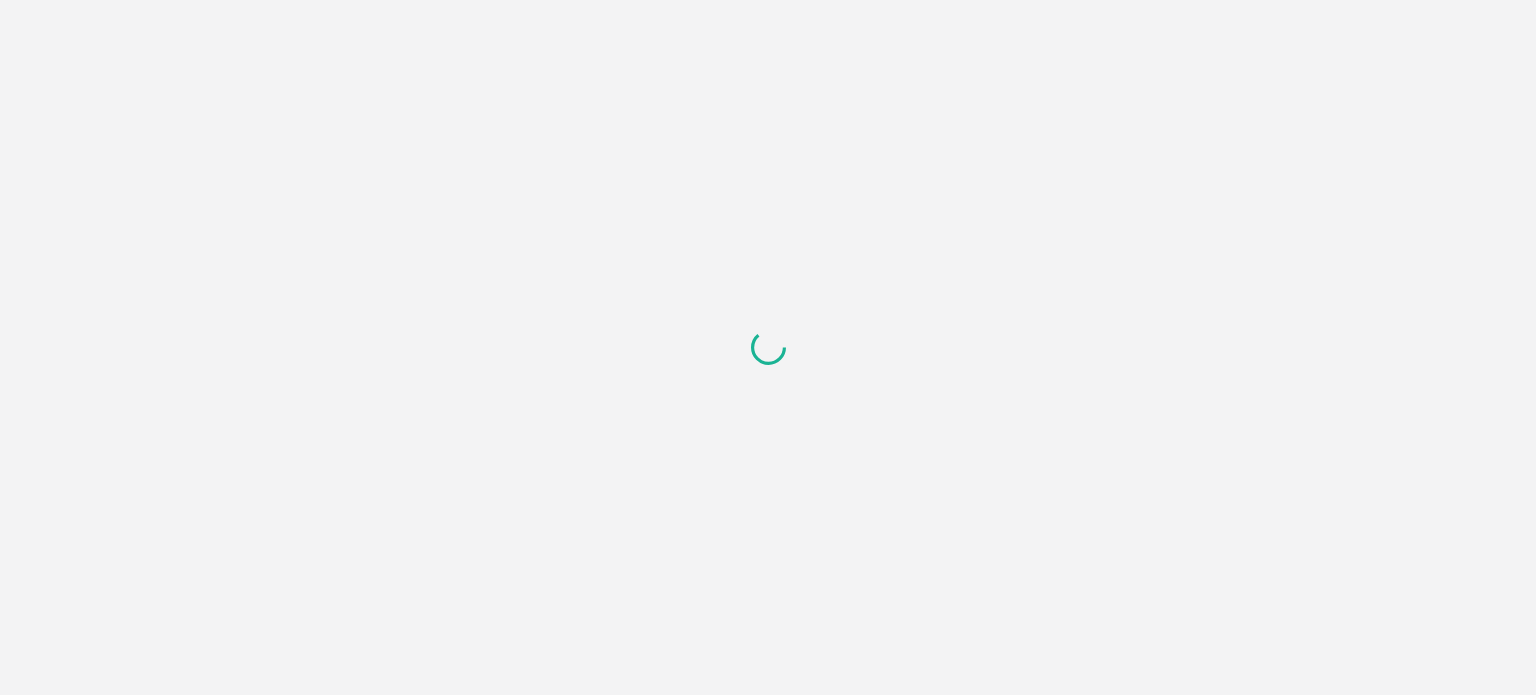 scroll, scrollTop: 0, scrollLeft: 0, axis: both 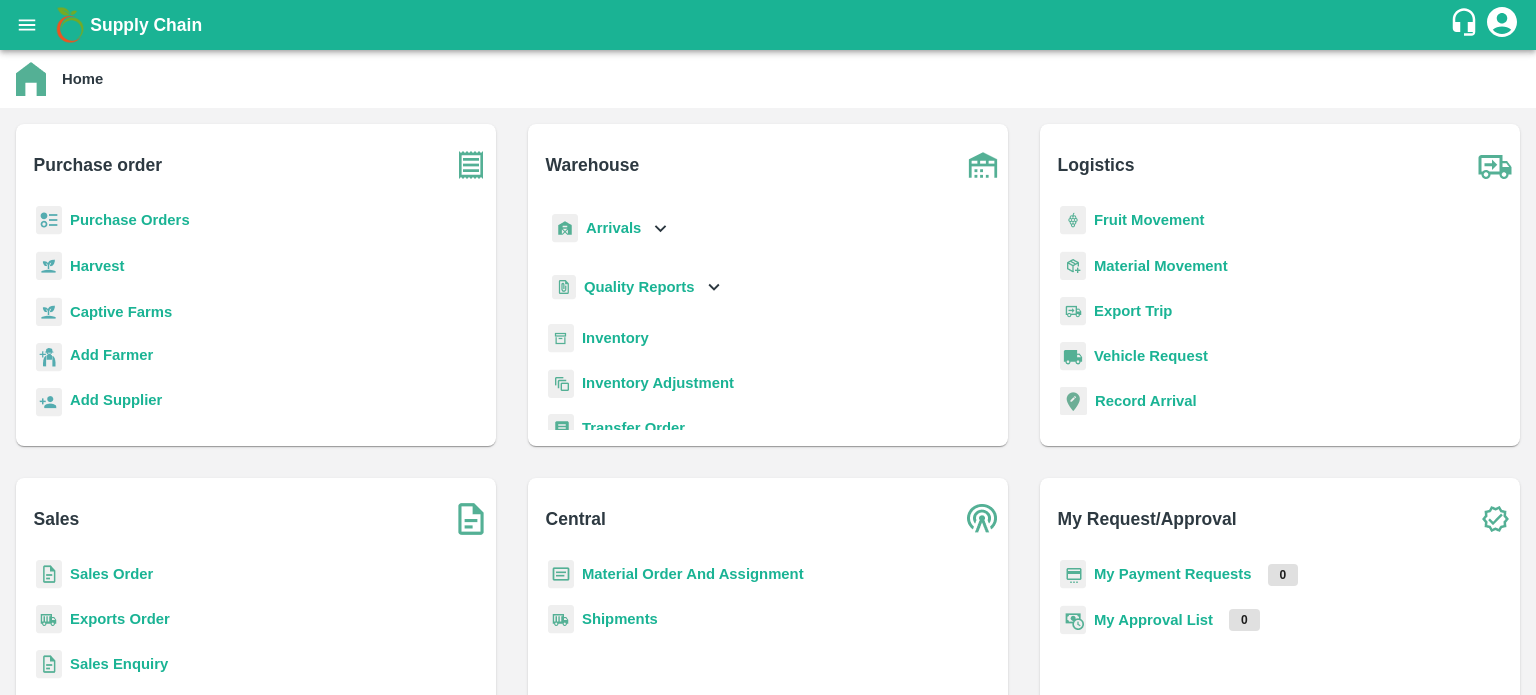 drag, startPoint x: 136, startPoint y: 619, endPoint x: 354, endPoint y: 436, distance: 284.62784 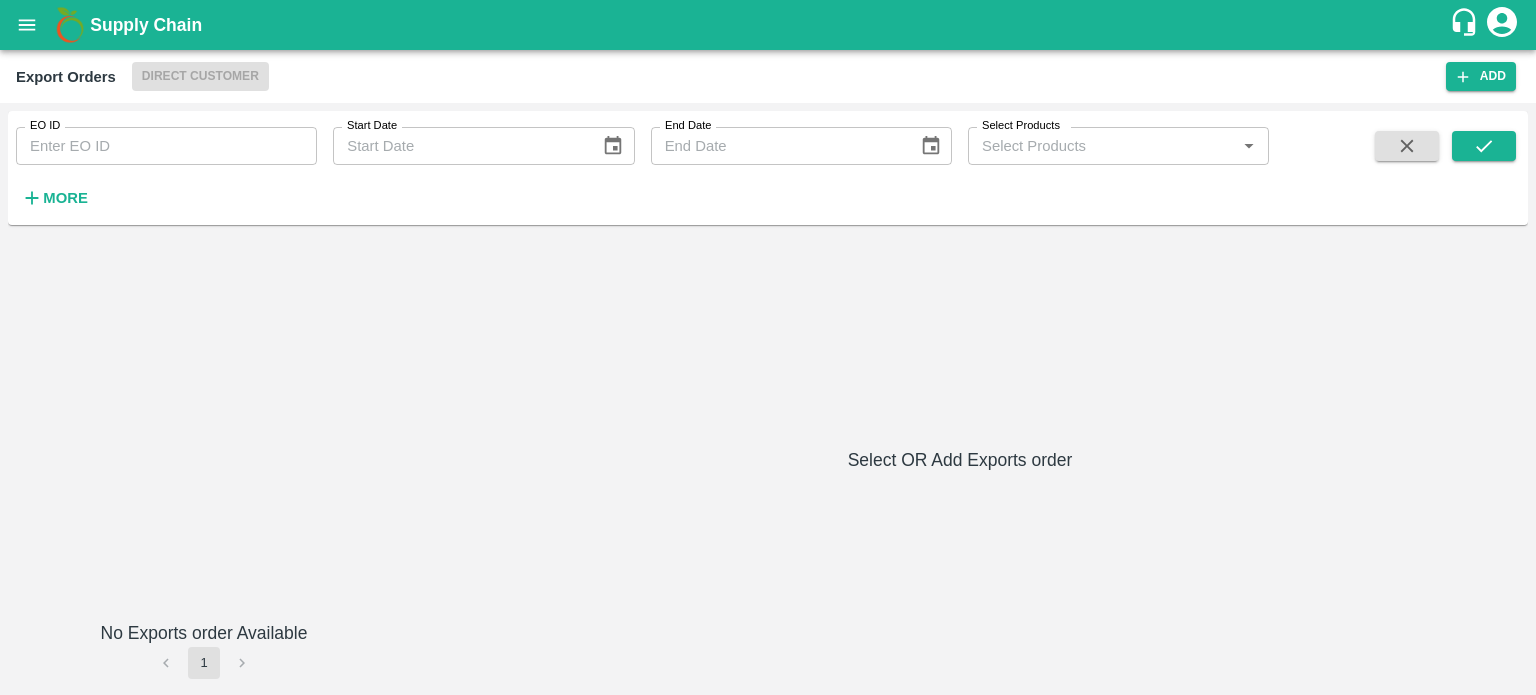 click on "EO ID" at bounding box center (166, 146) 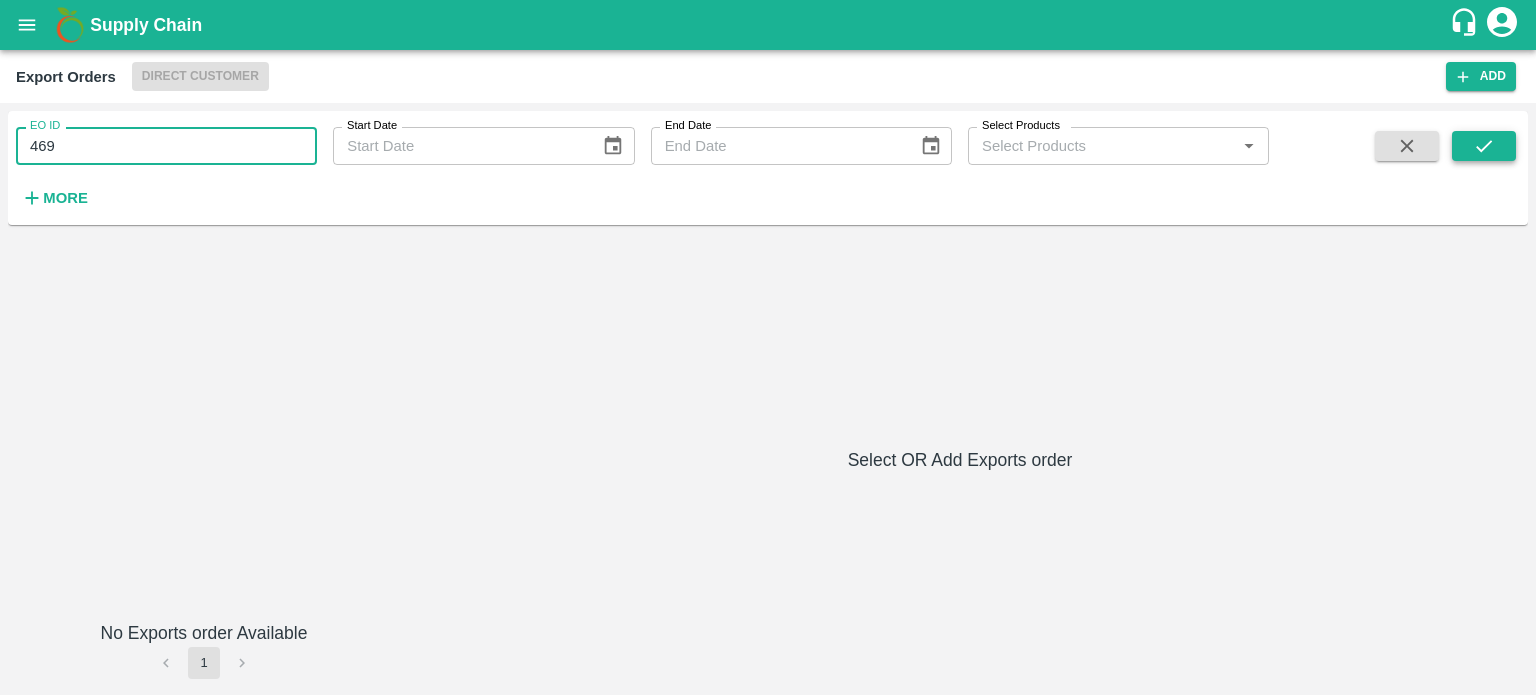 type on "469" 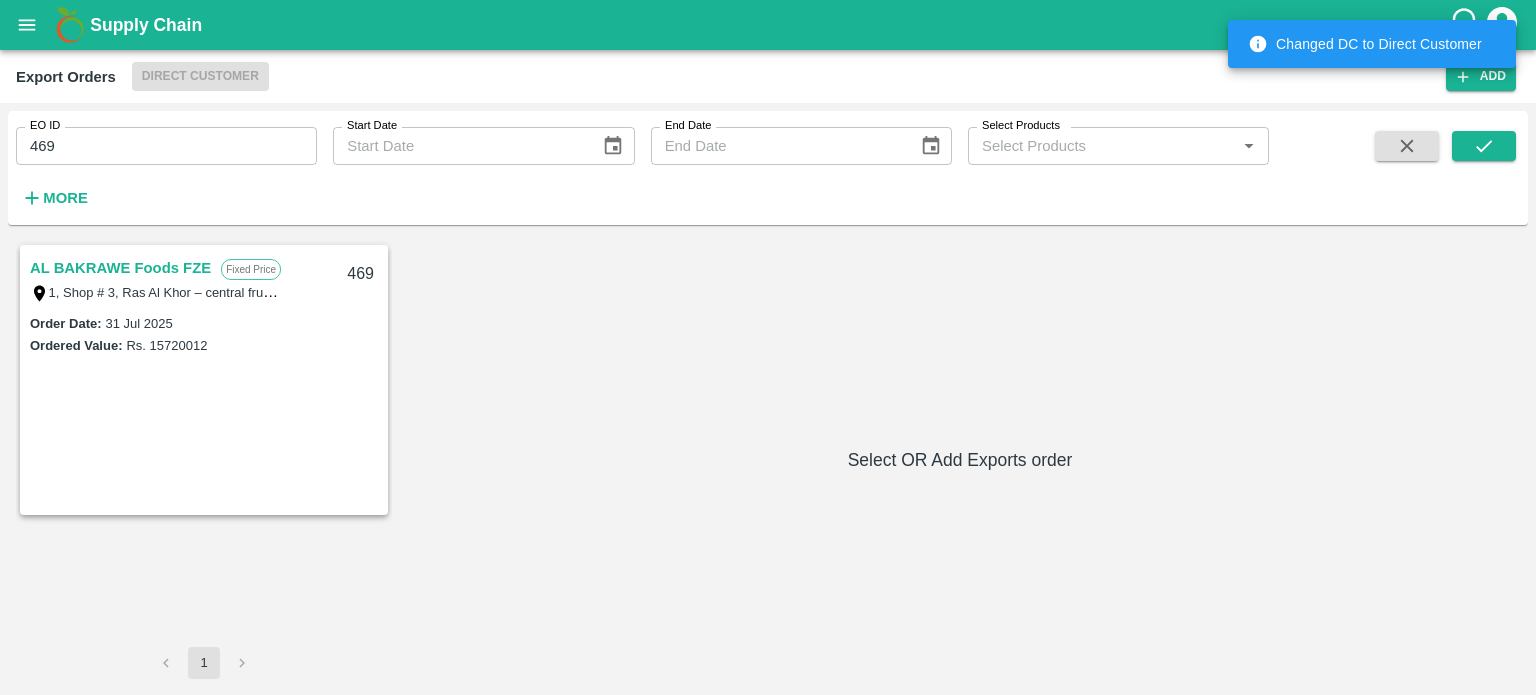 click on "AL BAKRAWE Foods FZE" at bounding box center [120, 268] 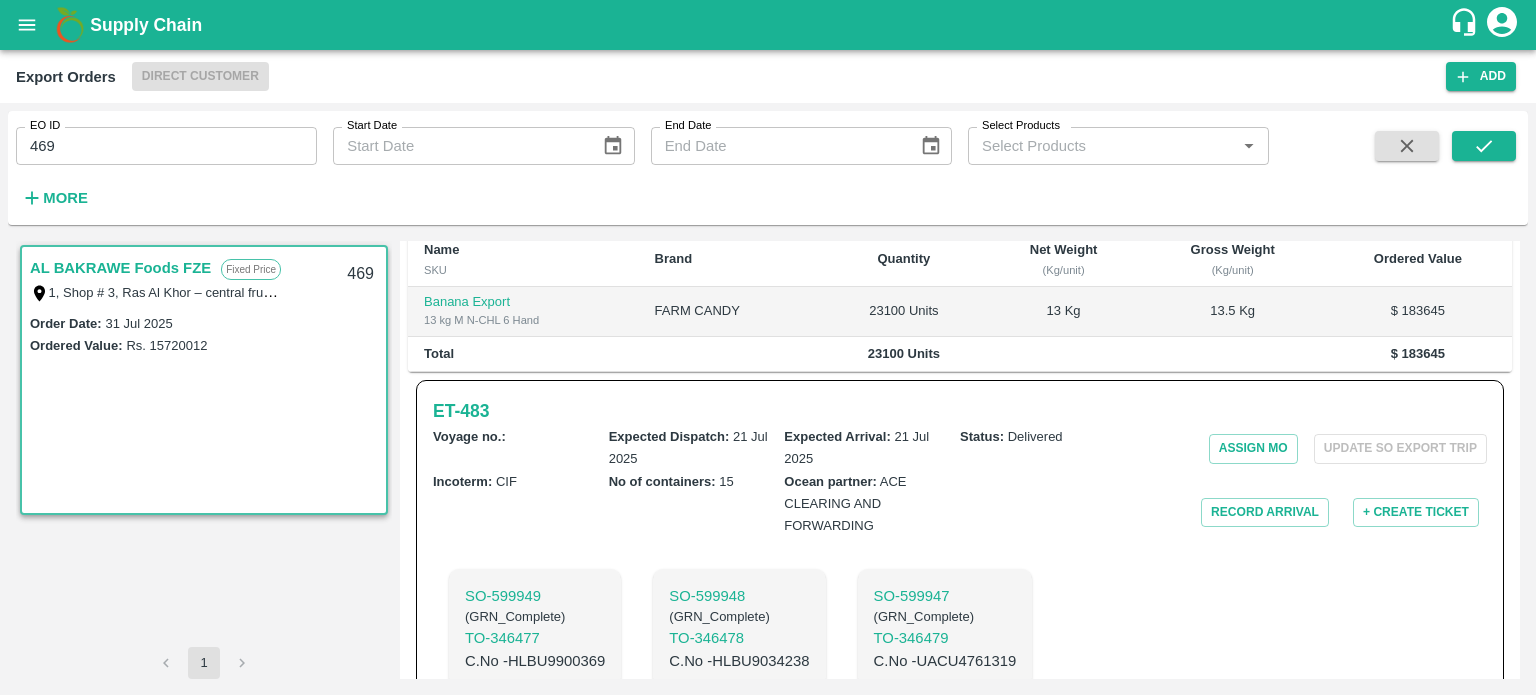 scroll, scrollTop: 376, scrollLeft: 0, axis: vertical 